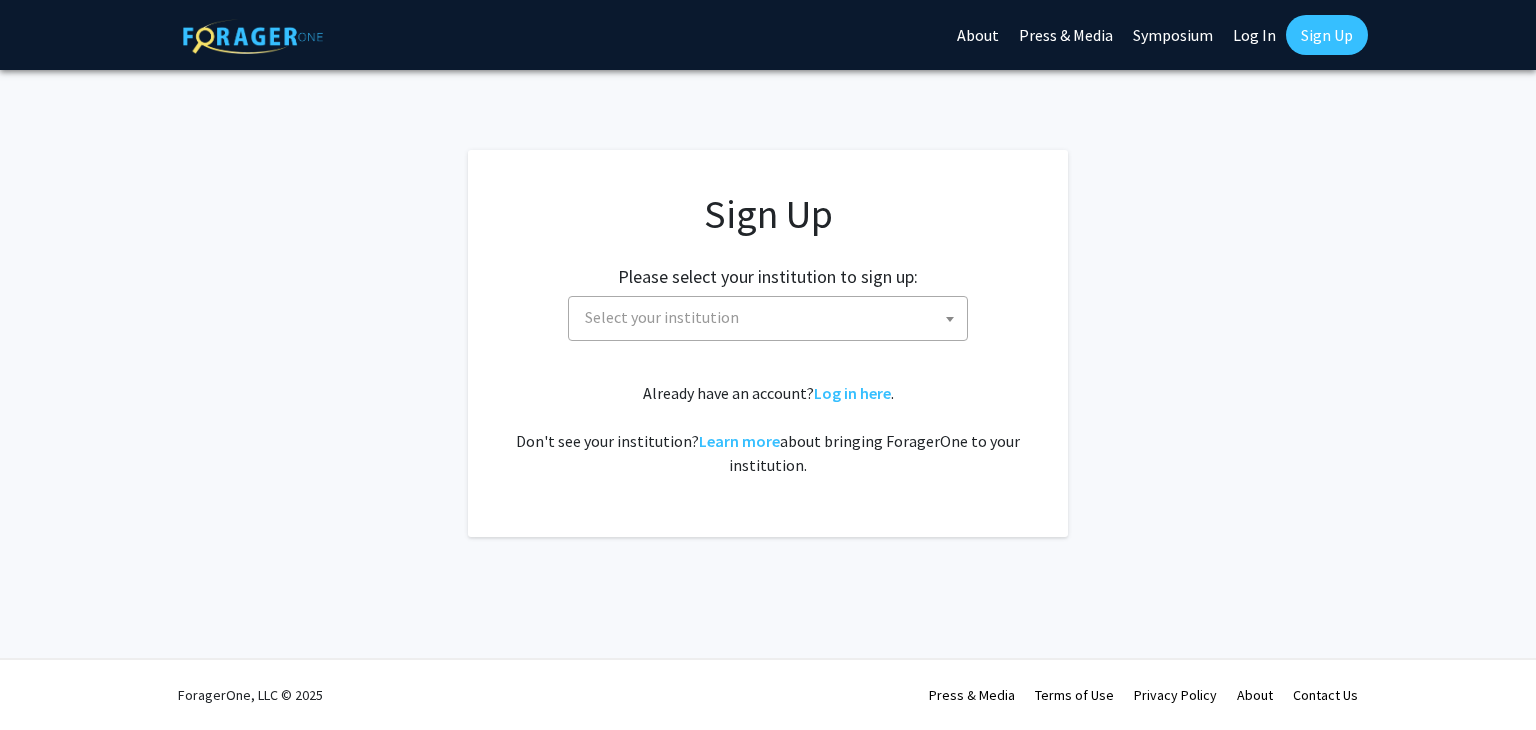 scroll, scrollTop: 0, scrollLeft: 0, axis: both 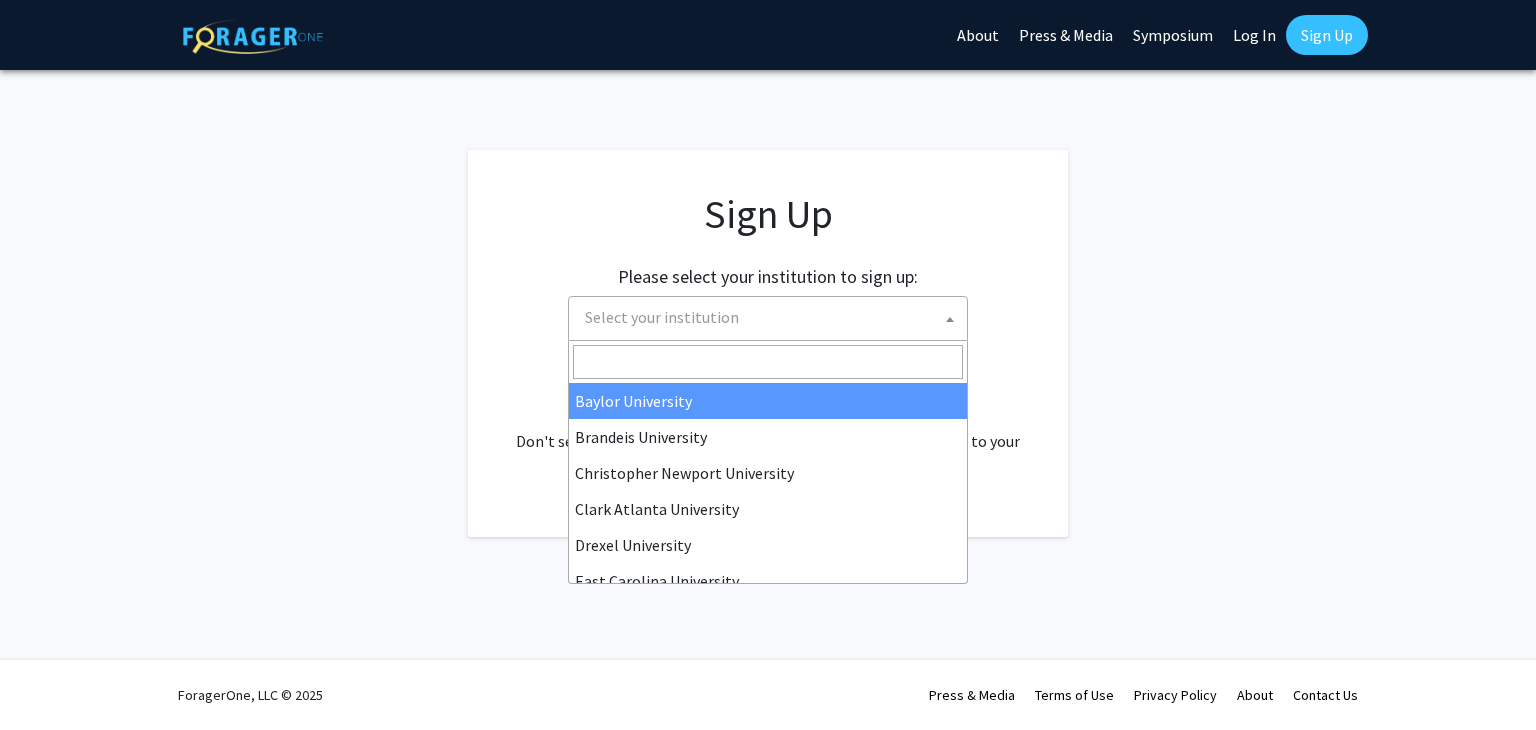 click on "Select your institution" at bounding box center [772, 317] 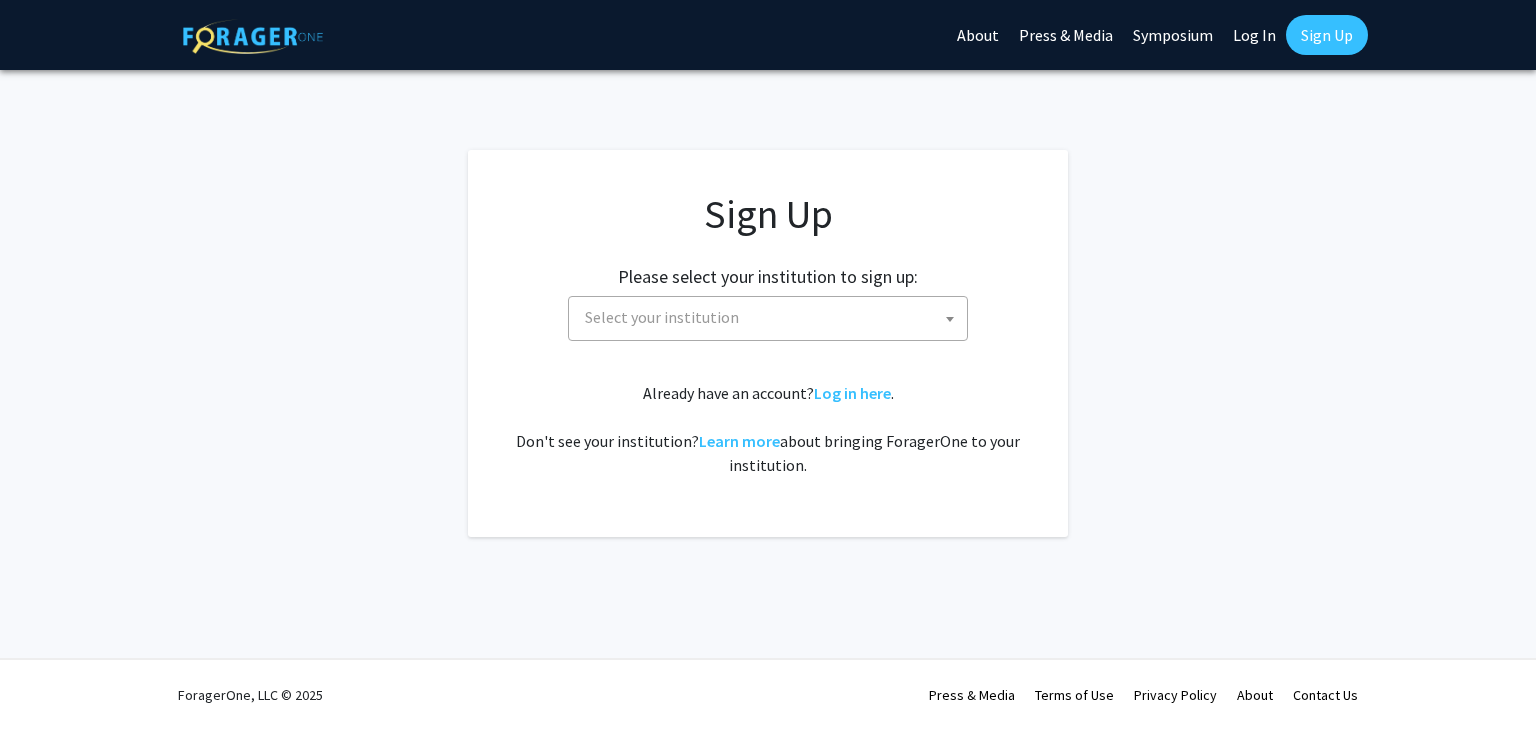 click on "Select your institution" at bounding box center [662, 317] 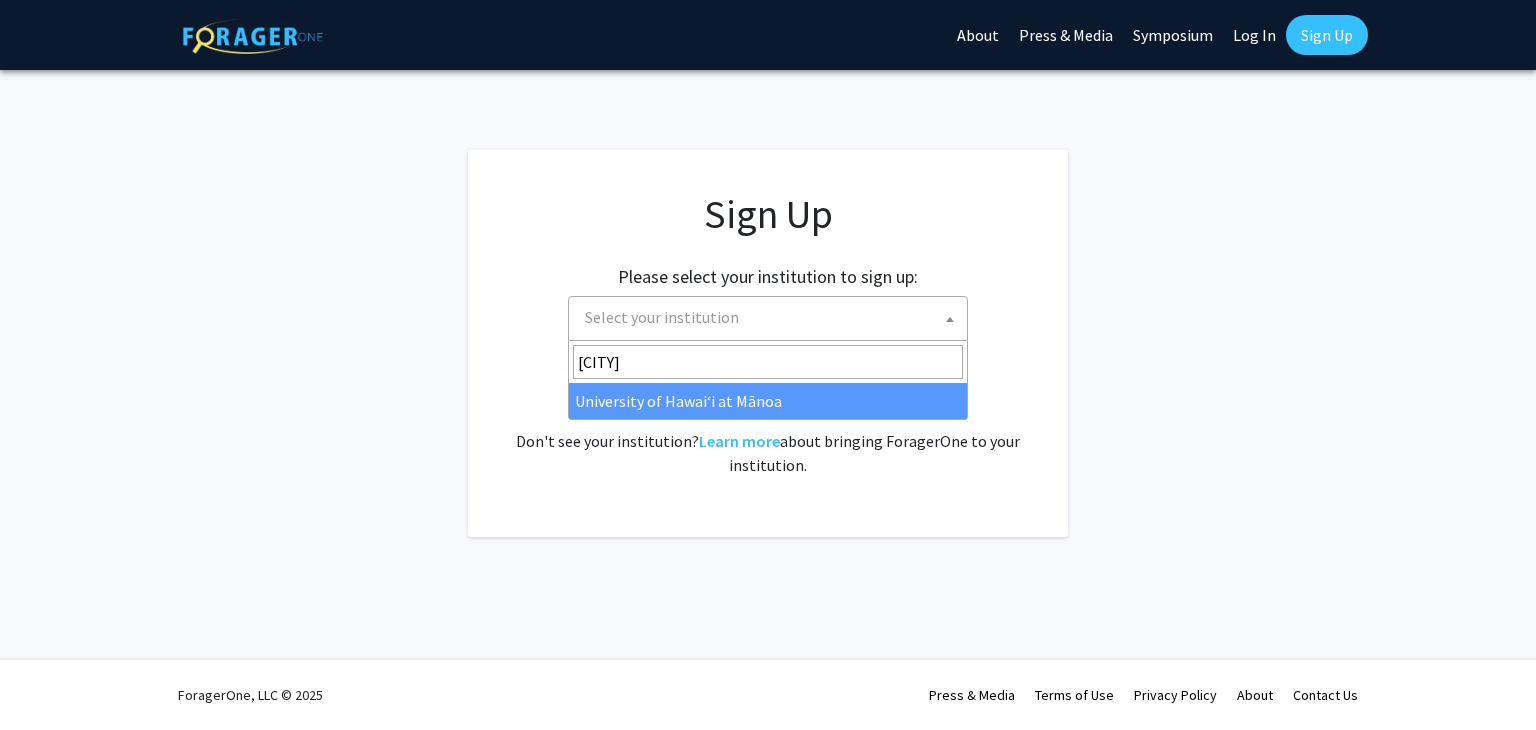 type on "[CITY]" 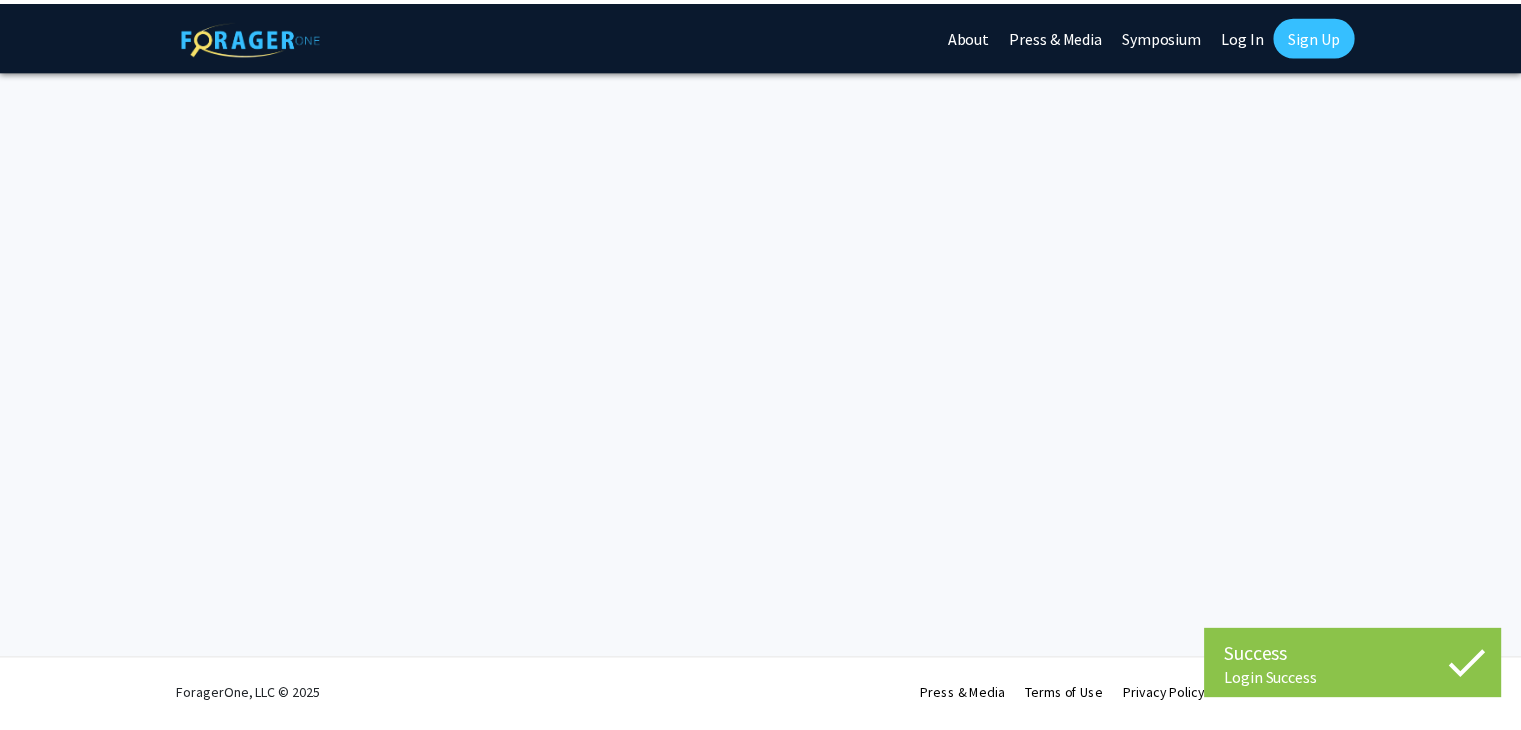 scroll, scrollTop: 0, scrollLeft: 0, axis: both 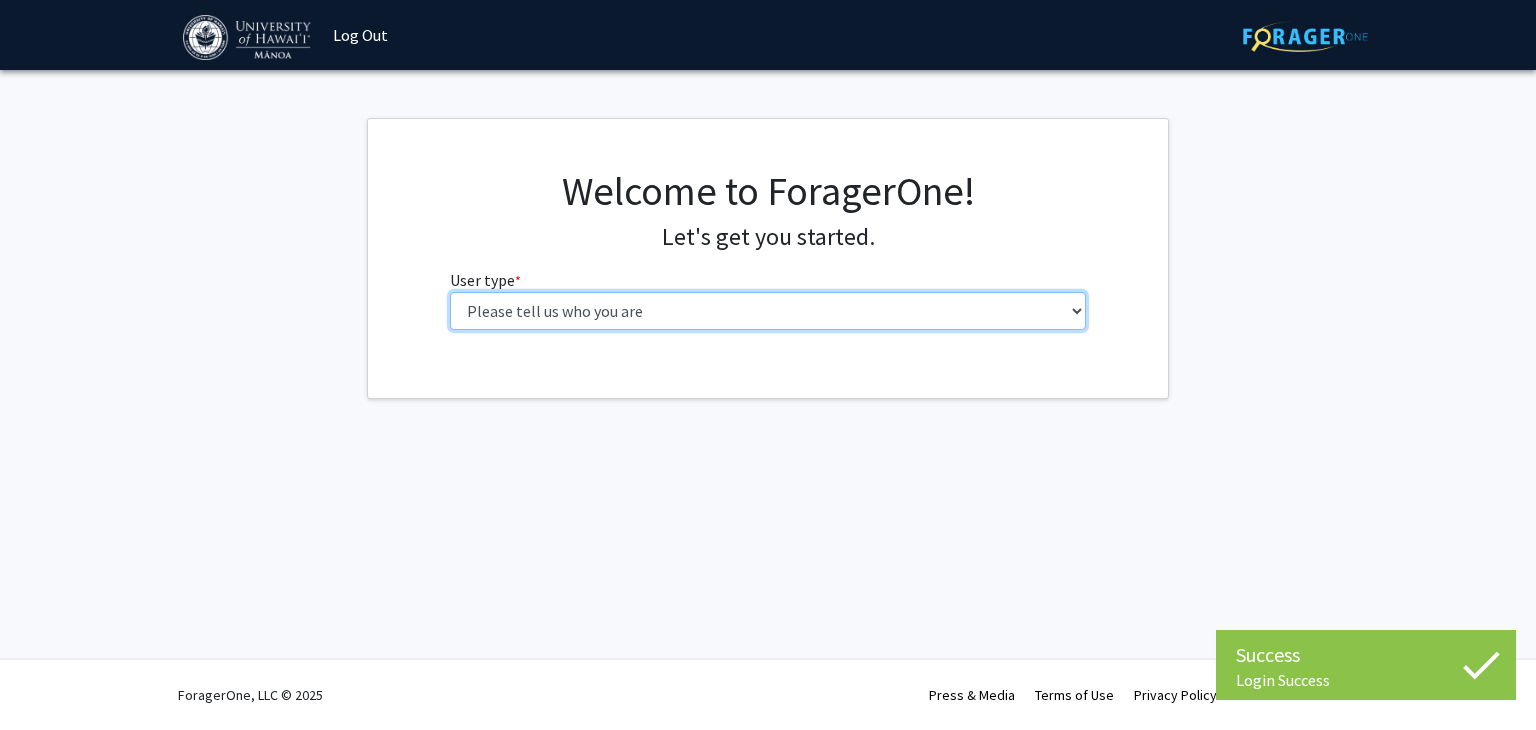 click on "Please tell us who you are  Undergraduate Student   Master's Student   Doctoral Candidate (PhD, MD, DMD, PharmD, etc.)   Postdoctoral Researcher / Research Staff / Medical Resident / Medical Fellow   Faculty   Administrative Staff" at bounding box center (768, 311) 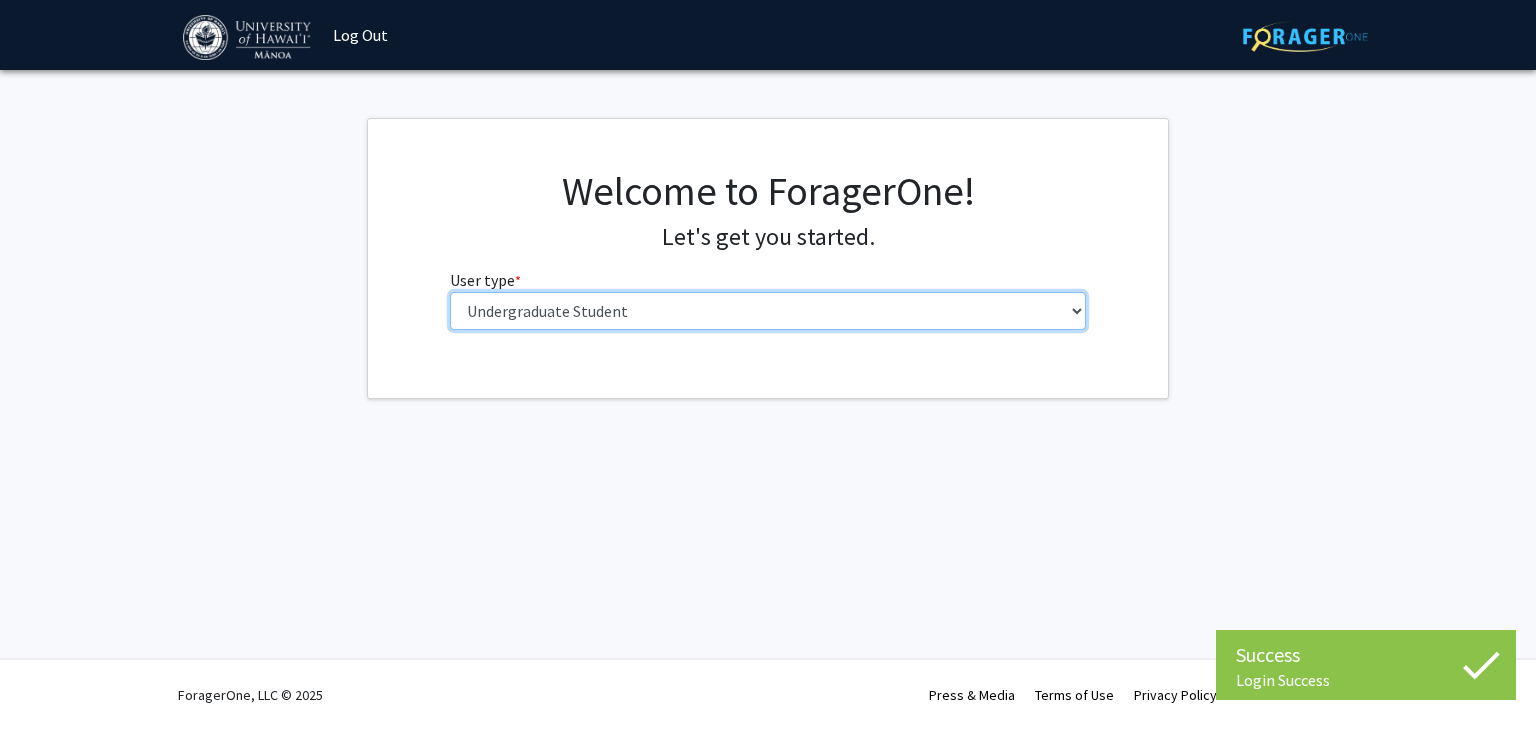 click on "Please tell us who you are  Undergraduate Student   Master's Student   Doctoral Candidate (PhD, MD, DMD, PharmD, etc.)   Postdoctoral Researcher / Research Staff / Medical Resident / Medical Fellow   Faculty   Administrative Staff" at bounding box center (768, 311) 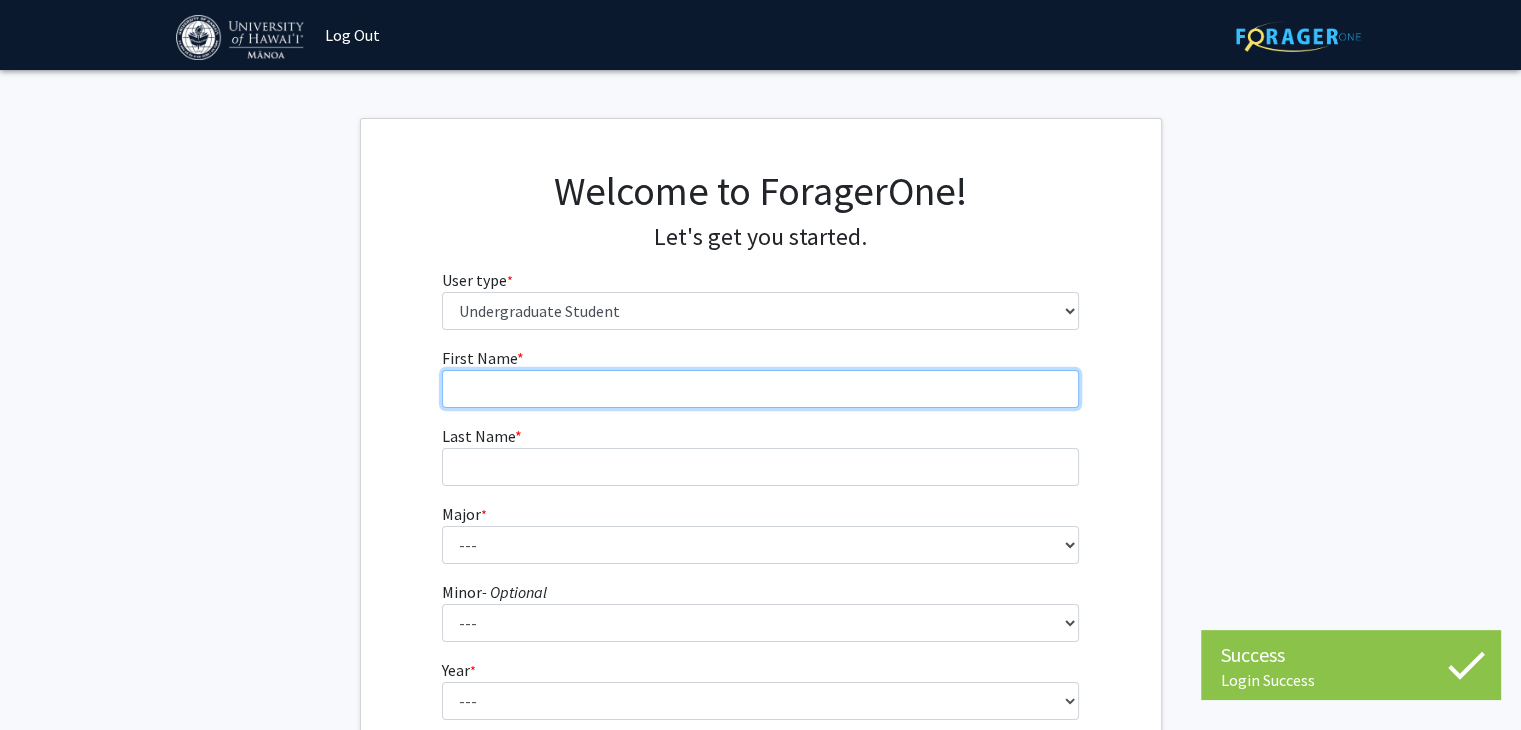 click on "First Name * required" at bounding box center (760, 389) 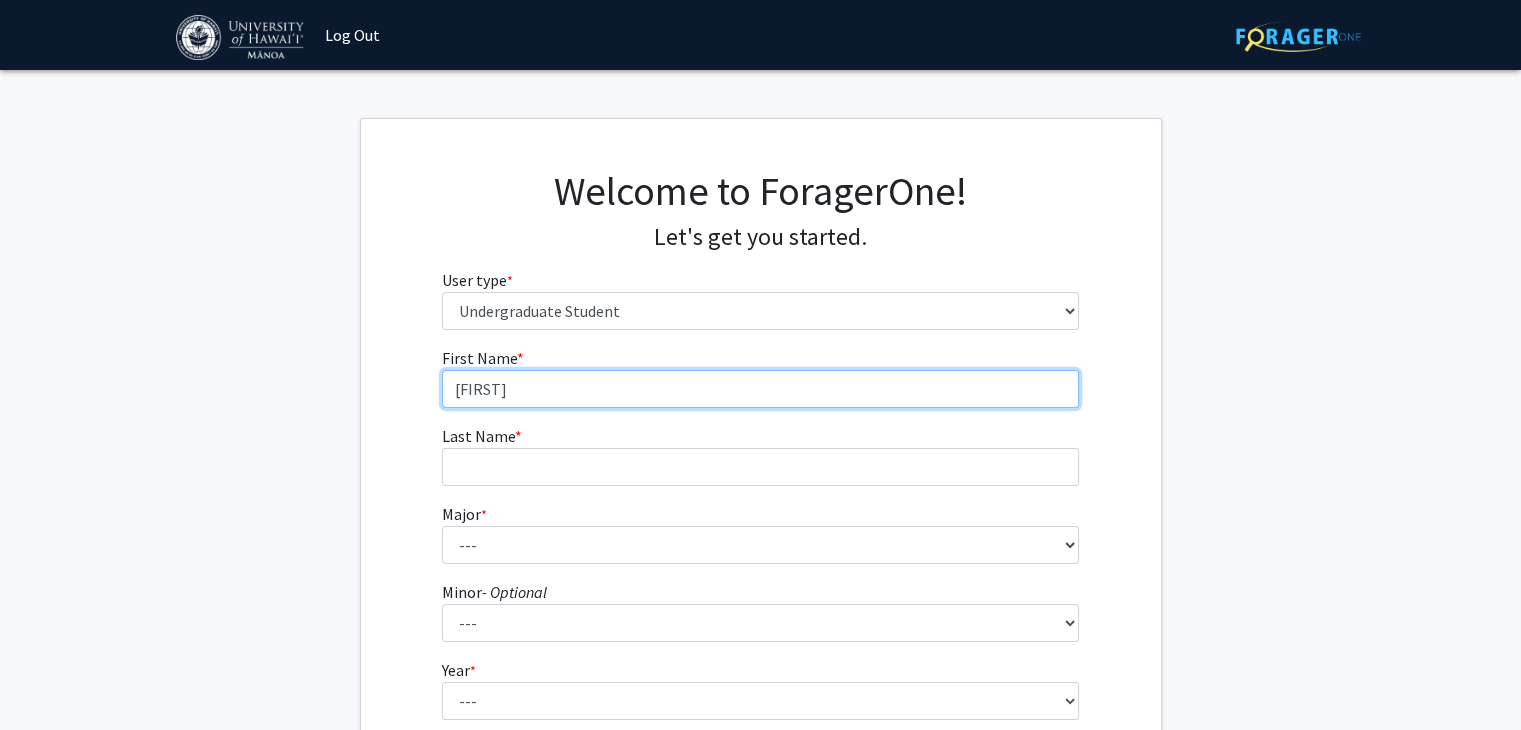 type on "[FIRST]" 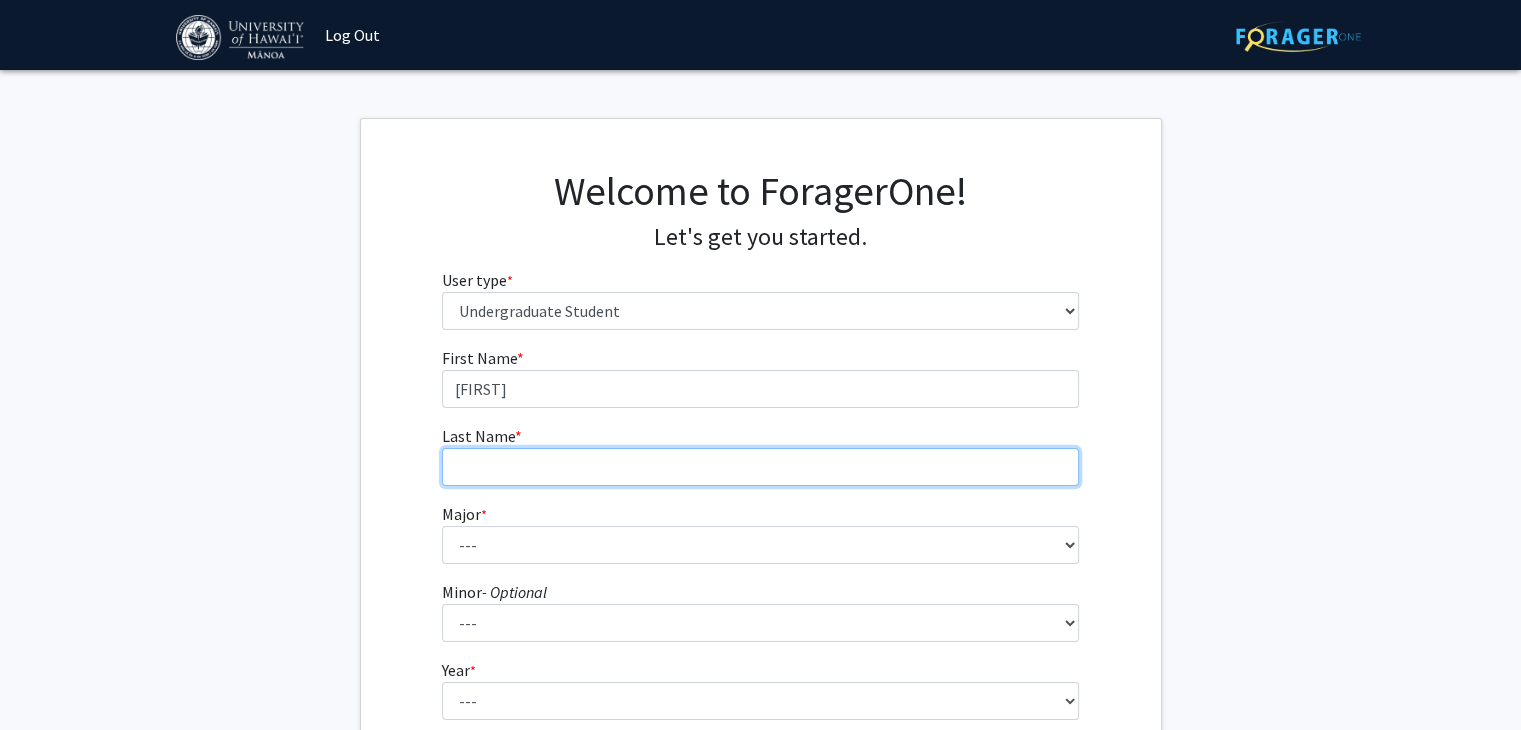 click on "Last Name * required" at bounding box center (760, 467) 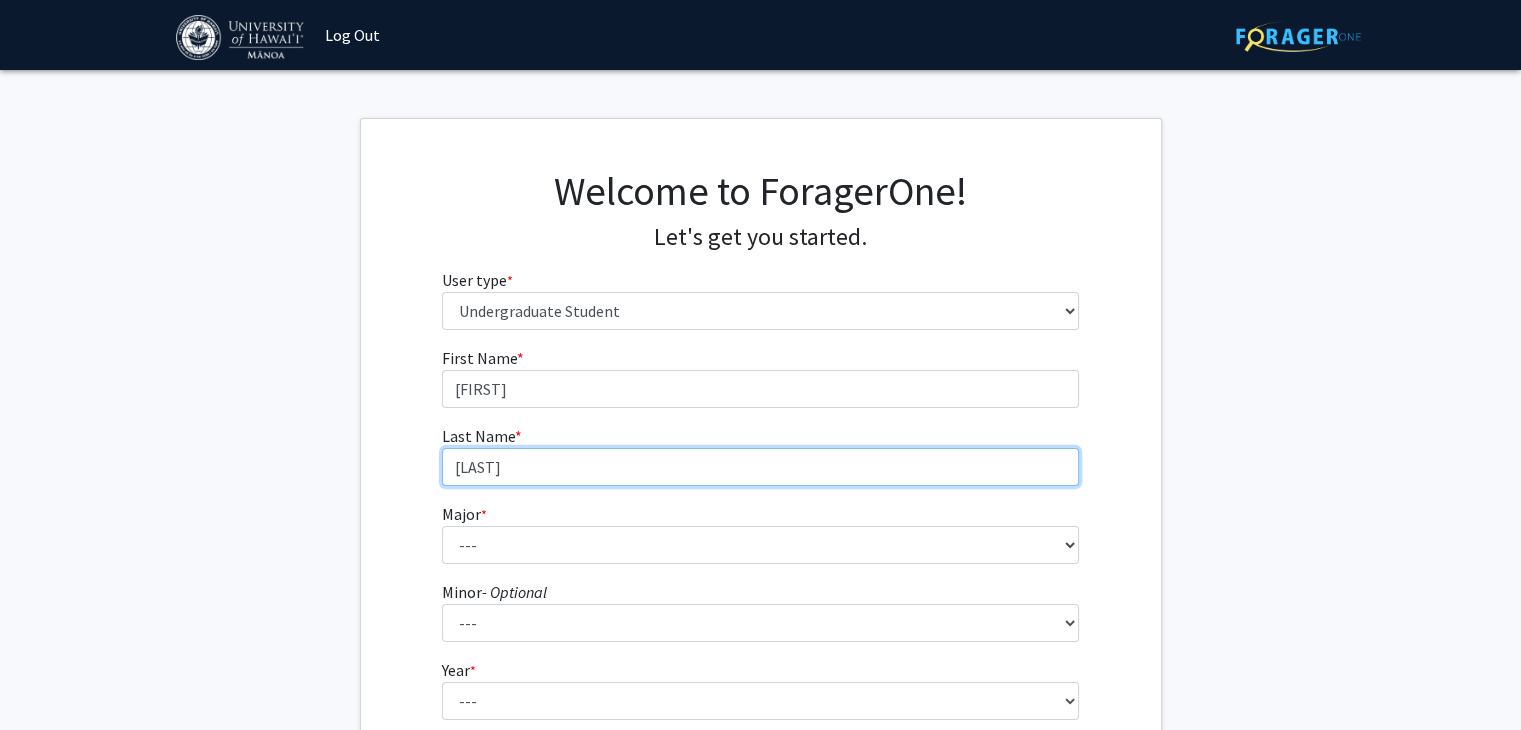 type on "[LAST]" 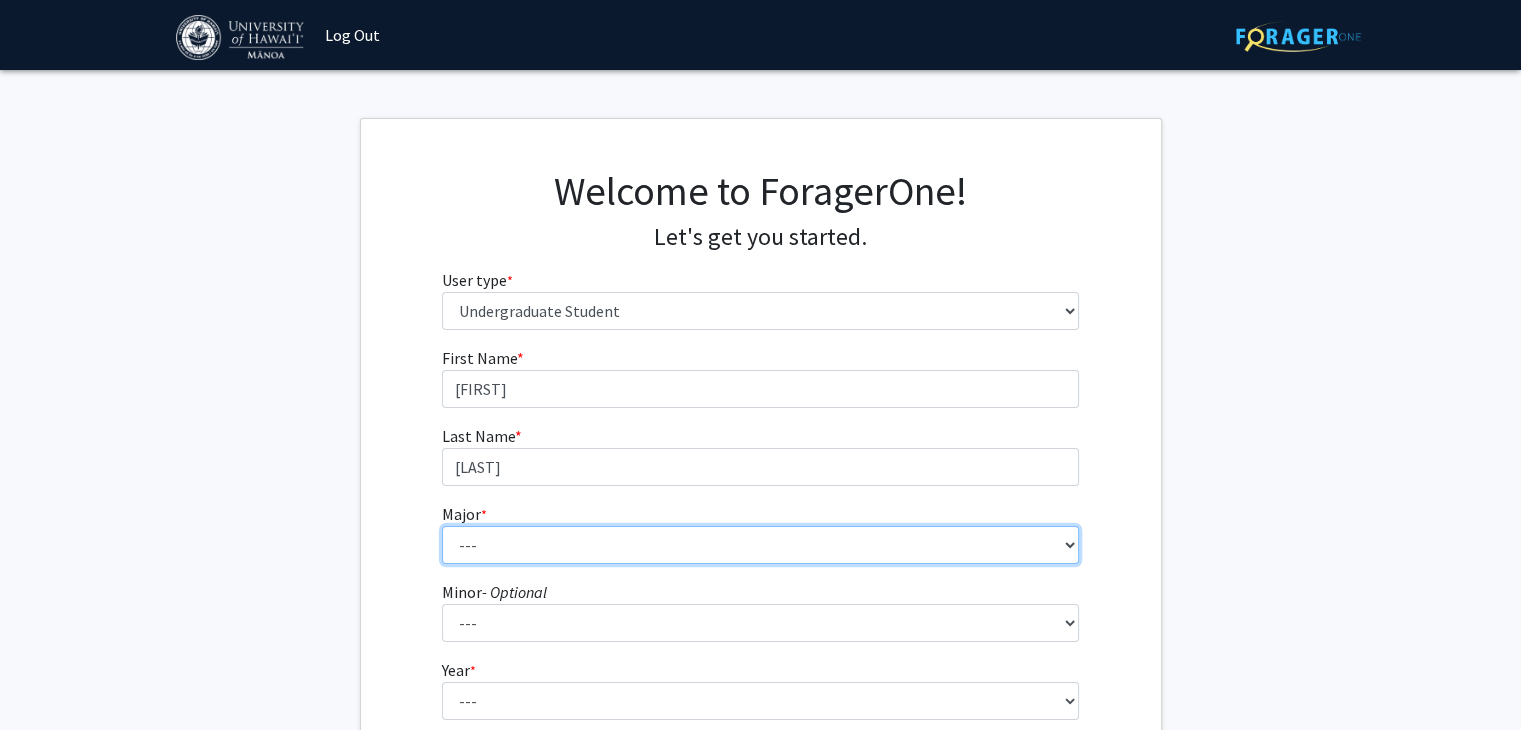 click on "---  Accounting   American Studies   Animal Sciences   Anthropology   Art   Art History   Asian Studies   Astronomy   Astrophysics   Atmospheric Sciences   Biochemistry   Biological Engineering   Biology   Botany   Chemistry   Chinese   Civil Engineering   Classics   Communication   Communicology   Computer Engineering   Computer Science   Construction Engineering   Creative Media   Dance   Dental Hygiene   Dietetics   Earth Sciences   Economics   Electrical Engineering   Elementary Education   Engineering Science   English   Entrepreneurship   Environmental Design   Environmental Earth Science   Environmental Studies   Ethnic Studies   Fashion Design & Merchandising   Finance   Food Science & Human Nutrition   French   General Business   Geography and Environment   German   Global Environmental Science   Hawaiian   Hawaiian Studies   Hindi   History   Human Development and Family Studies   Human Resource Management   Indo-Pacific Languages   Indonesian   Information & Computer Sciences   Japanese   Korean" at bounding box center [760, 545] 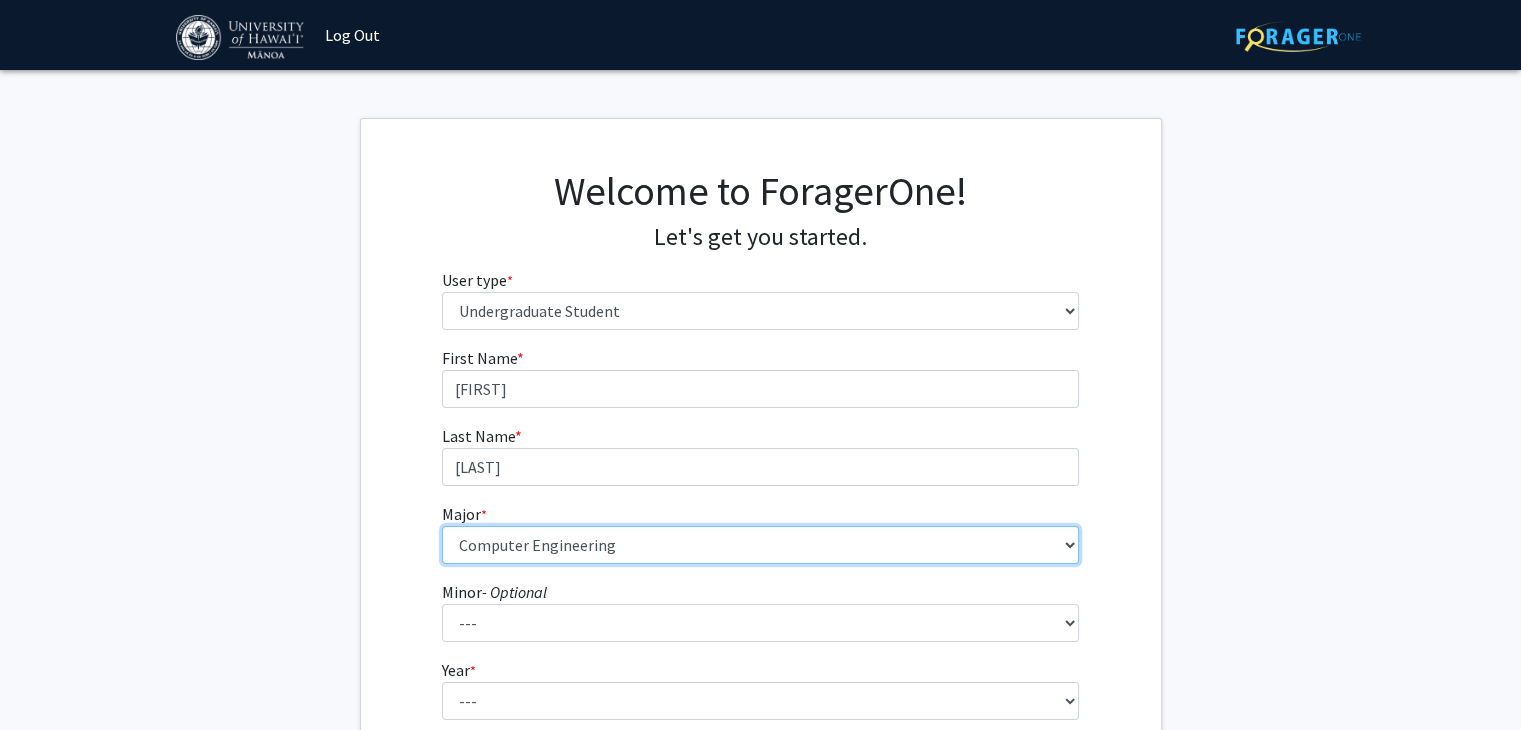 click on "---  Accounting   American Studies   Animal Sciences   Anthropology   Art   Art History   Asian Studies   Astronomy   Astrophysics   Atmospheric Sciences   Biochemistry   Biological Engineering   Biology   Botany   Chemistry   Chinese   Civil Engineering   Classics   Communication   Communicology   Computer Engineering   Computer Science   Construction Engineering   Creative Media   Dance   Dental Hygiene   Dietetics   Earth Sciences   Economics   Electrical Engineering   Elementary Education   Engineering Science   English   Entrepreneurship   Environmental Design   Environmental Earth Science   Environmental Studies   Ethnic Studies   Fashion Design & Merchandising   Finance   Food Science & Human Nutrition   French   General Business   Geography and Environment   German   Global Environmental Science   Hawaiian   Hawaiian Studies   Hindi   History   Human Development and Family Studies   Human Resource Management   Indo-Pacific Languages   Indonesian   Information & Computer Sciences   Japanese   Korean" at bounding box center [760, 545] 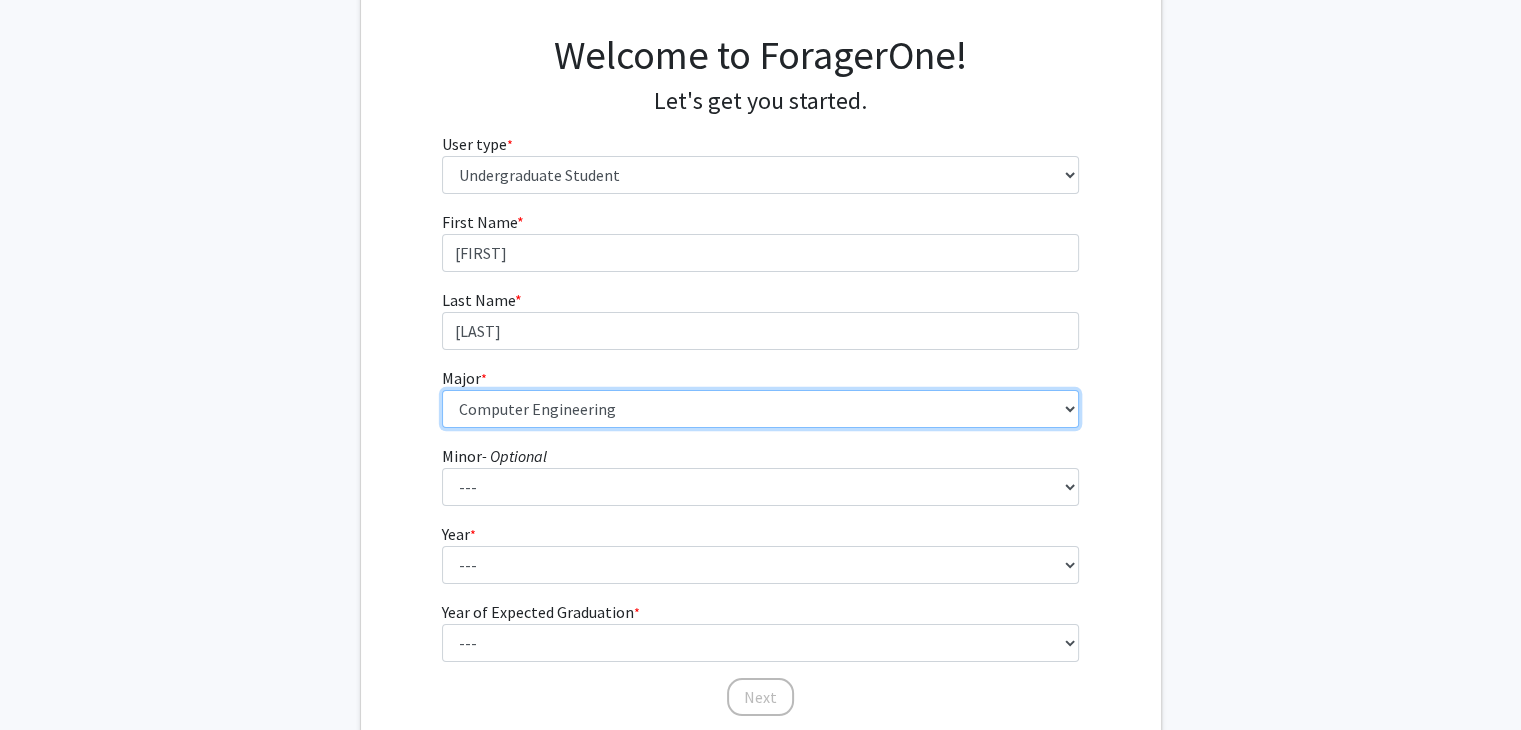 scroll, scrollTop: 200, scrollLeft: 0, axis: vertical 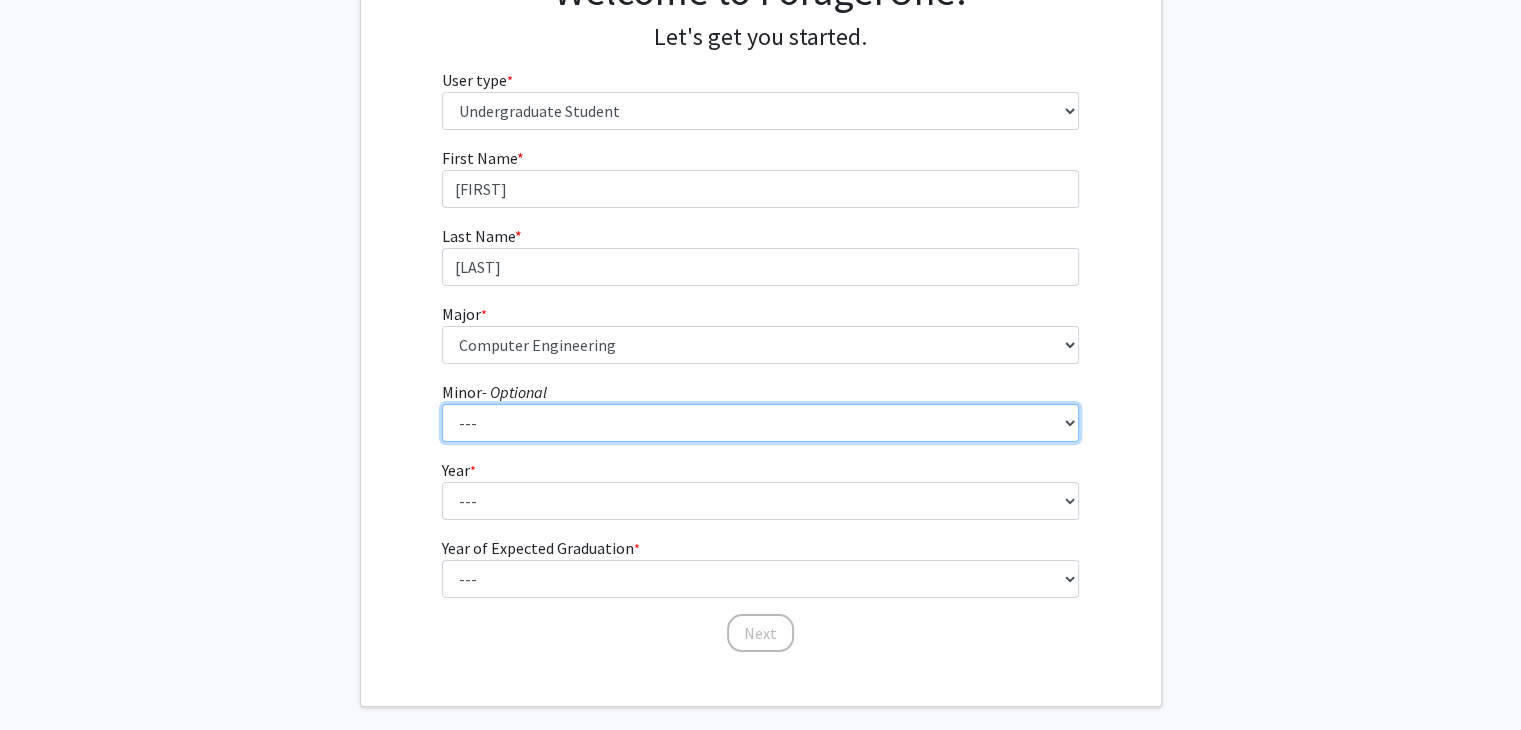 click on "---  American Studies   Anthropology   Art   Art History   Asian Studies   Astronomy   Astrophysics   Atmospheric Sciences   Biology   Botany   Business Administration   Chemistry   Chinese   Communicology   Computer Science   Dance   Earth Sciences   Economics   Education   Elementary Education   English   Fashion Design & Merchandising   Filipino   Geography and Environment   Hawaiian   Hawaiian Language Immersion Education   History   Ilokano   Japanese   Korean   Mathematics   Medical Anthropology   Merchandising   Microbiology   Music   Philosophy   Physics   Plant Production and Management   Political Science   Pre-Health   Psychology   Public Health   Religious Traditions & Ancient Civilizations: Ancient Civilizations   Religious Traditions & Ancient Civilizations: Religious Traditions   Second Language Studies   Secondary Education   Secondary Language Teaching   Sociology   Theatre" at bounding box center (760, 423) 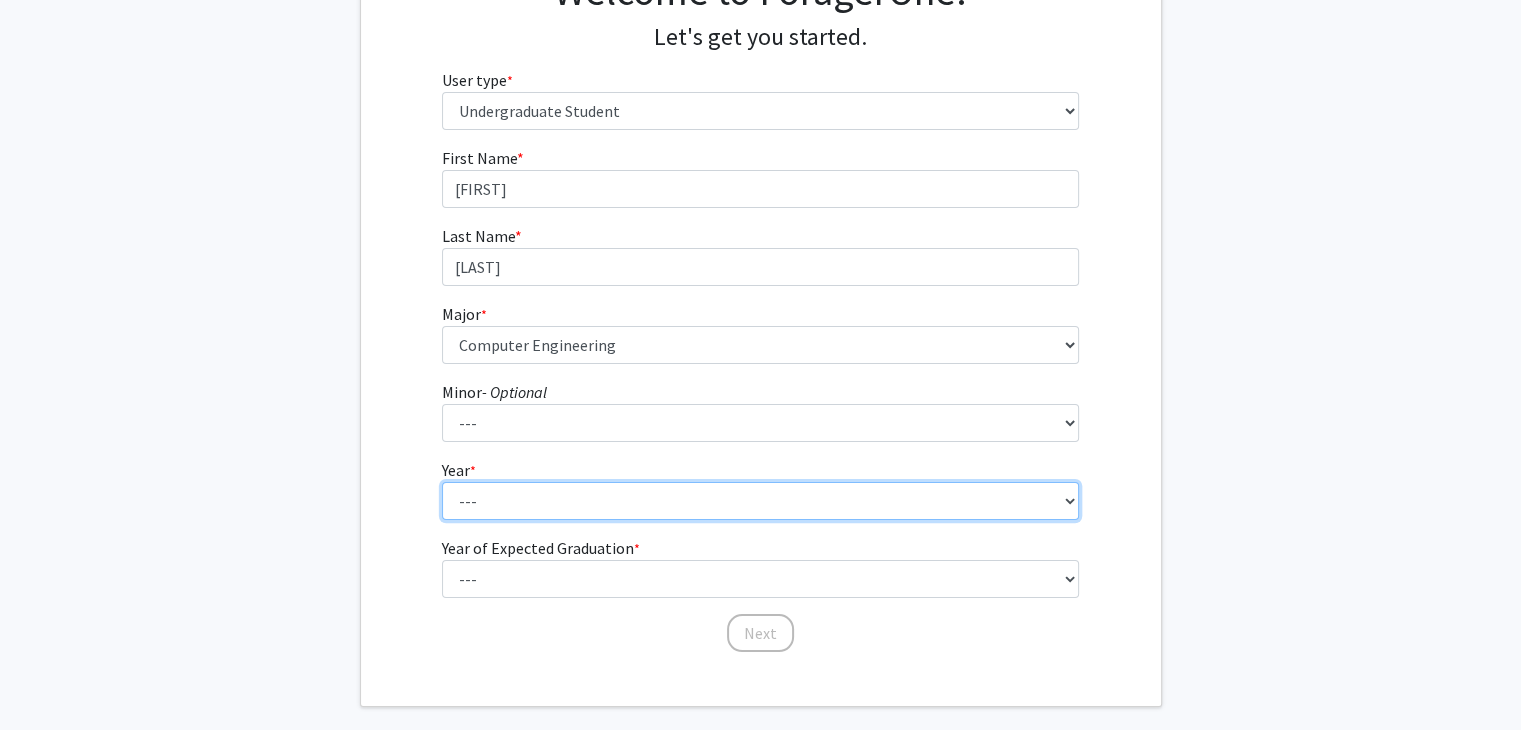 click on "---  First-year   Sophomore   Junior   Senior   Postbaccalaureate Certificate" at bounding box center (760, 501) 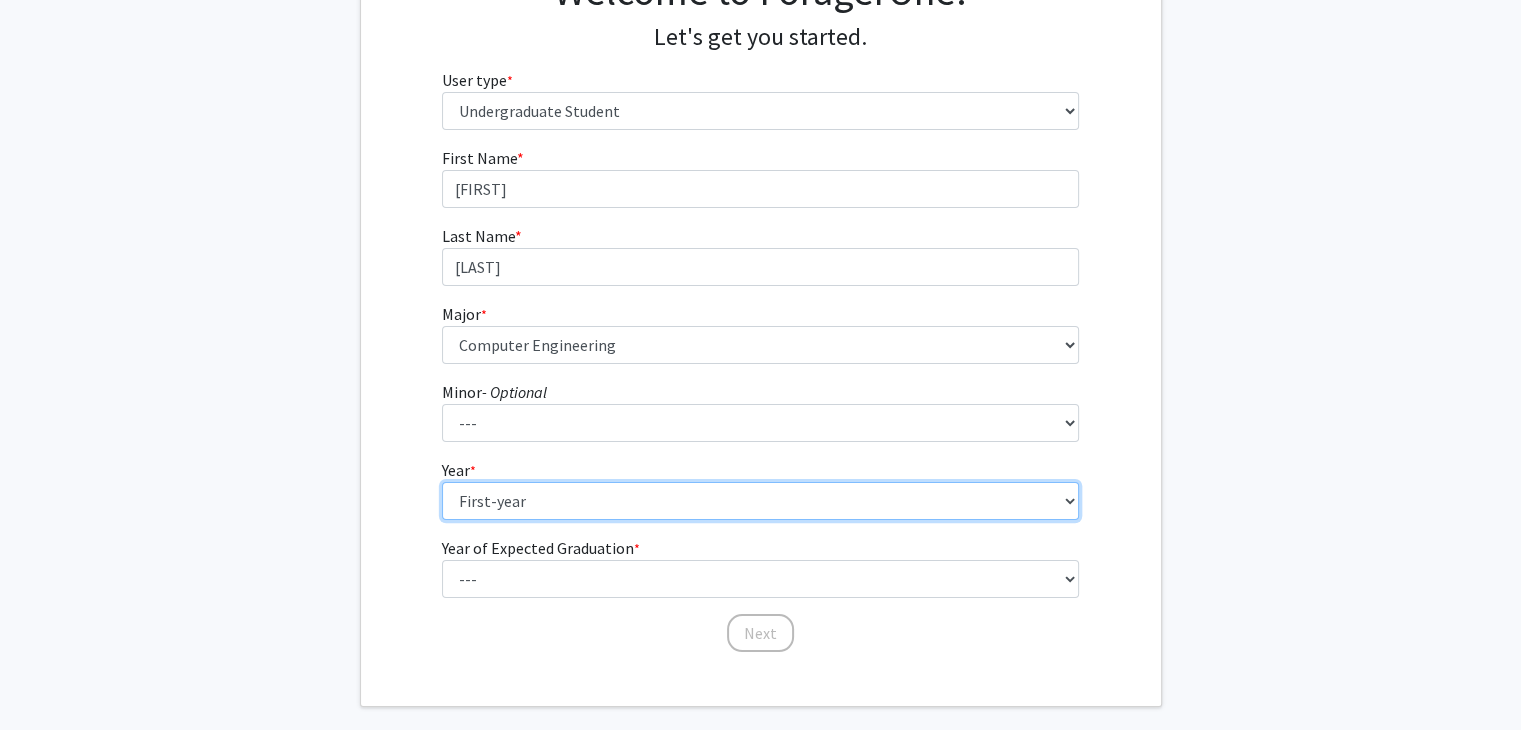 click on "---  First-year   Sophomore   Junior   Senior   Postbaccalaureate Certificate" at bounding box center [760, 501] 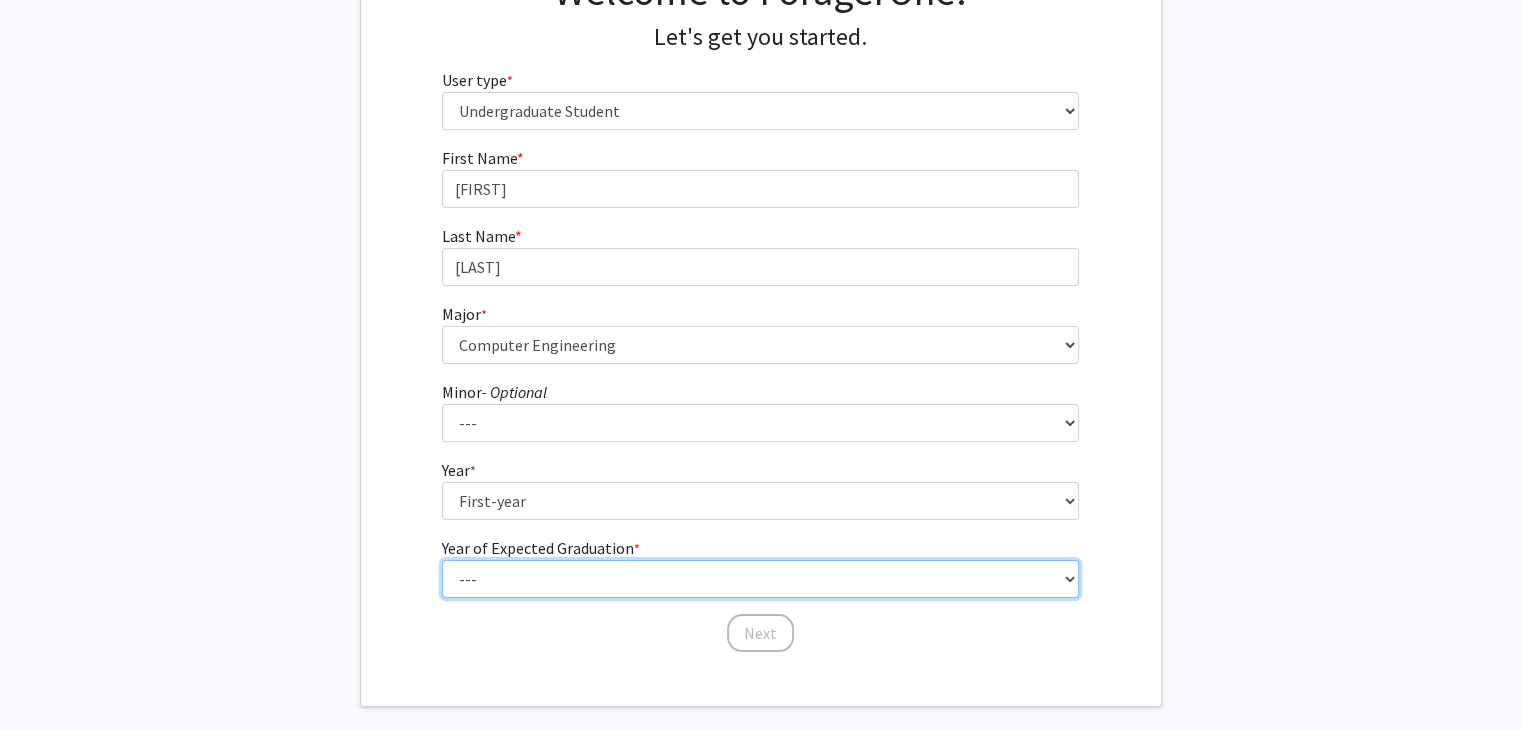click on "---  2025   2026   2027   2028   2029   2030   2031   2032   2033   2034" at bounding box center [760, 579] 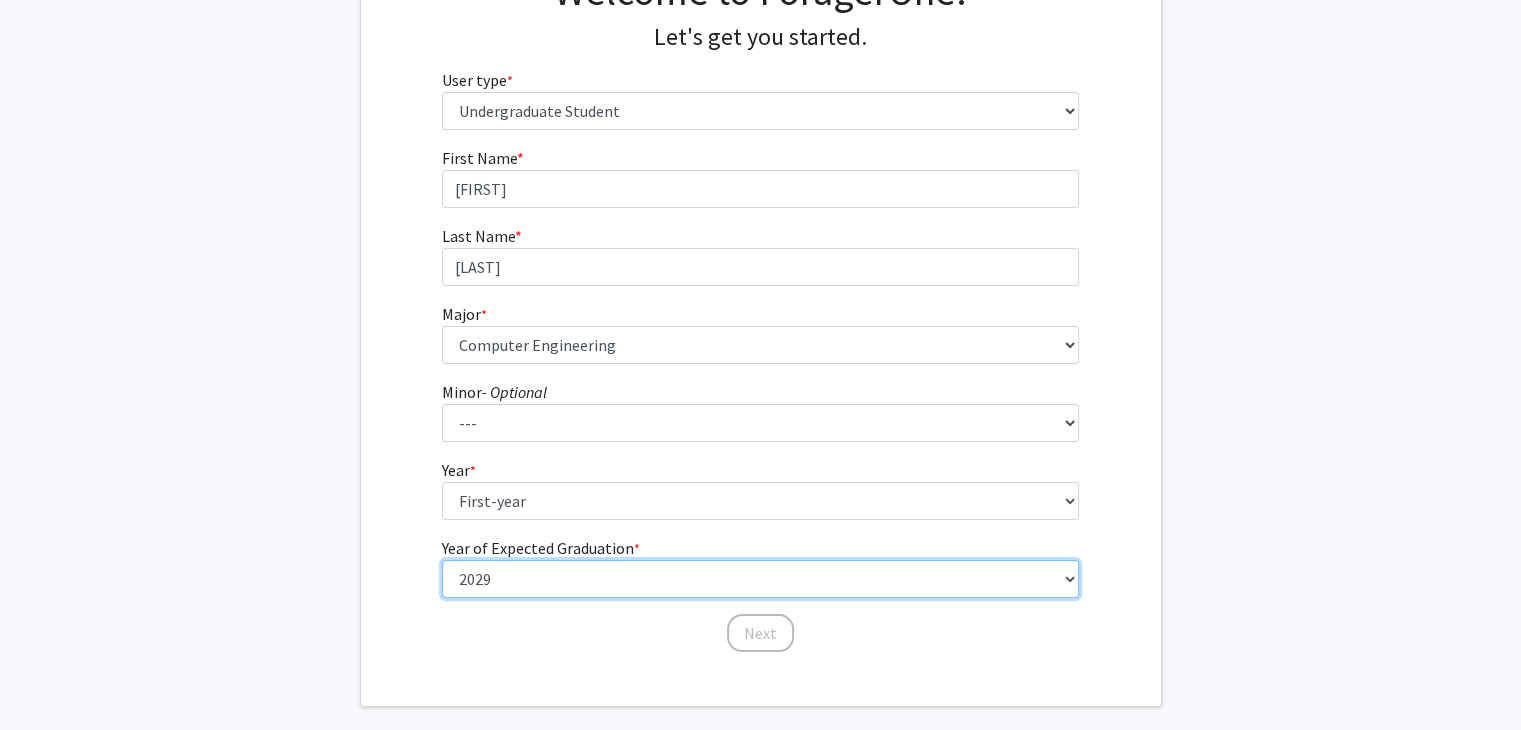 click on "---  2025   2026   2027   2028   2029   2030   2031   2032   2033   2034" at bounding box center [760, 579] 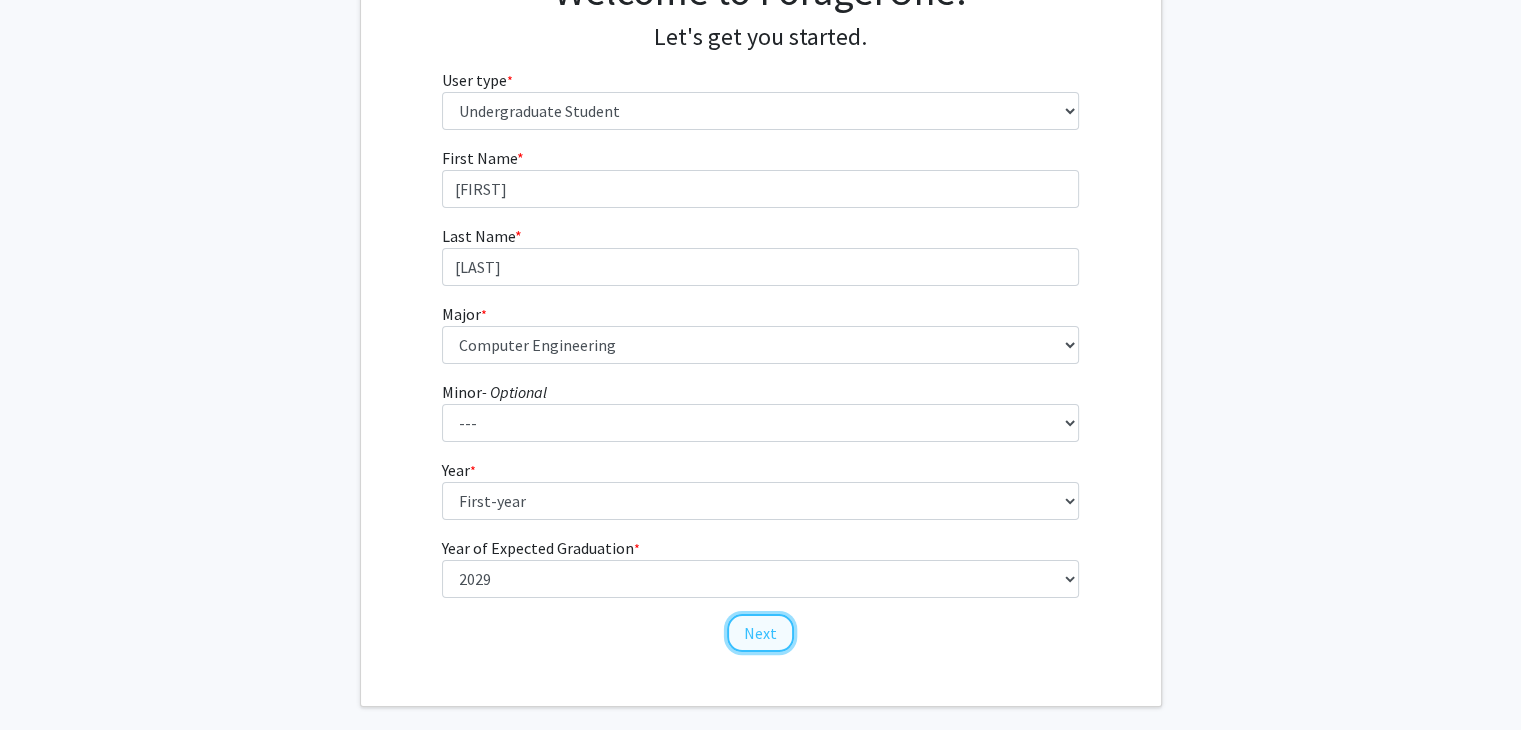 click on "Next" 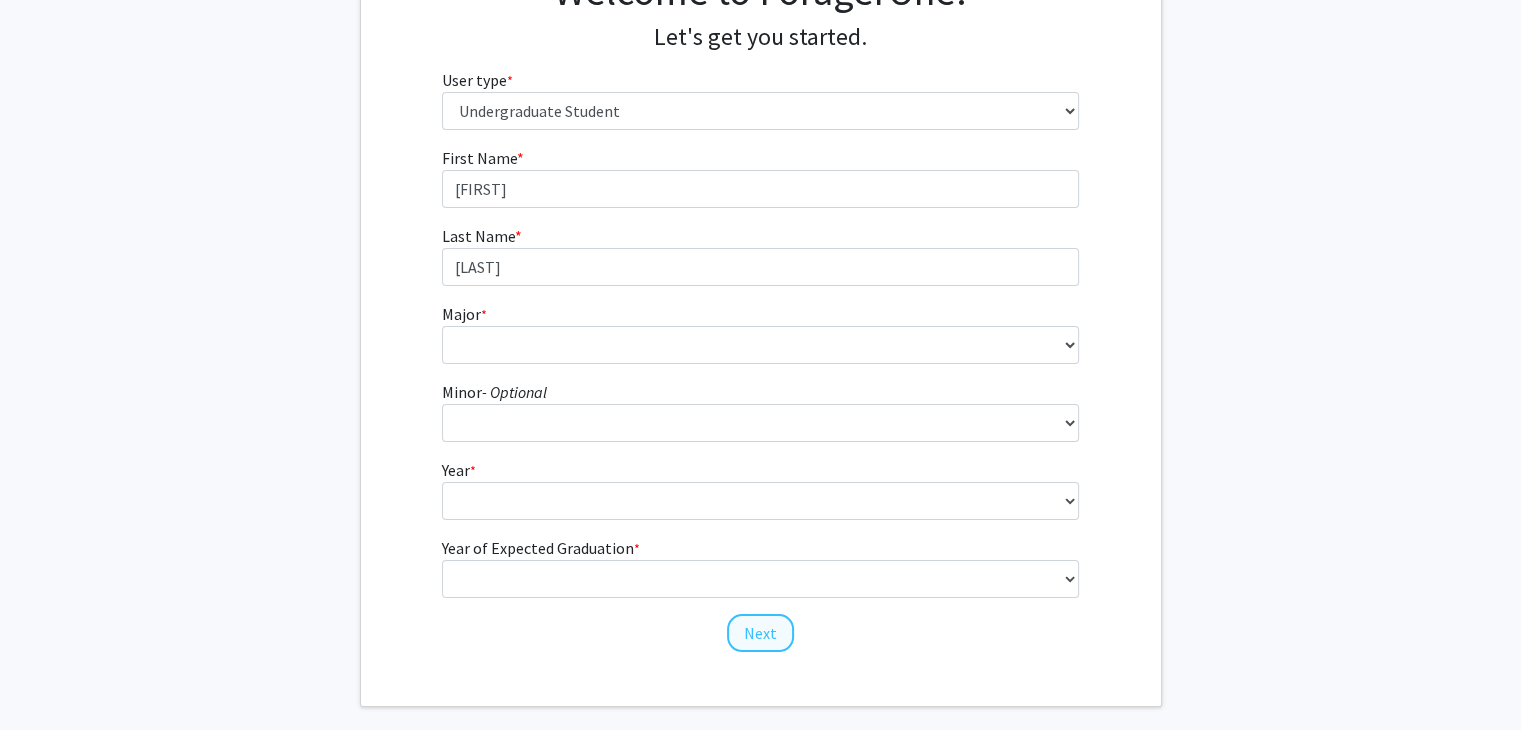 scroll, scrollTop: 0, scrollLeft: 0, axis: both 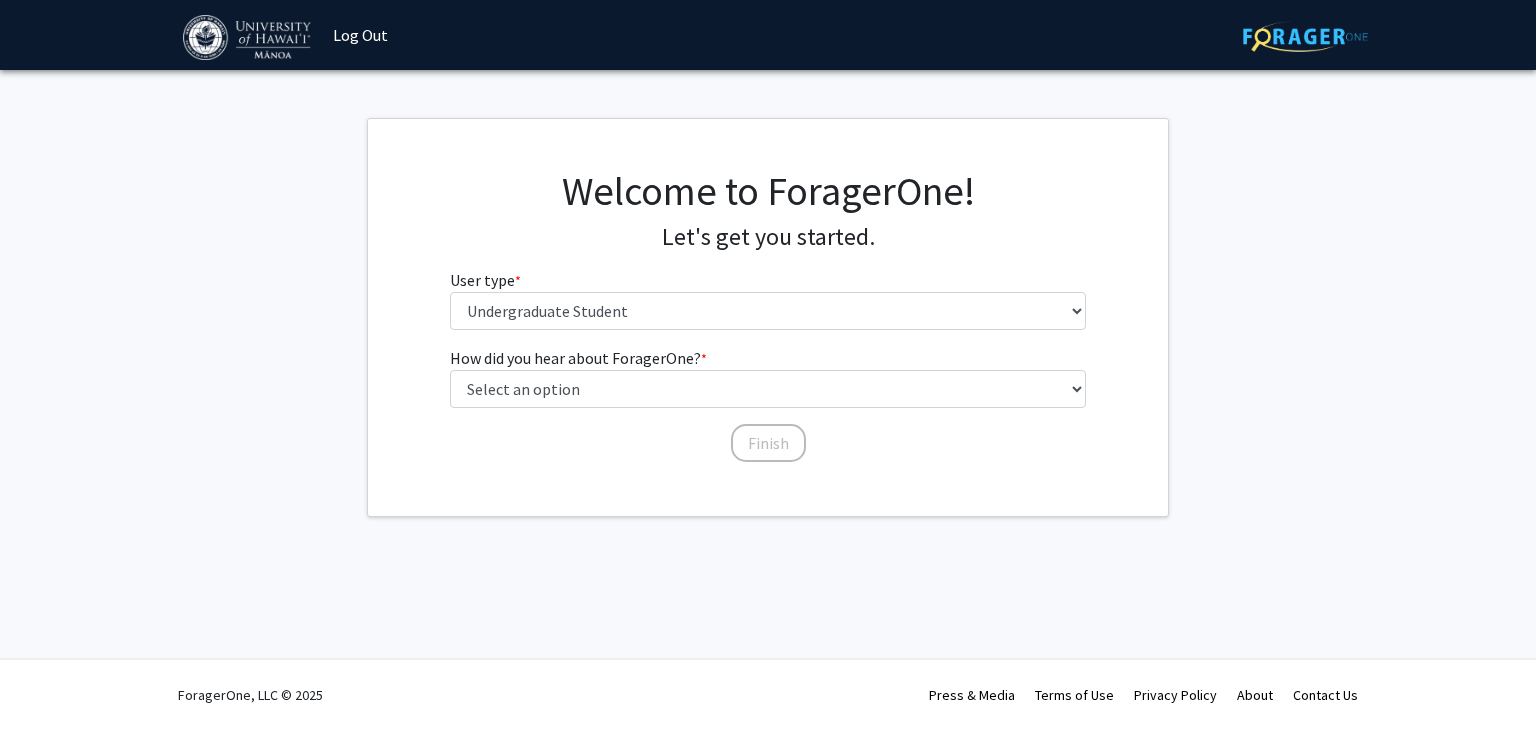 click on "Welcome to ForagerOne! Let's get you started. User type * required Please tell us who you are Undergraduate Student Master's Student Doctoral Candidate (PhD, MD, DMD, PharmD, etc.) Postdoctoral Researcher / Research Staff / Medical Resident / Medical Fellow Faculty Administrative Staff" 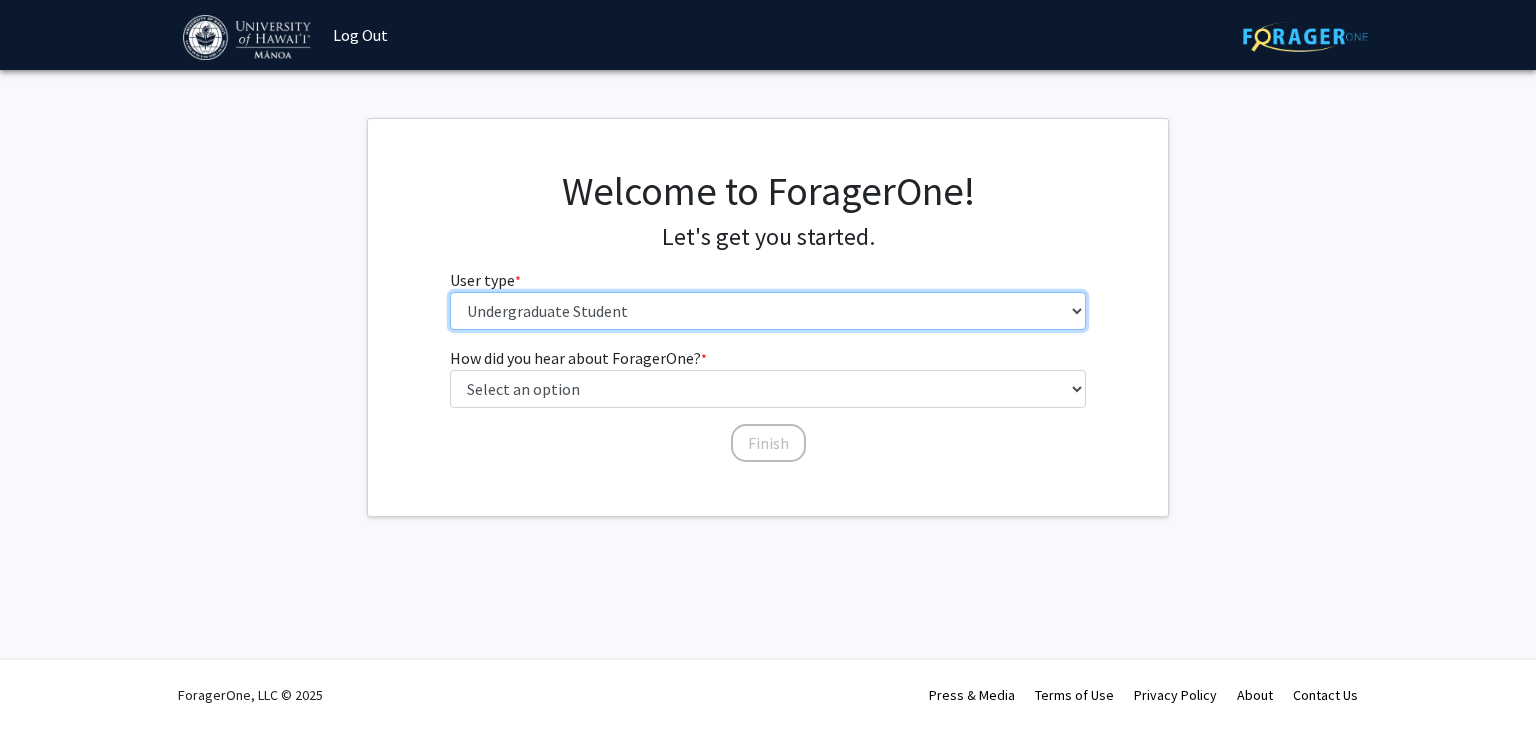 click on "Please tell us who you are  Undergraduate Student   Master's Student   Doctoral Candidate (PhD, MD, DMD, PharmD, etc.)   Postdoctoral Researcher / Research Staff / Medical Resident / Medical Fellow   Faculty   Administrative Staff" at bounding box center (768, 311) 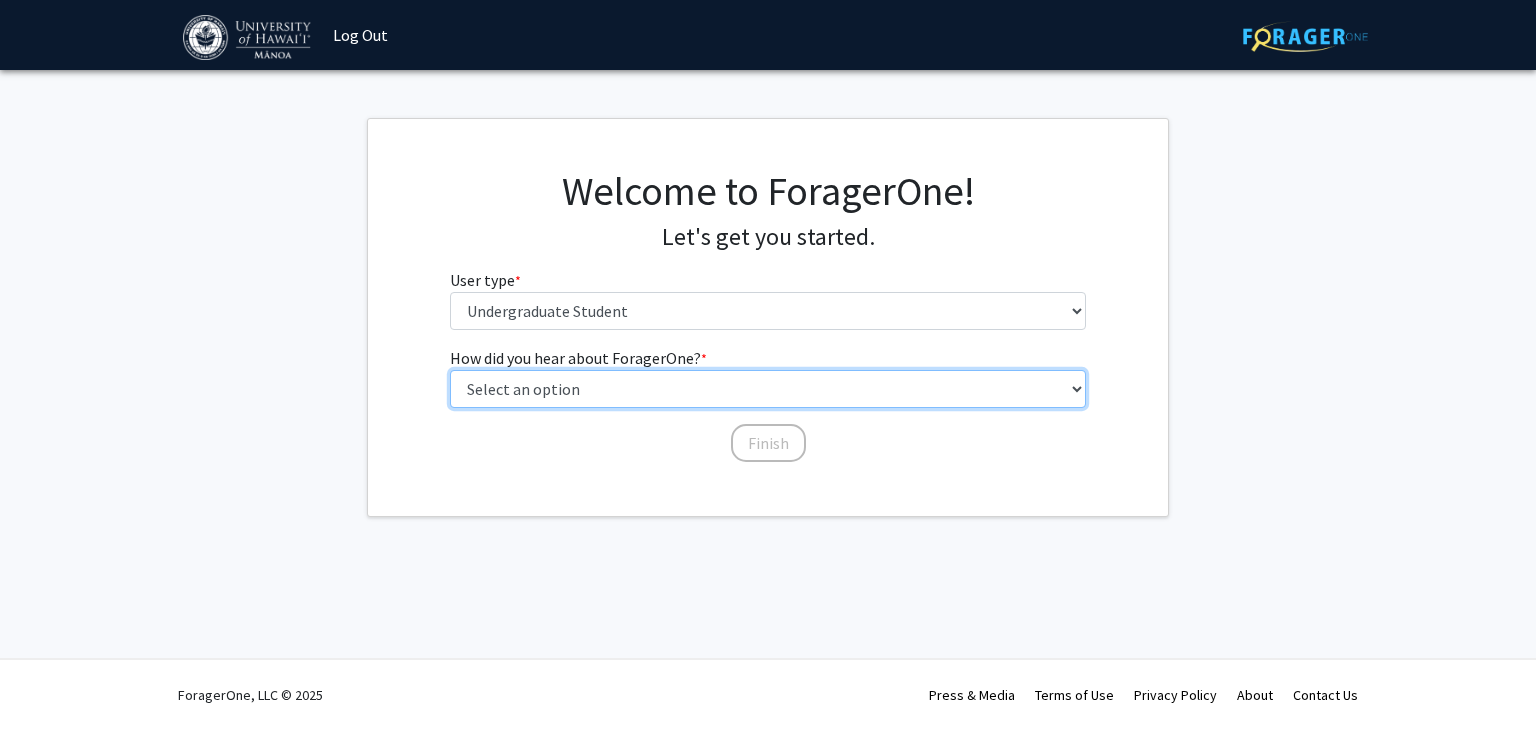click on "Select an option  Peer/student recommendation   Faculty/staff recommendation   University website   University email or newsletter   Other" at bounding box center [768, 389] 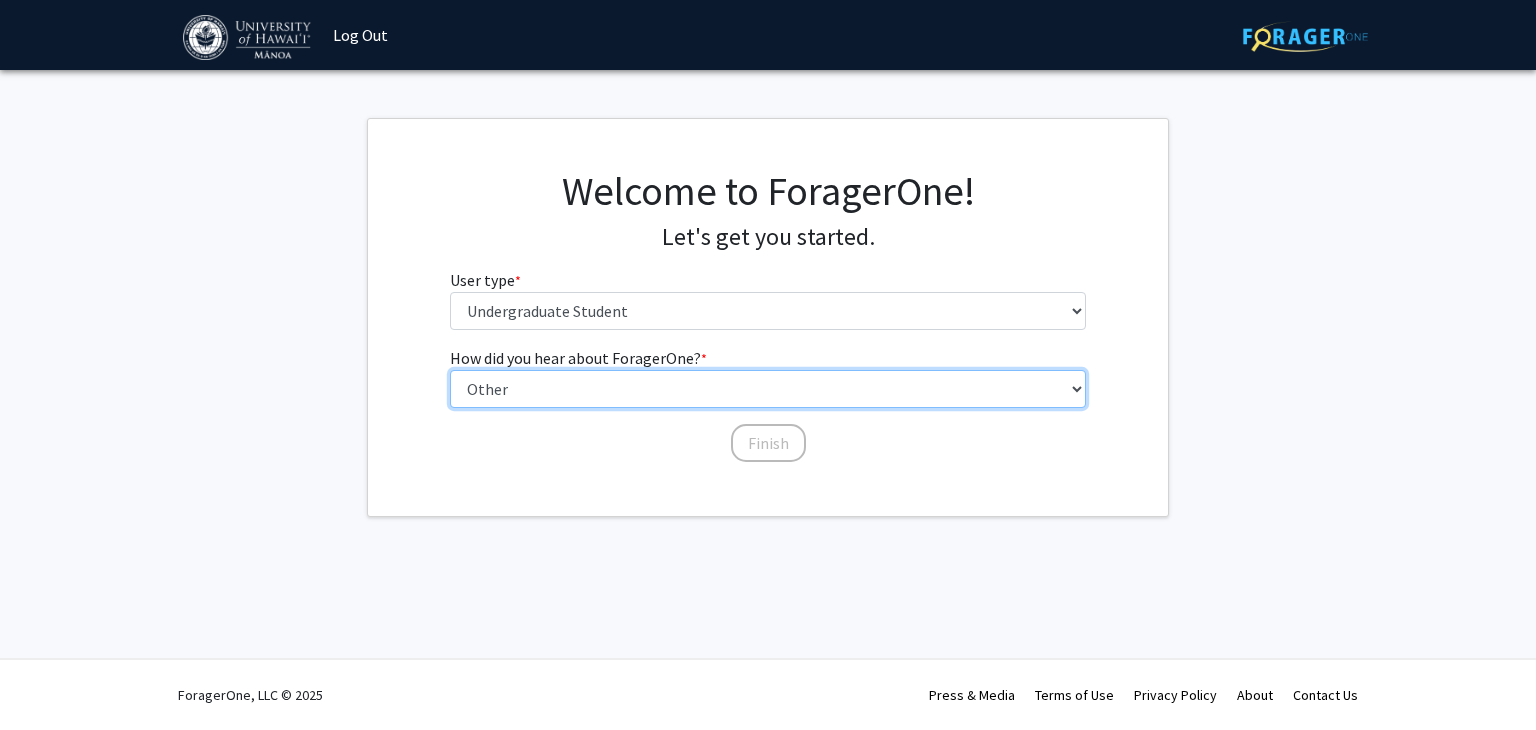 click on "Select an option  Peer/student recommendation   Faculty/staff recommendation   University website   University email or newsletter   Other" at bounding box center (768, 389) 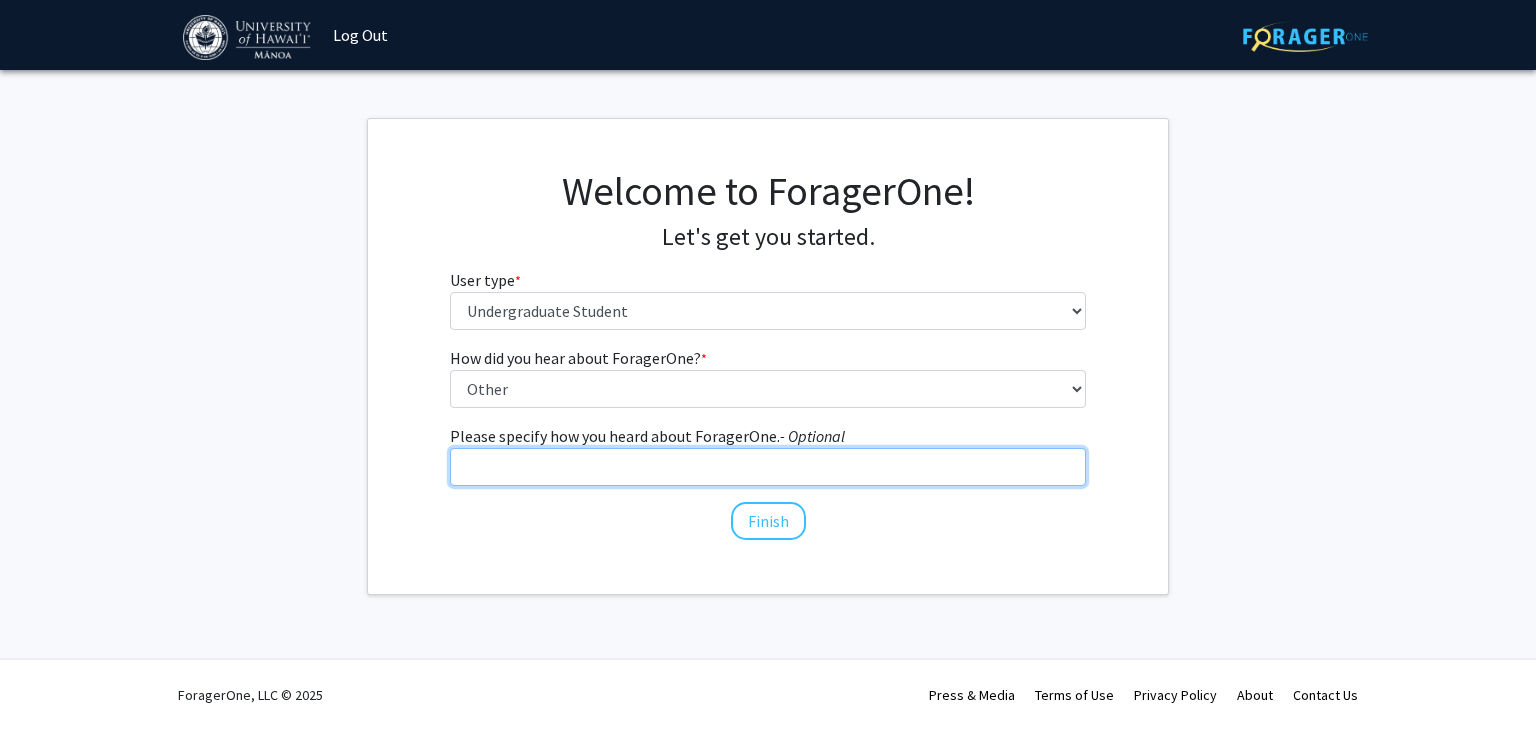 click on "Please specify how you heard about ForagerOne.  - Optional" at bounding box center [768, 467] 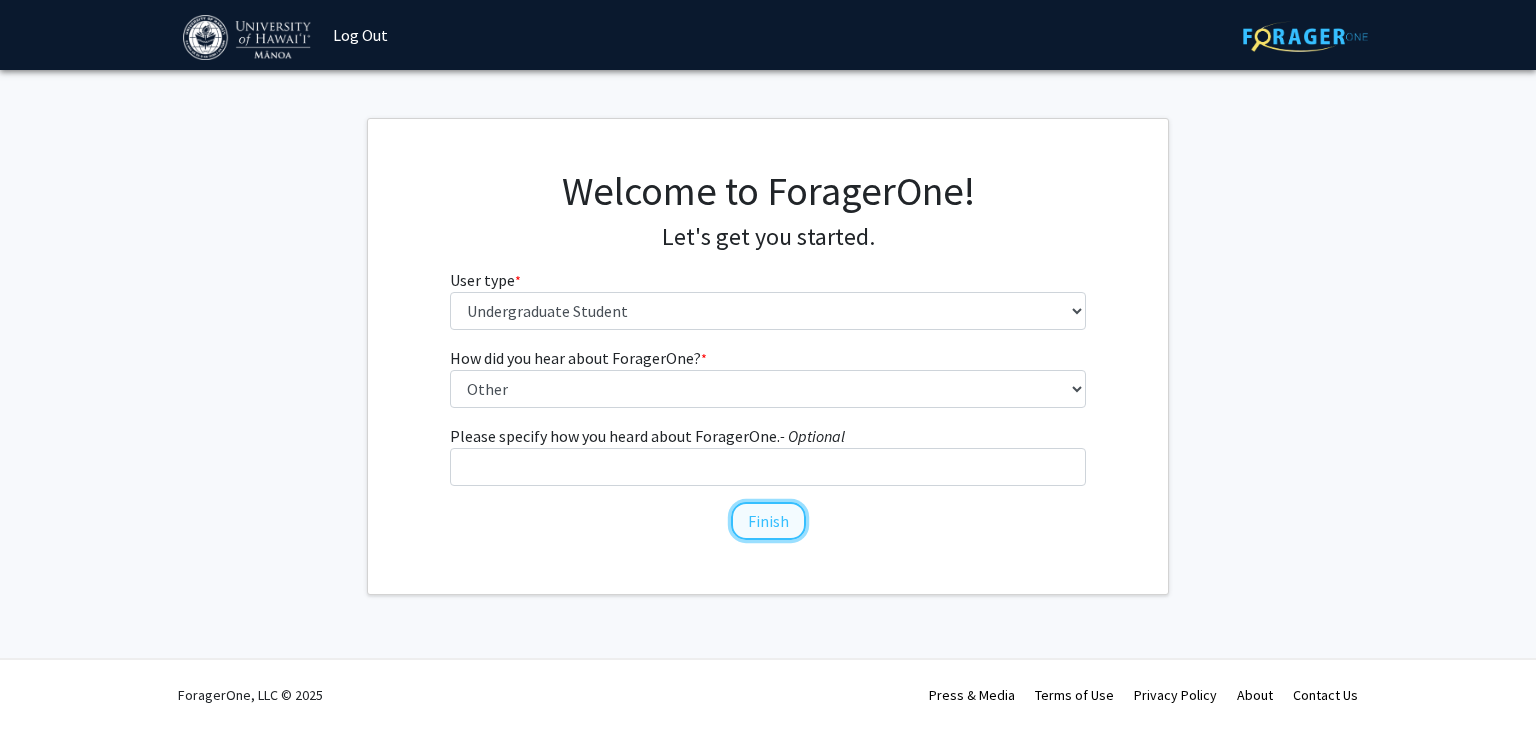 click on "Finish" 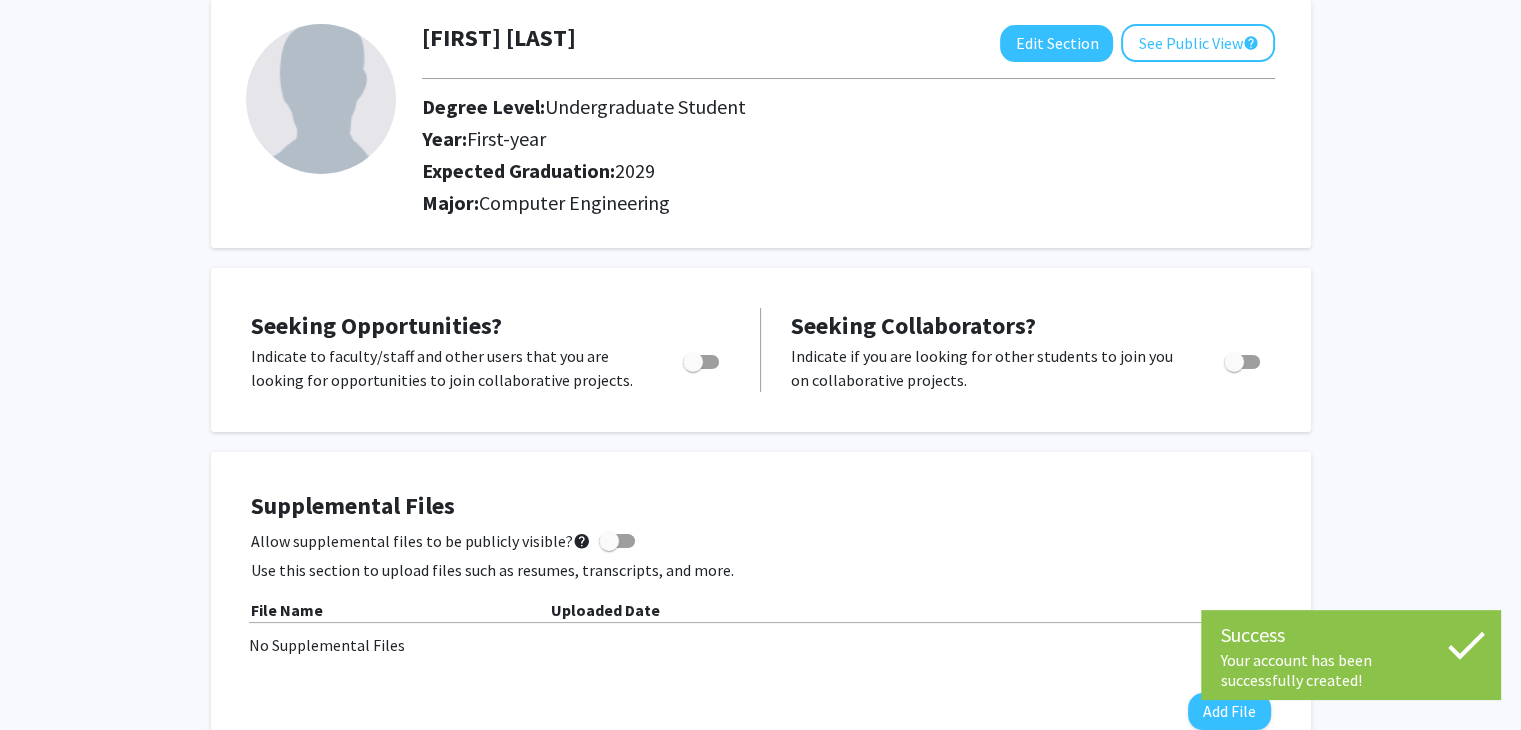 scroll, scrollTop: 100, scrollLeft: 0, axis: vertical 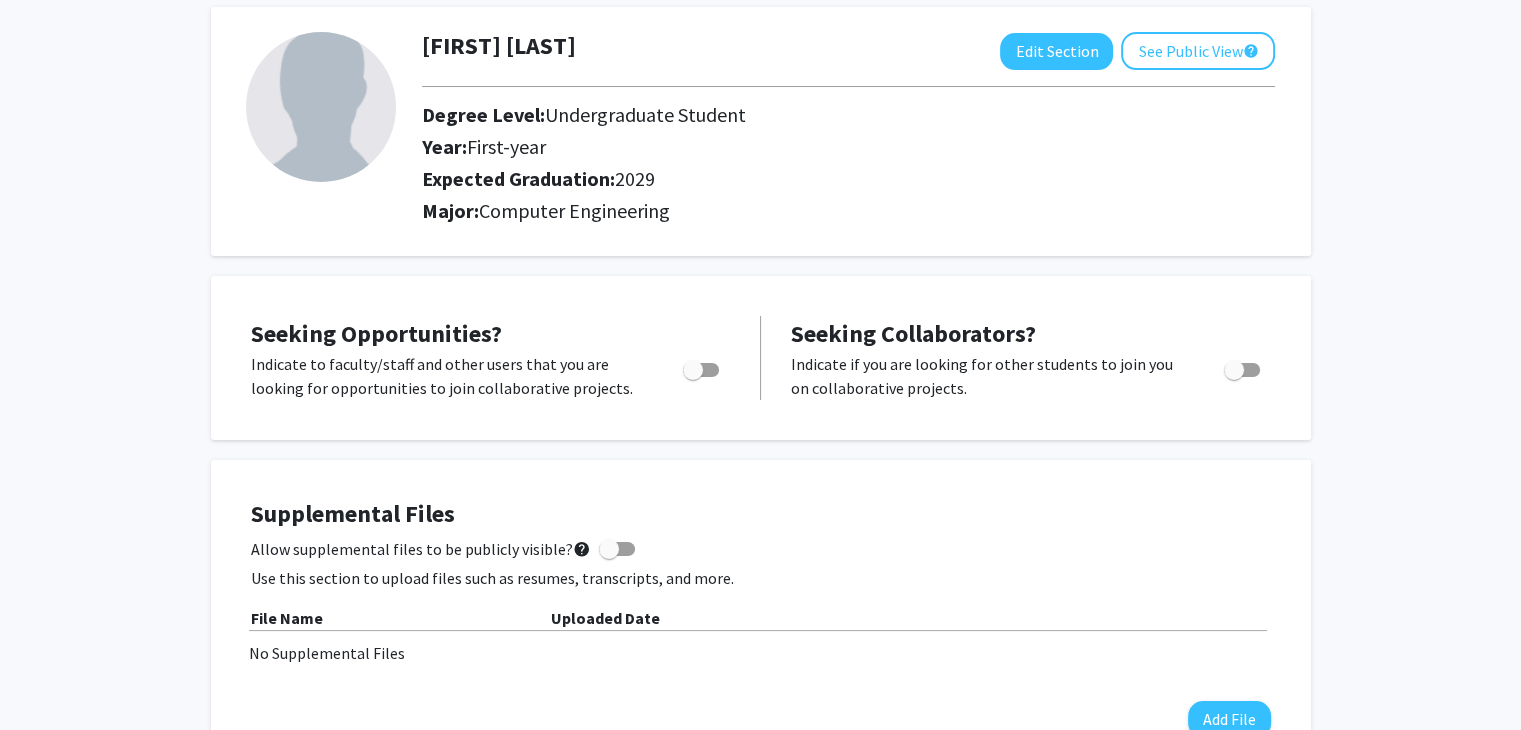 click at bounding box center [701, 370] 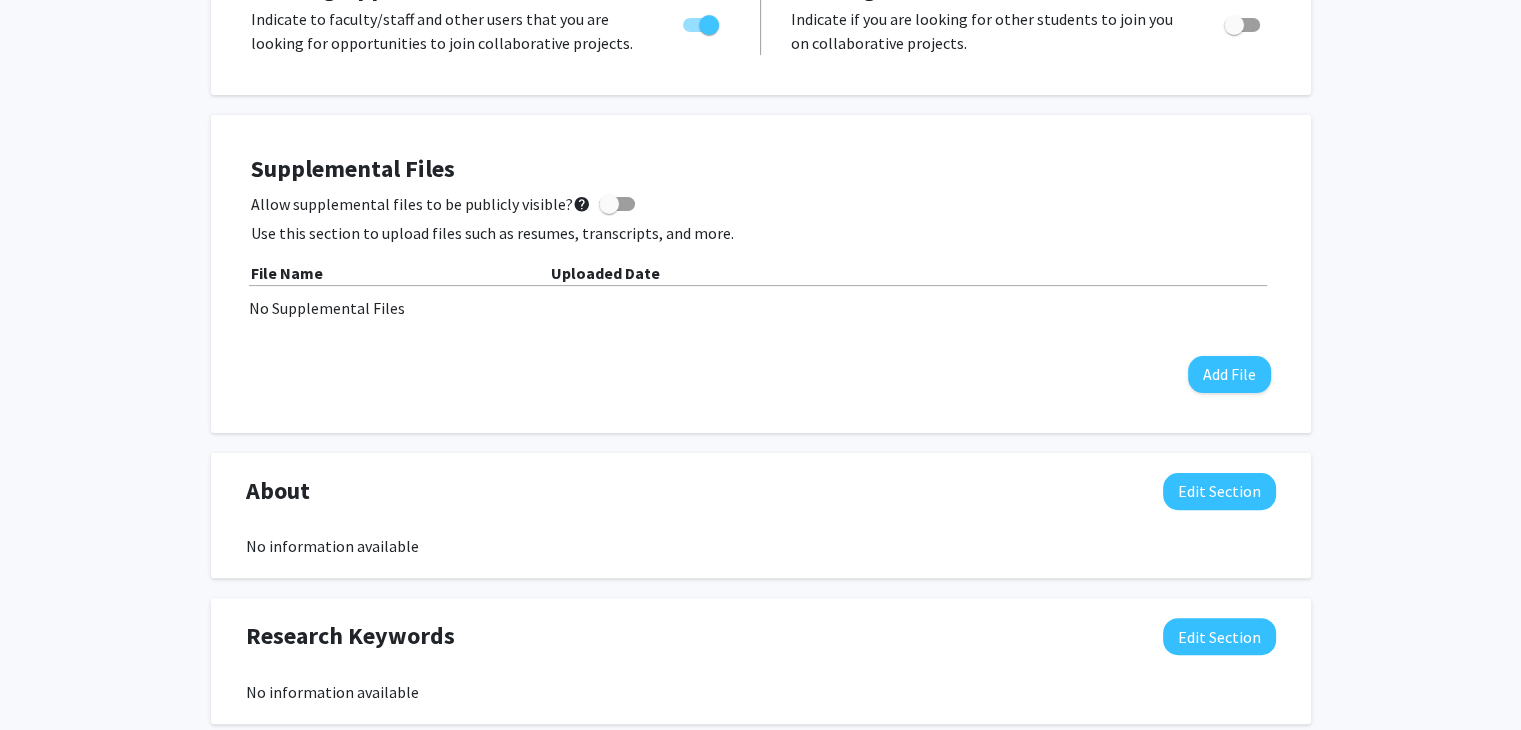 scroll, scrollTop: 0, scrollLeft: 0, axis: both 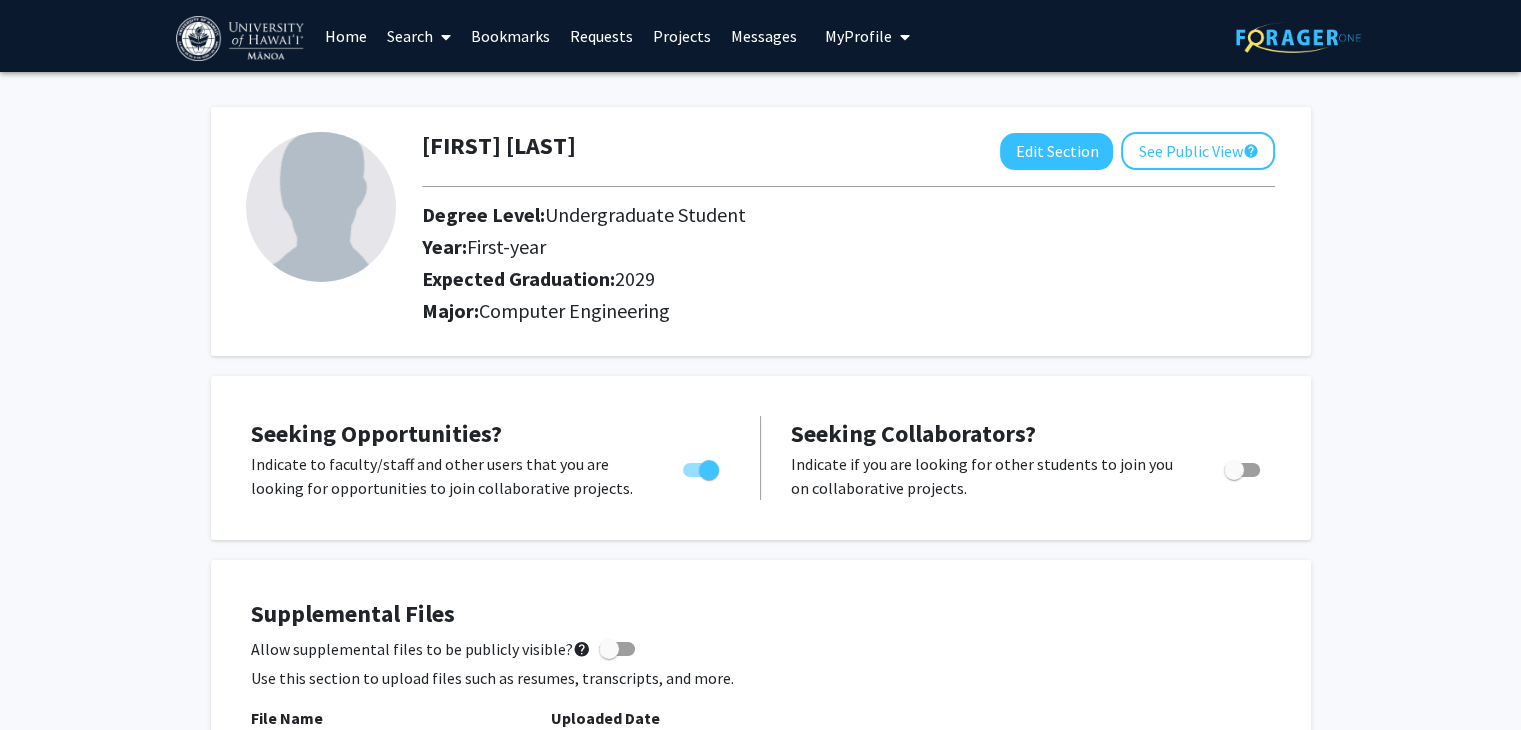 click on "Projects" at bounding box center (682, 36) 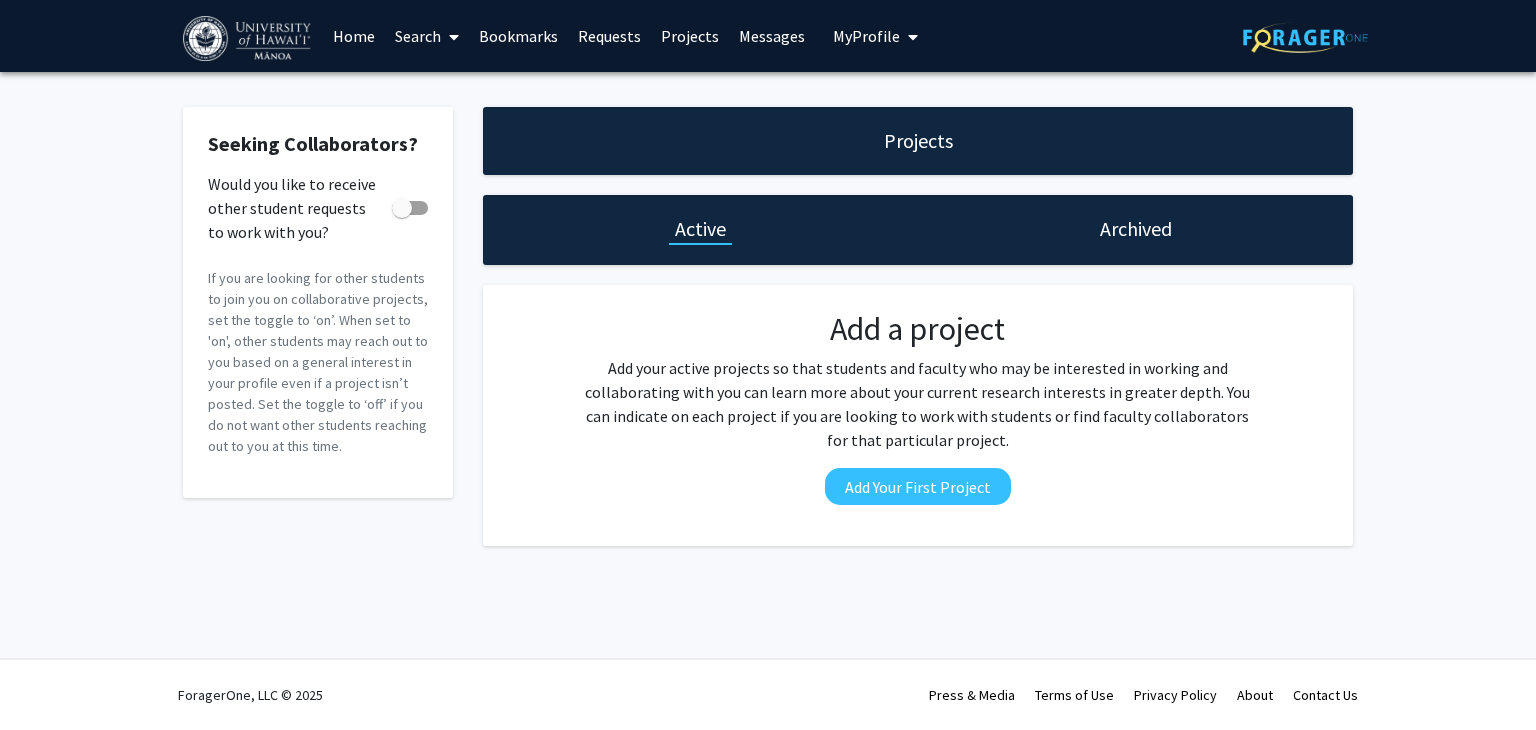 click on "Archived" 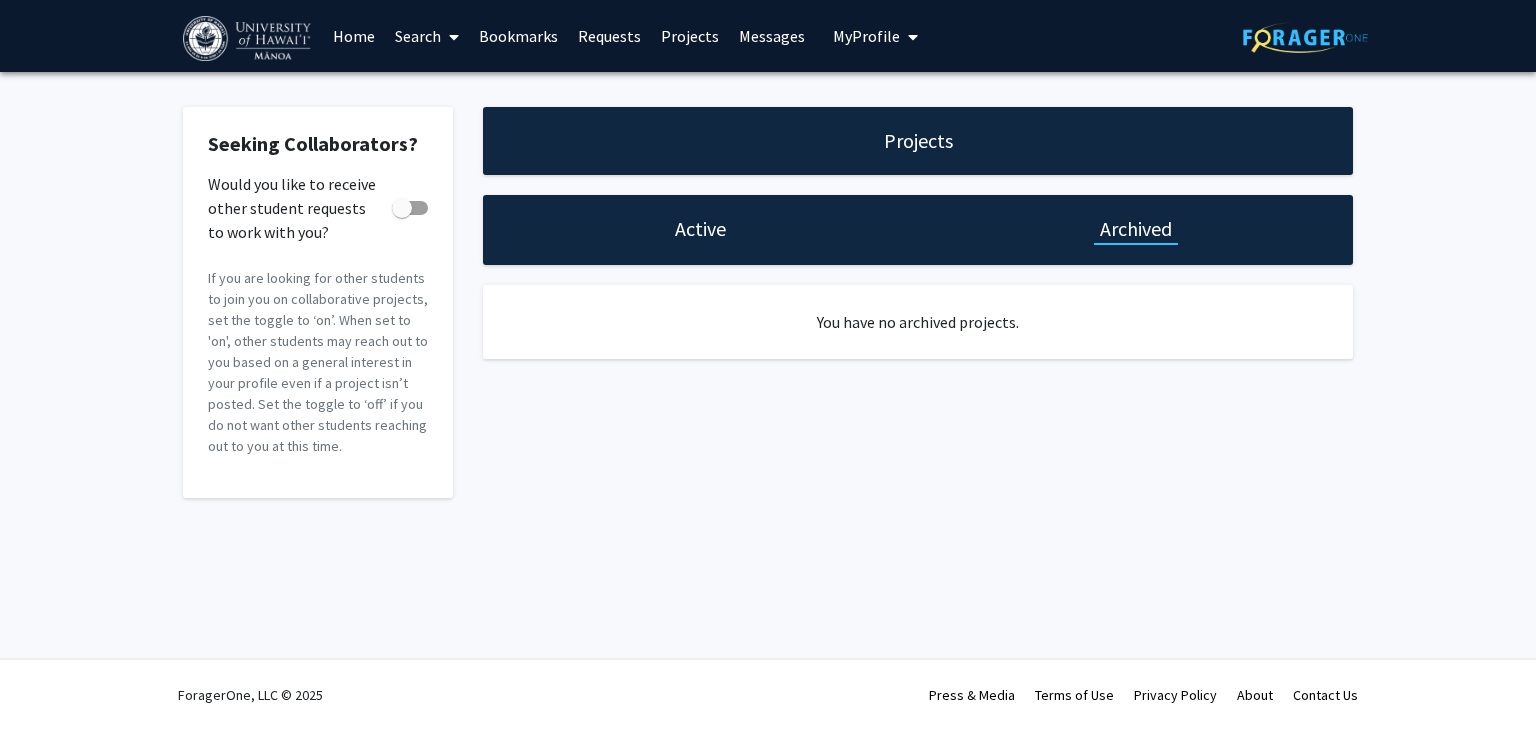 click on "Active" 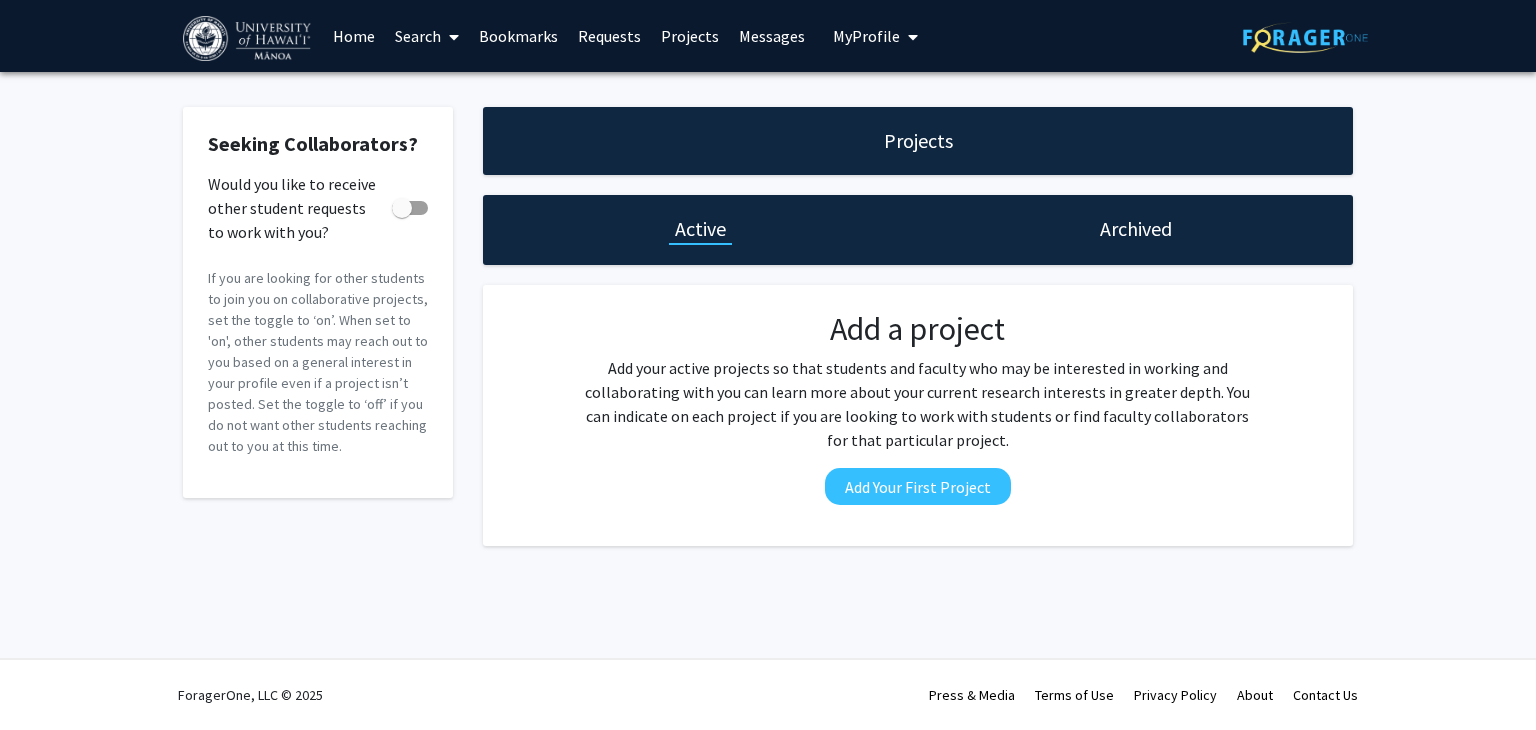 click on "Home" at bounding box center (354, 36) 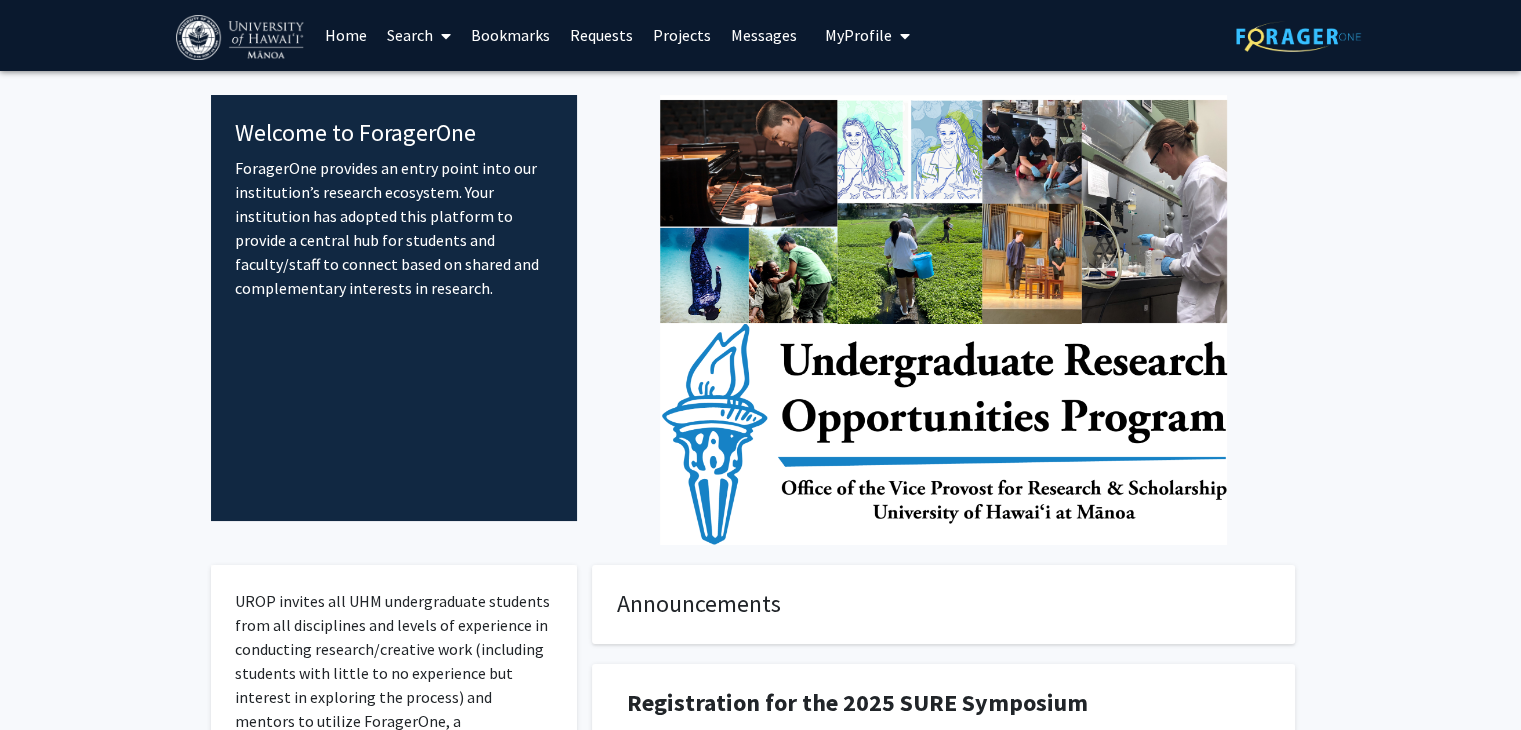 scroll, scrollTop: 0, scrollLeft: 0, axis: both 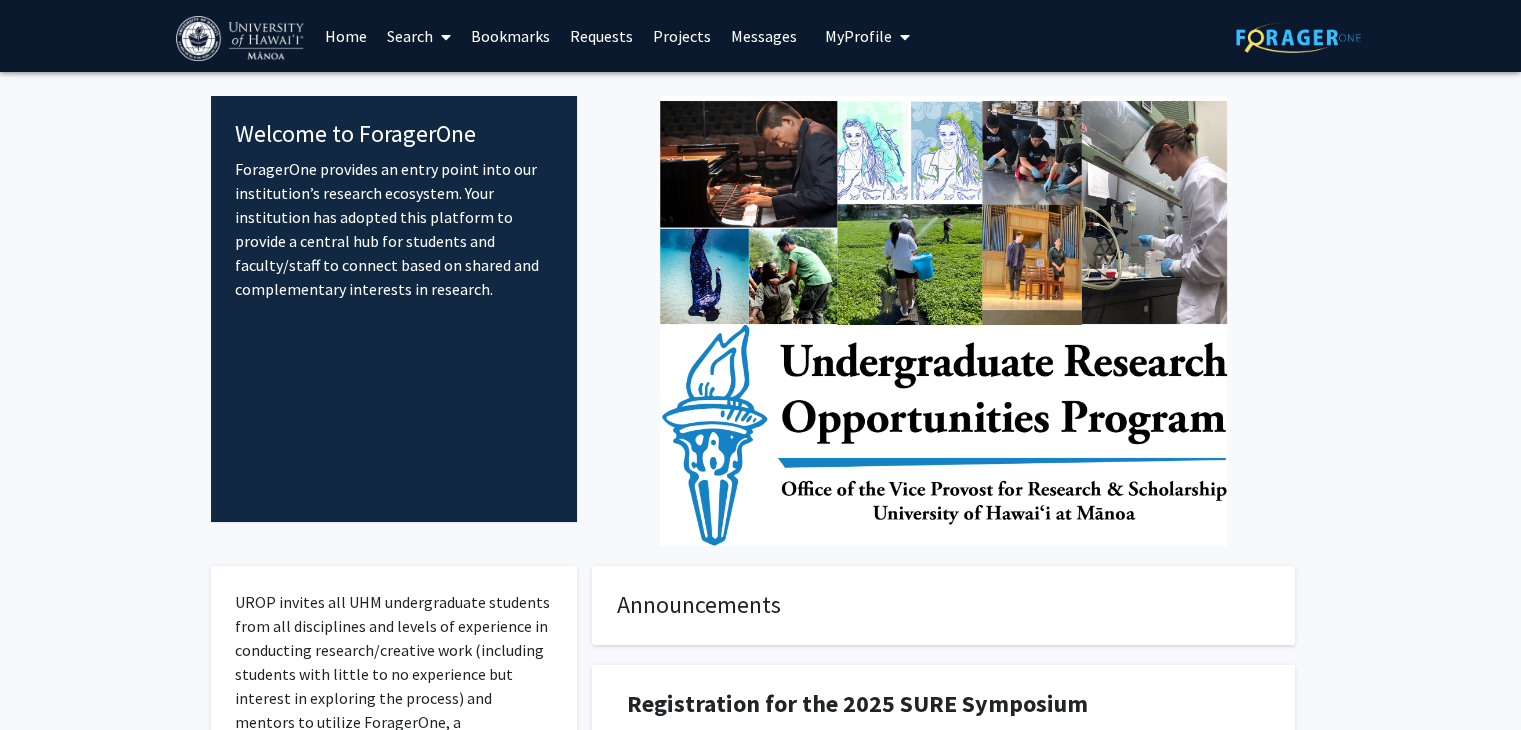 click on "Search" at bounding box center (419, 36) 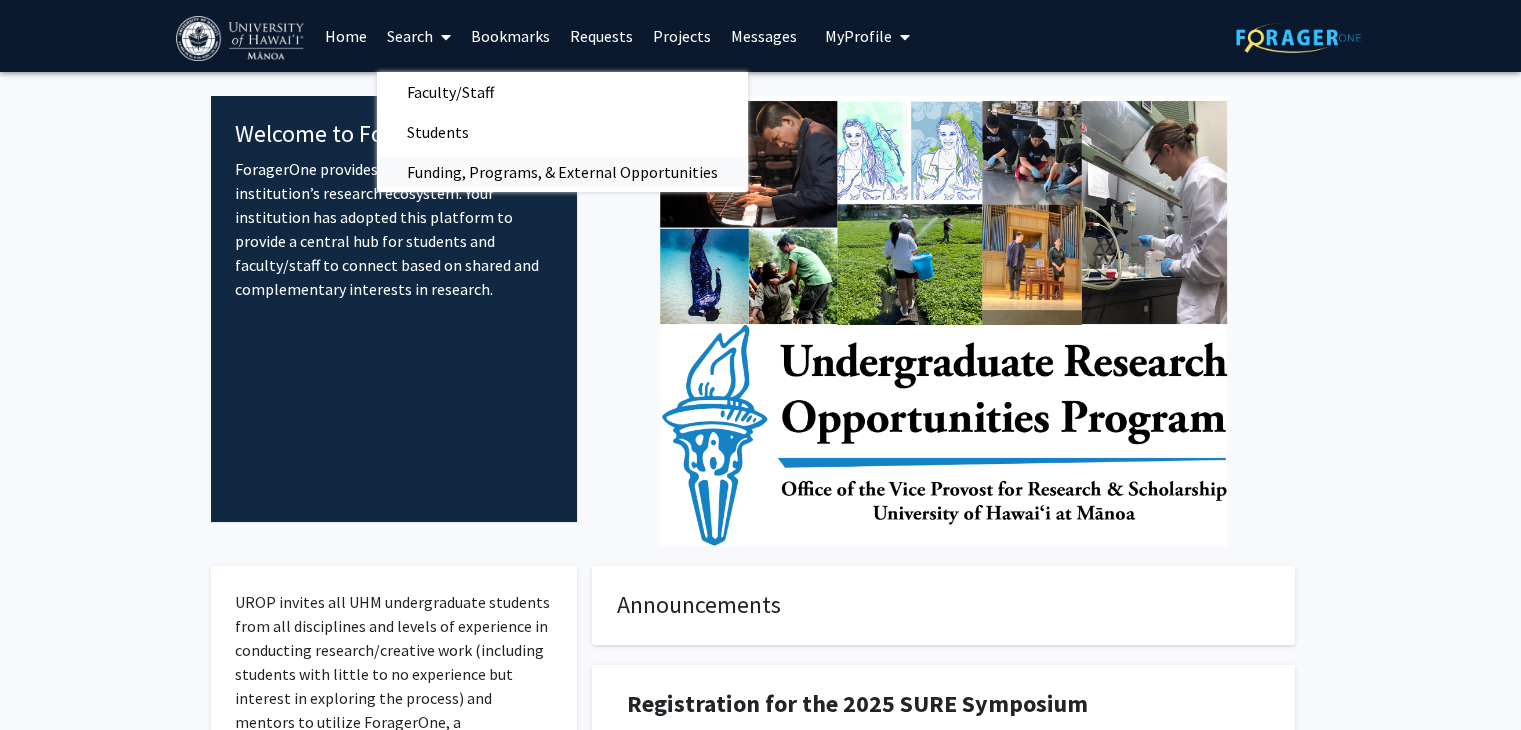 click on "Funding, Programs, & External Opportunities" at bounding box center [562, 172] 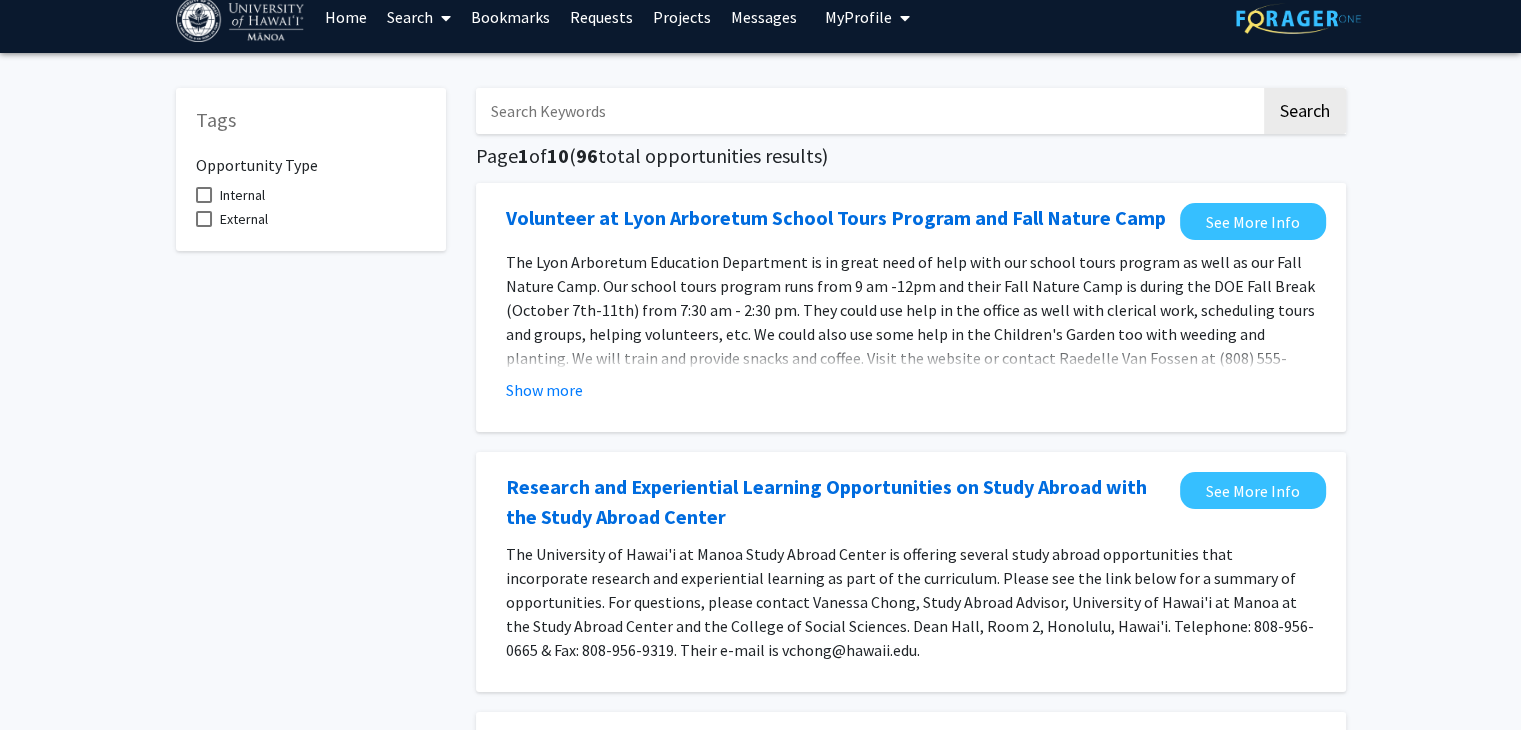 scroll, scrollTop: 0, scrollLeft: 0, axis: both 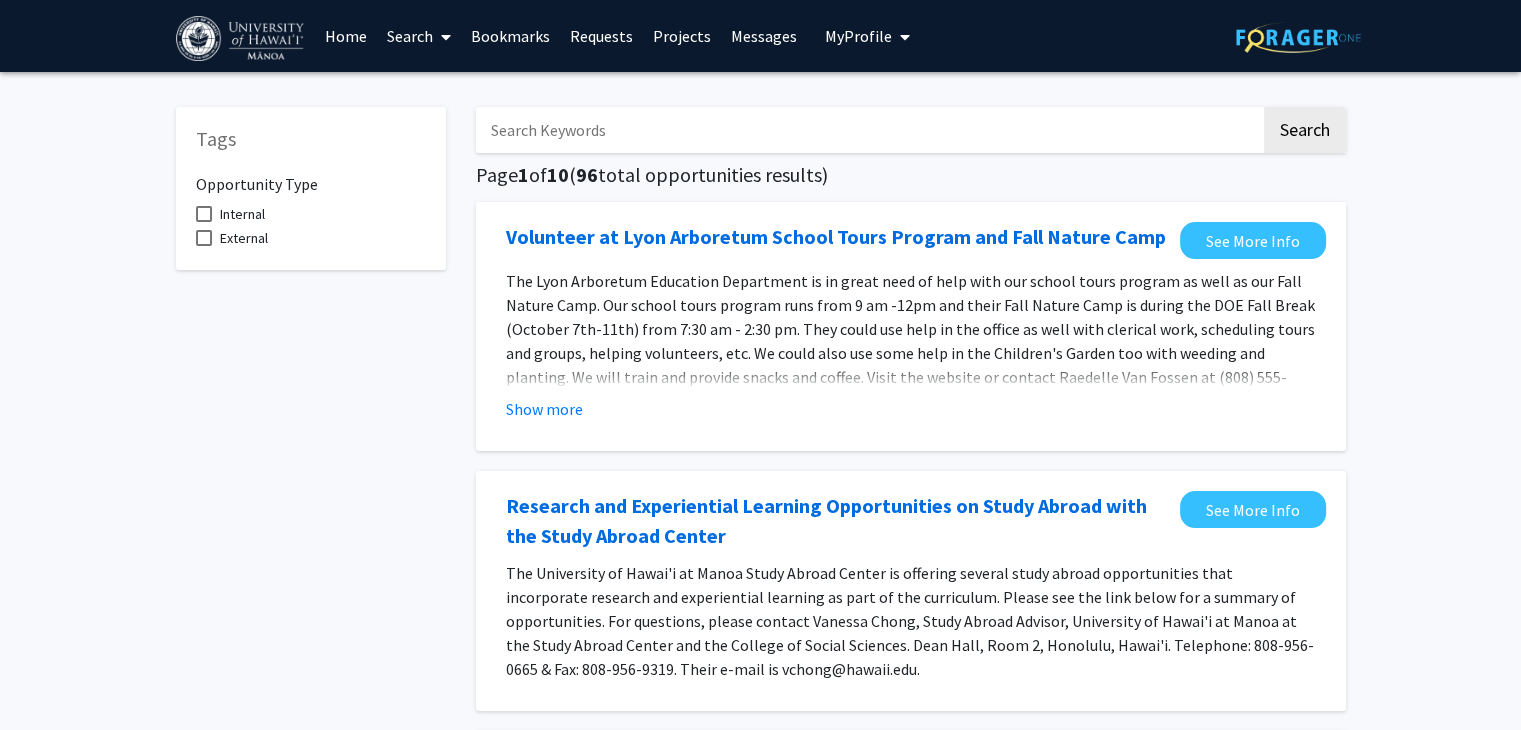 click on "Internal" at bounding box center (242, 214) 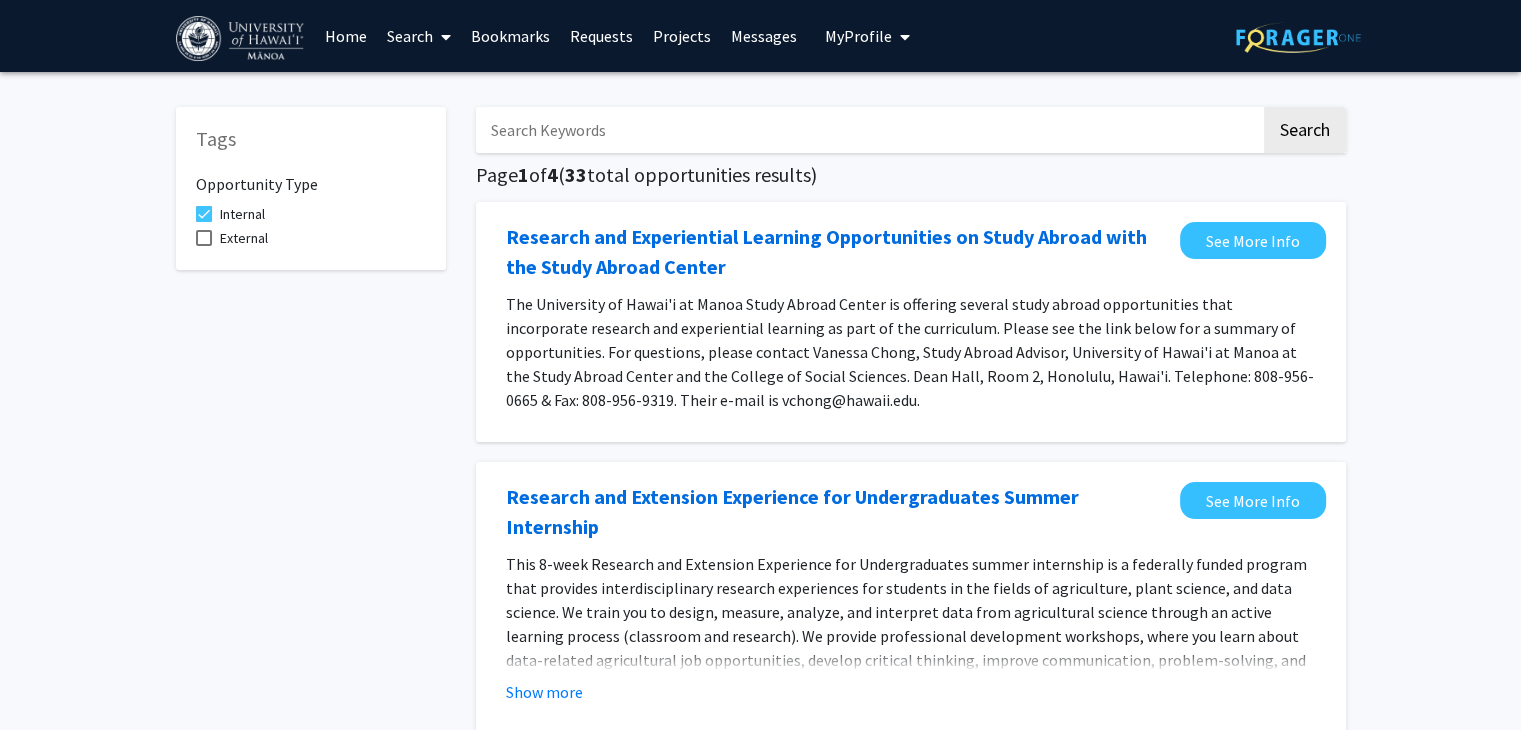 click at bounding box center (442, 37) 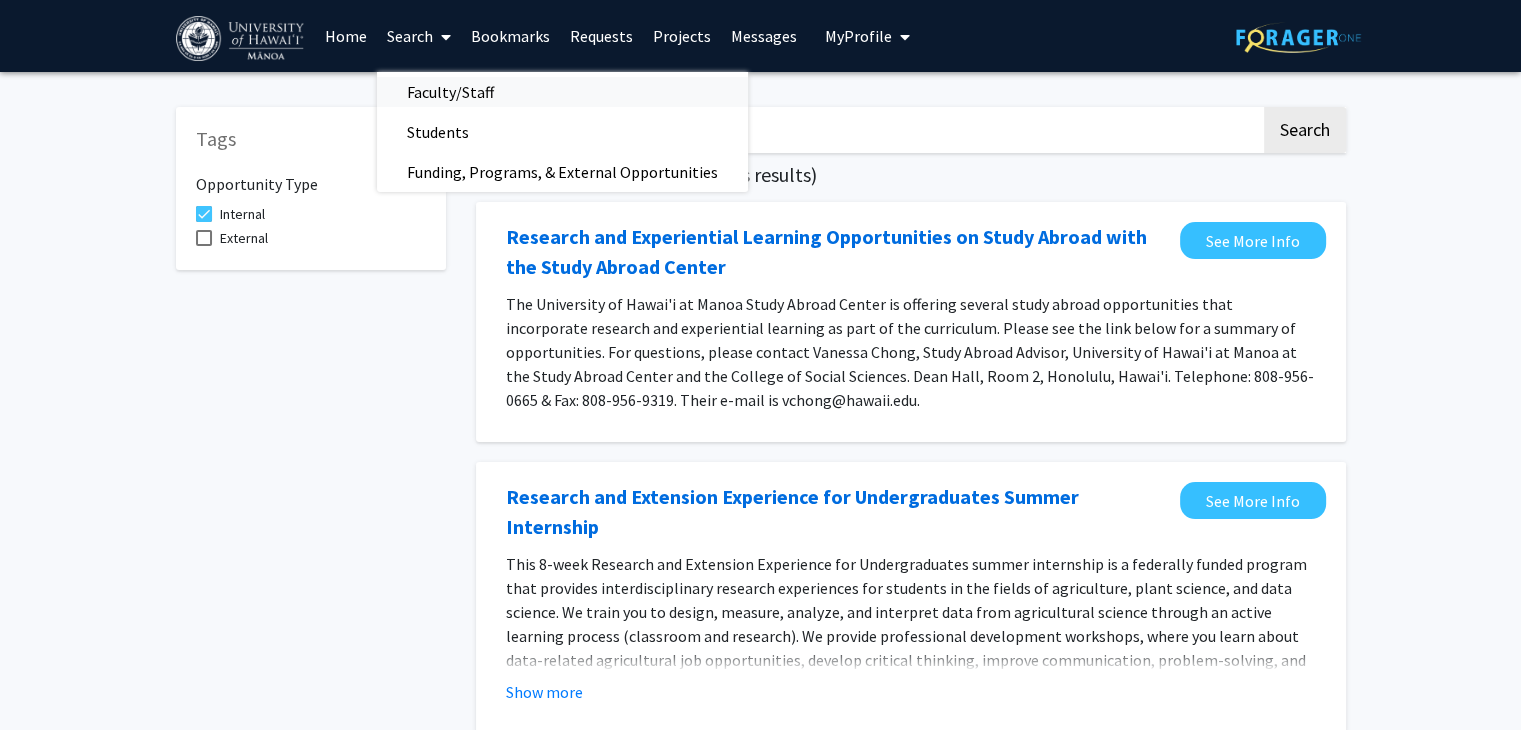 click on "Faculty/Staff" at bounding box center [450, 92] 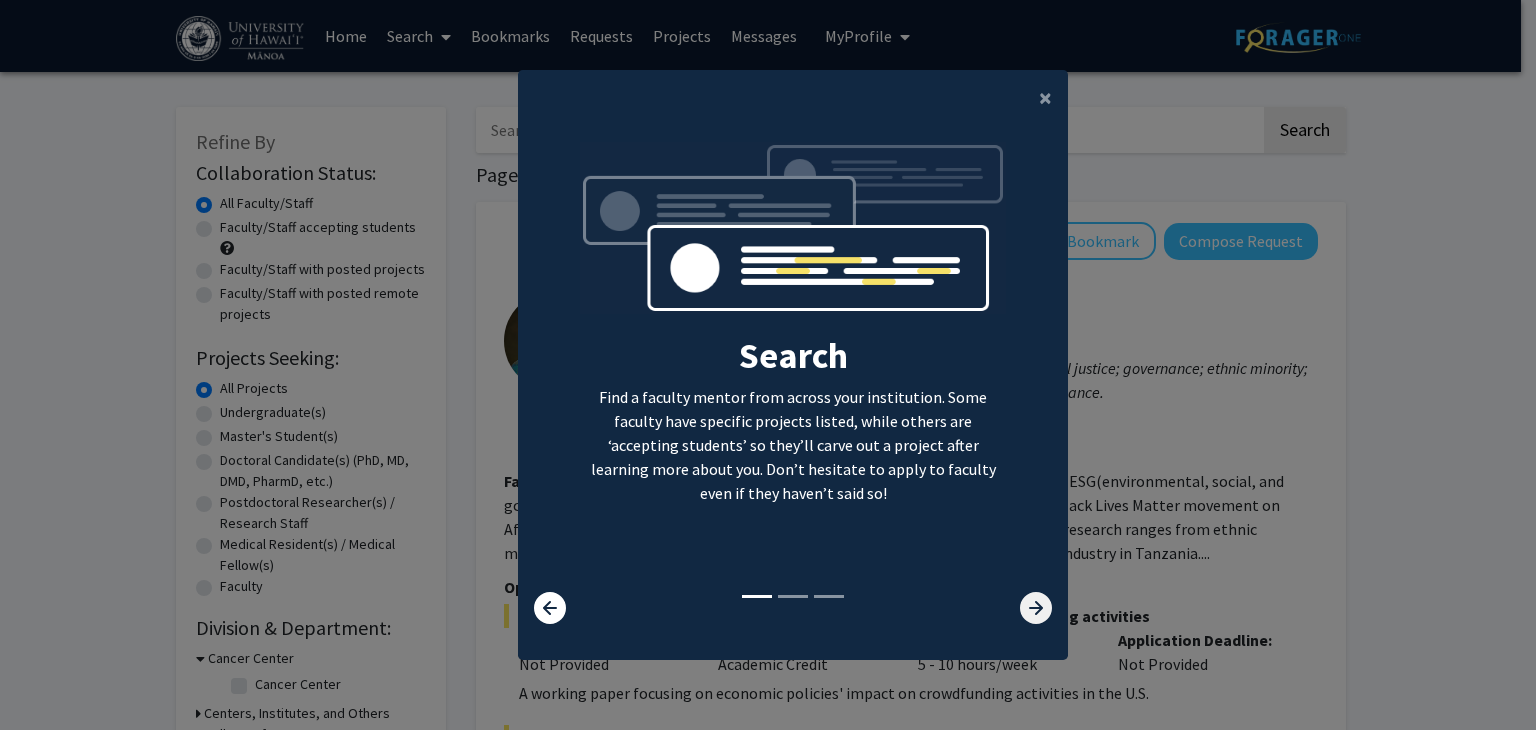 click 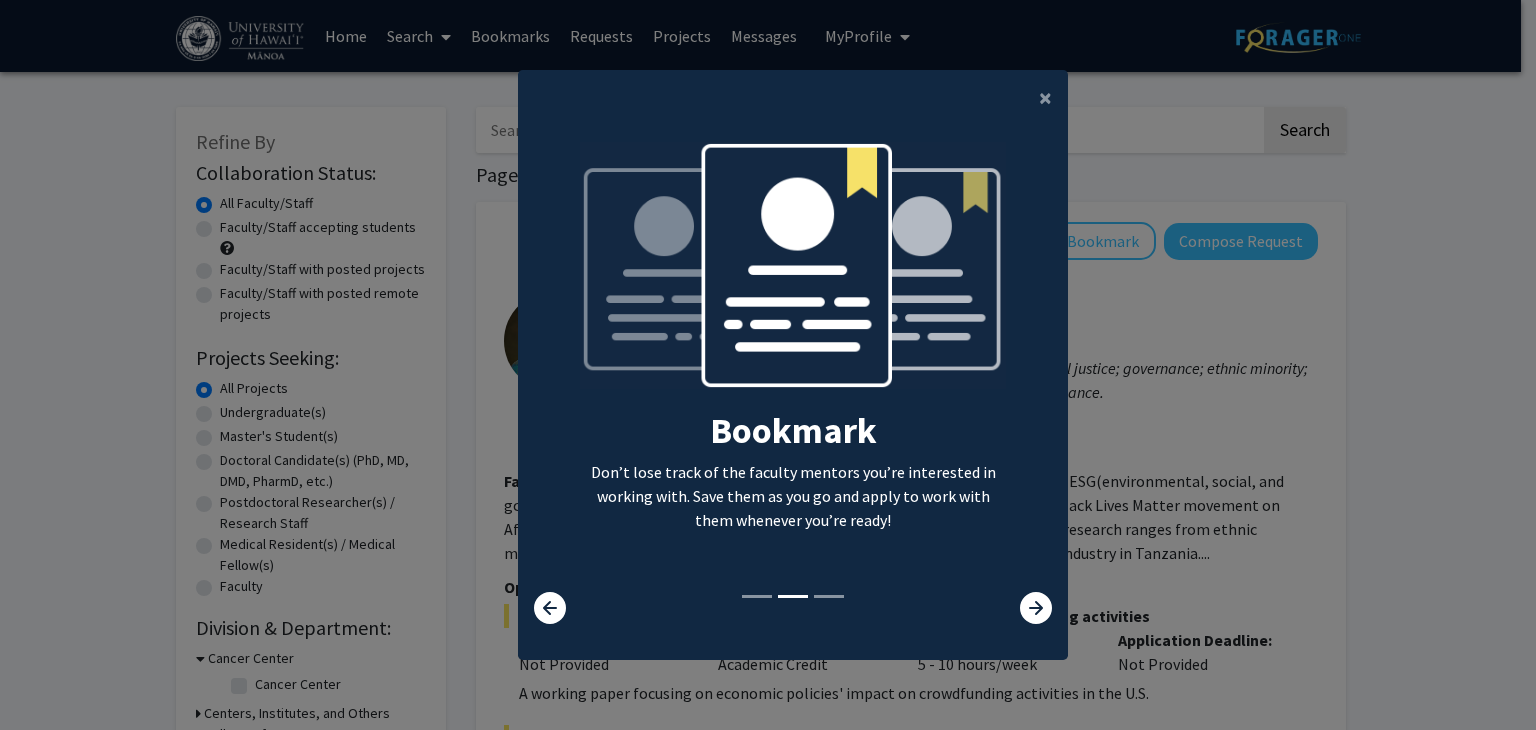 click at bounding box center [564, 608] 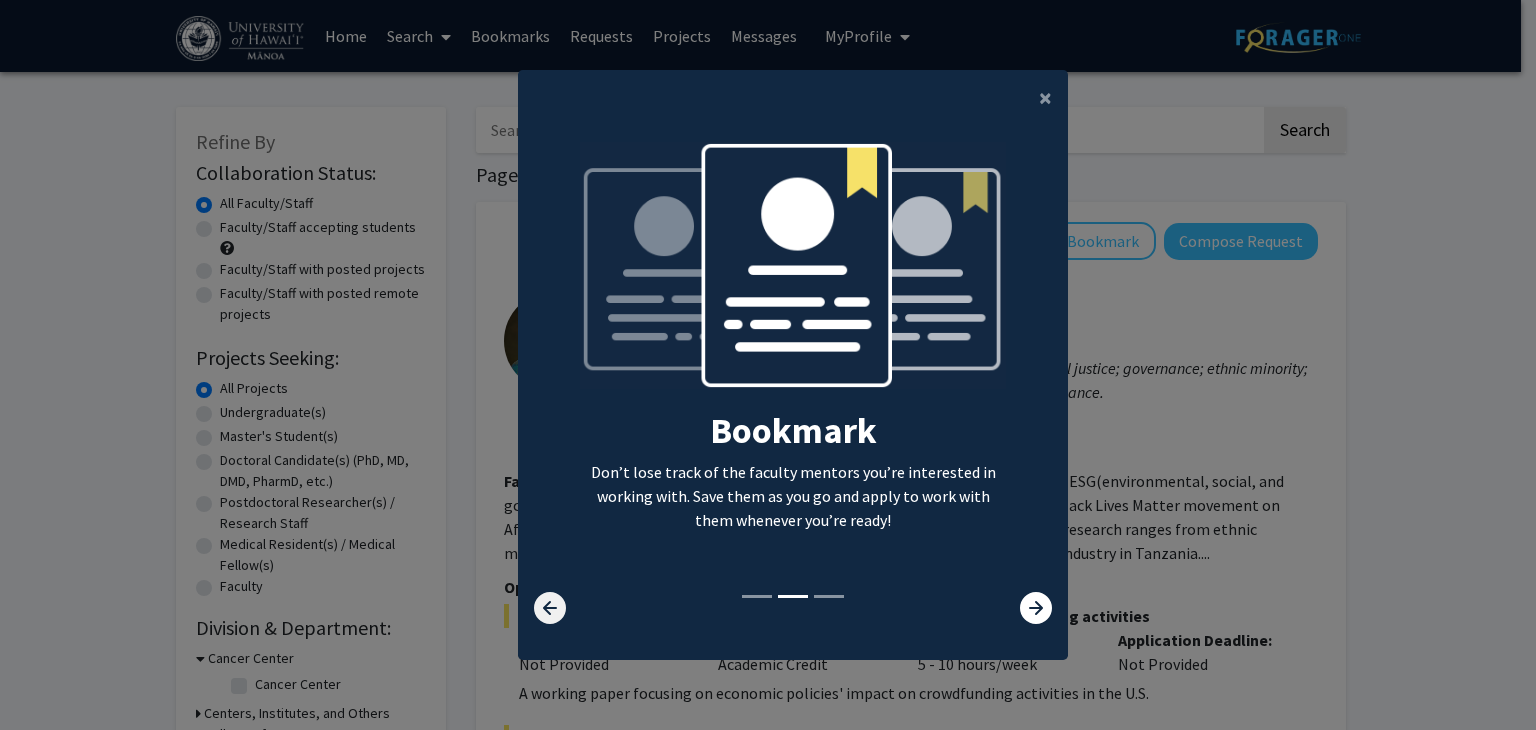 click 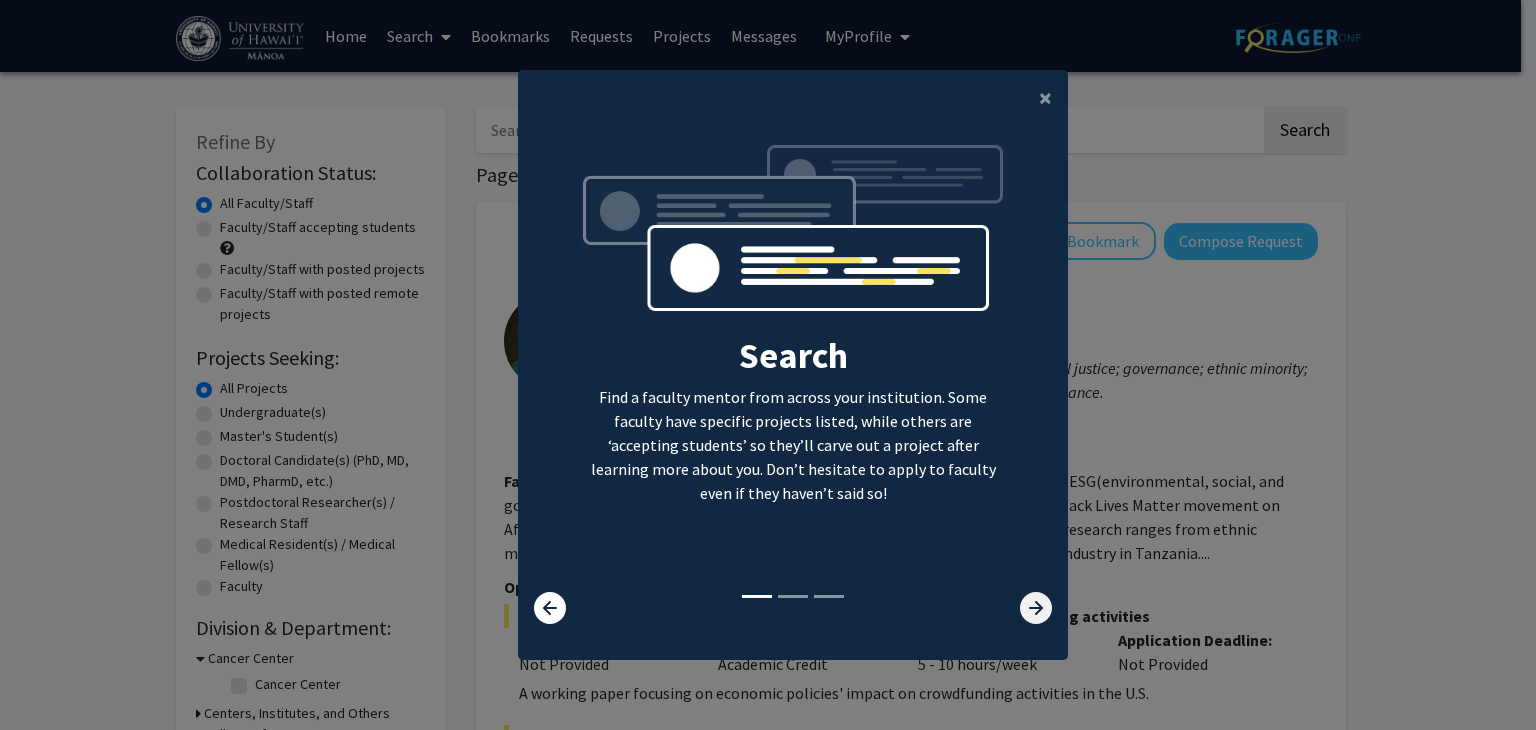 click 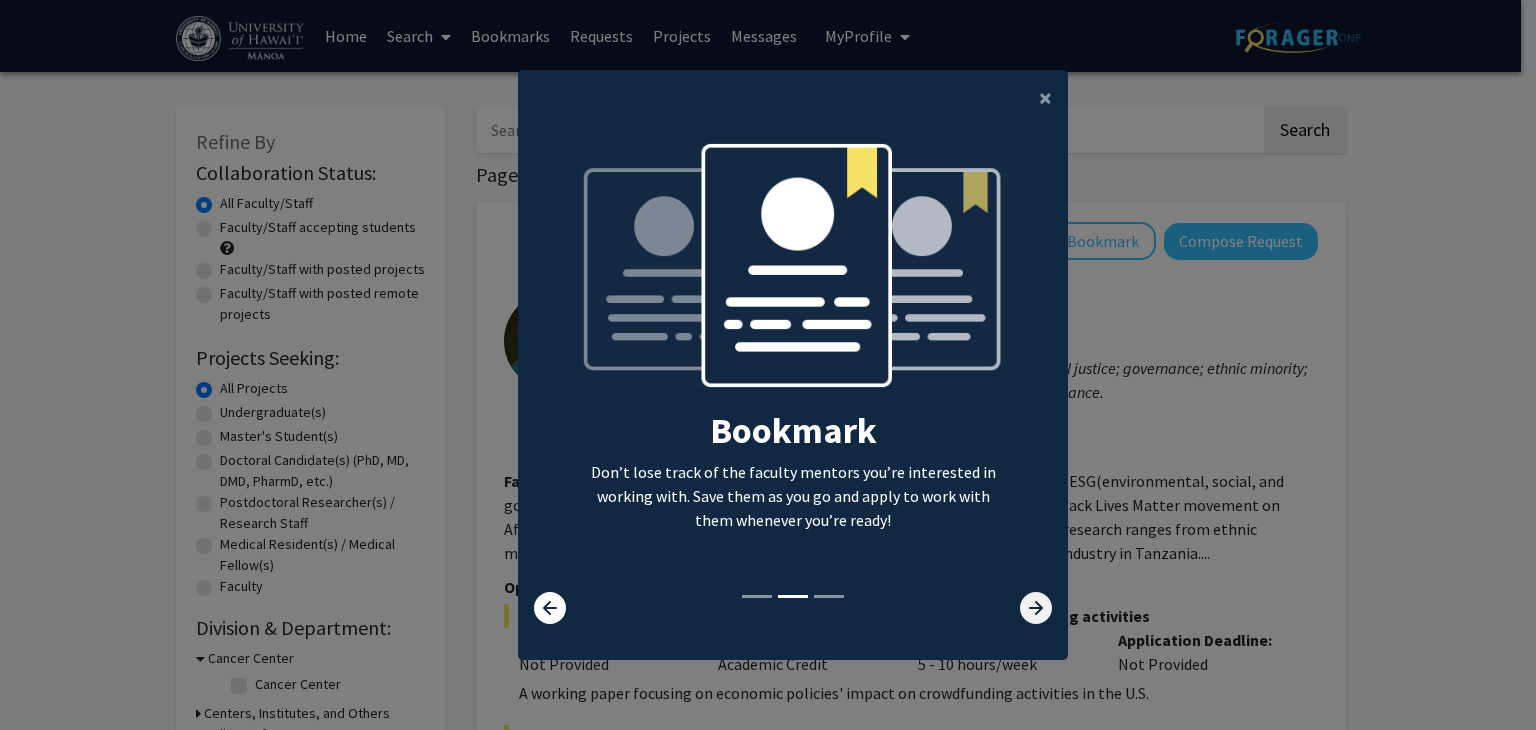 click 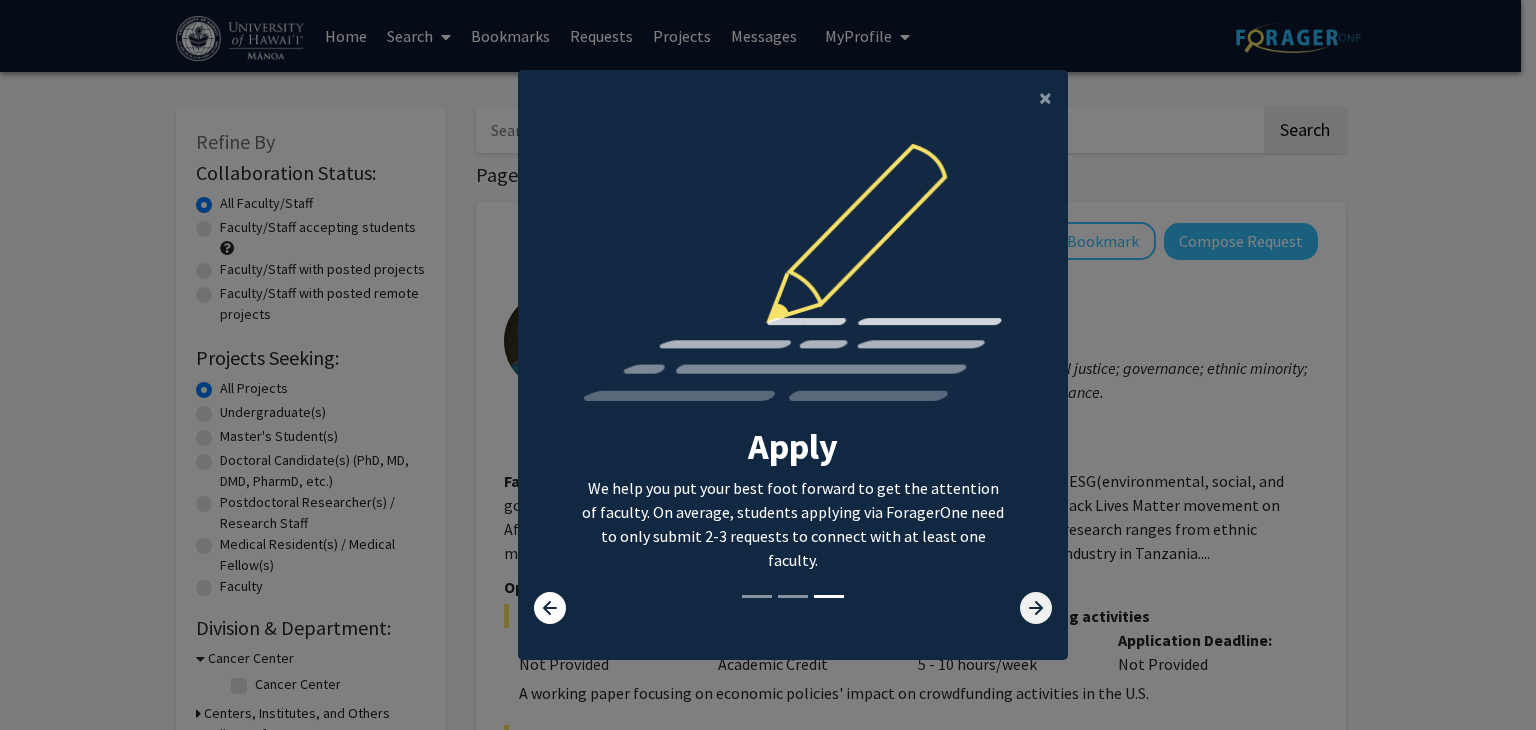 click 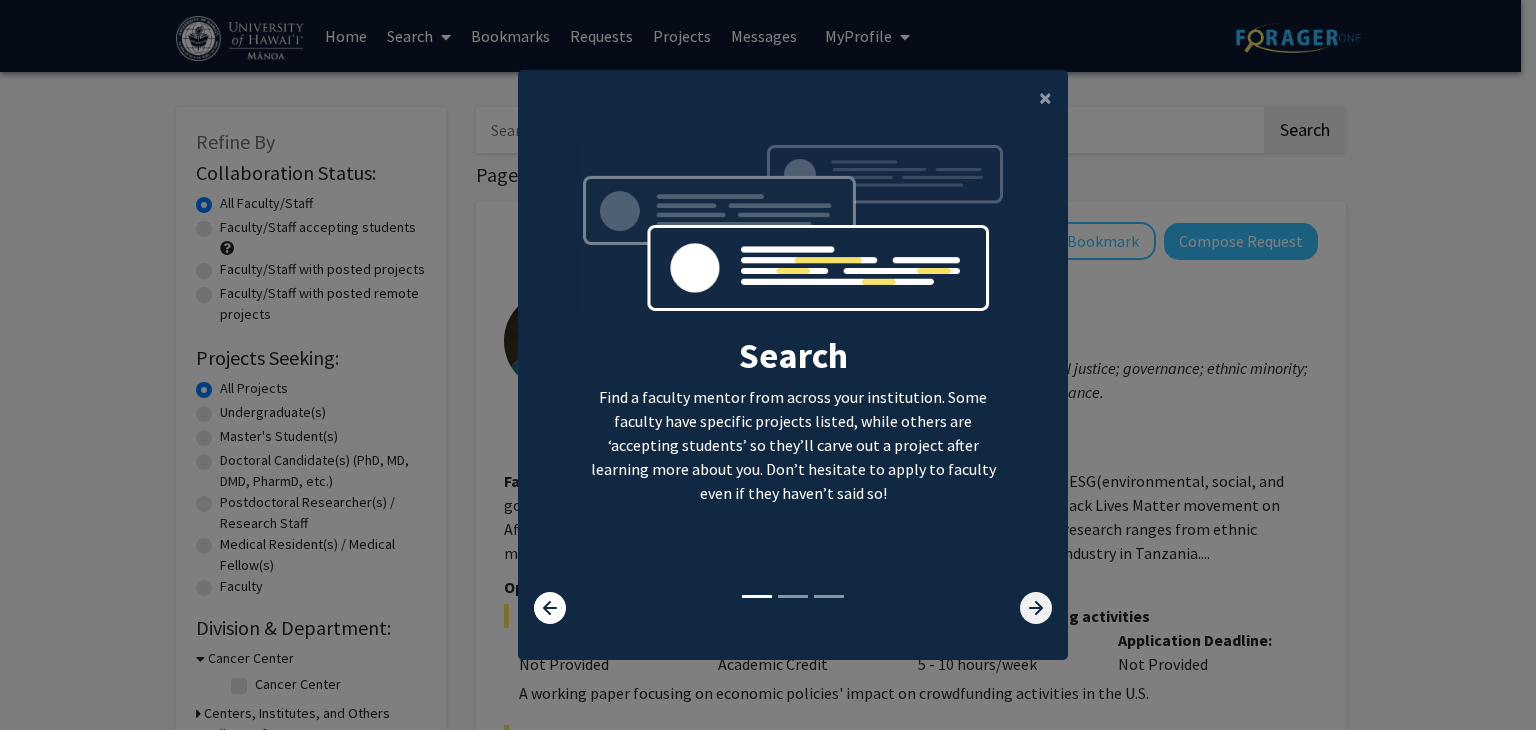 click 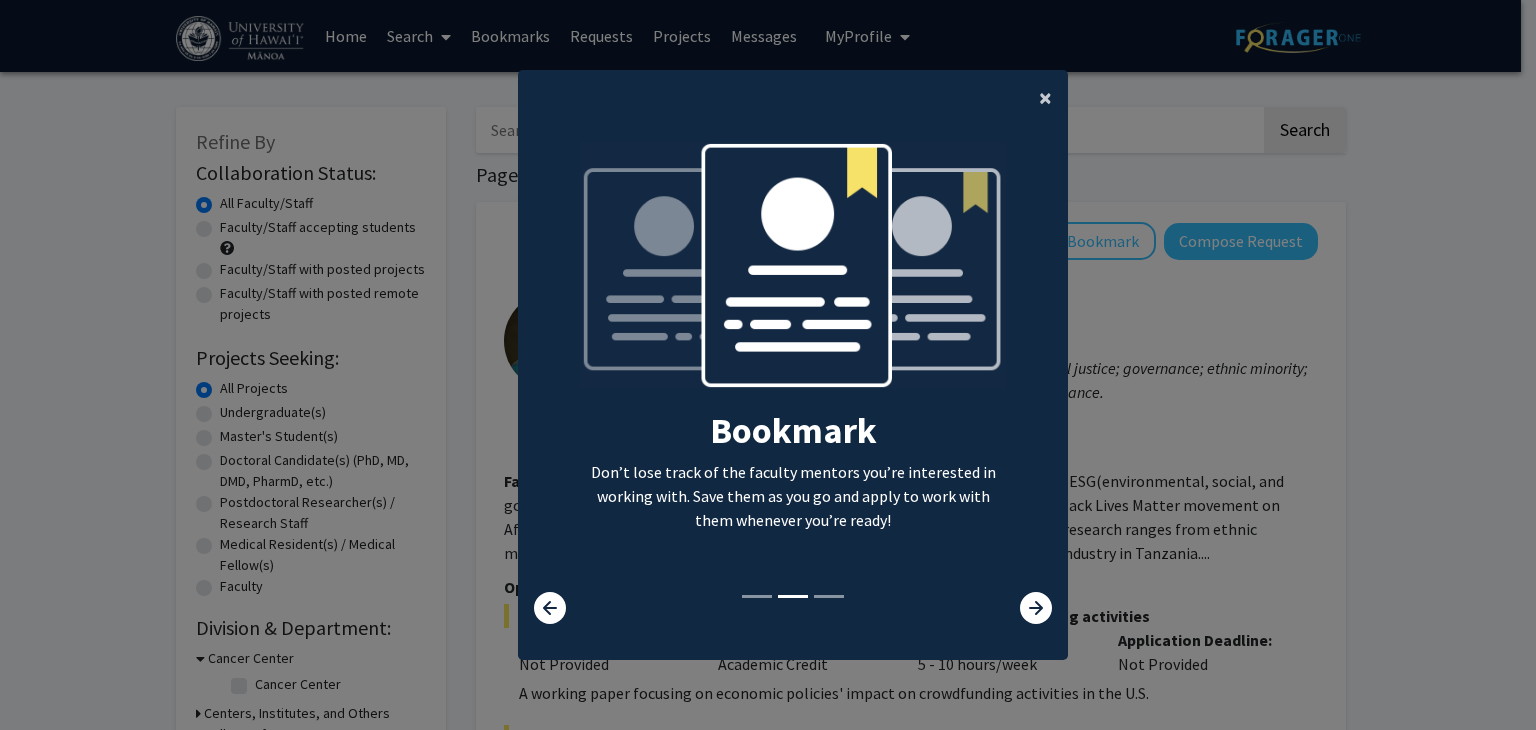 click on "×" 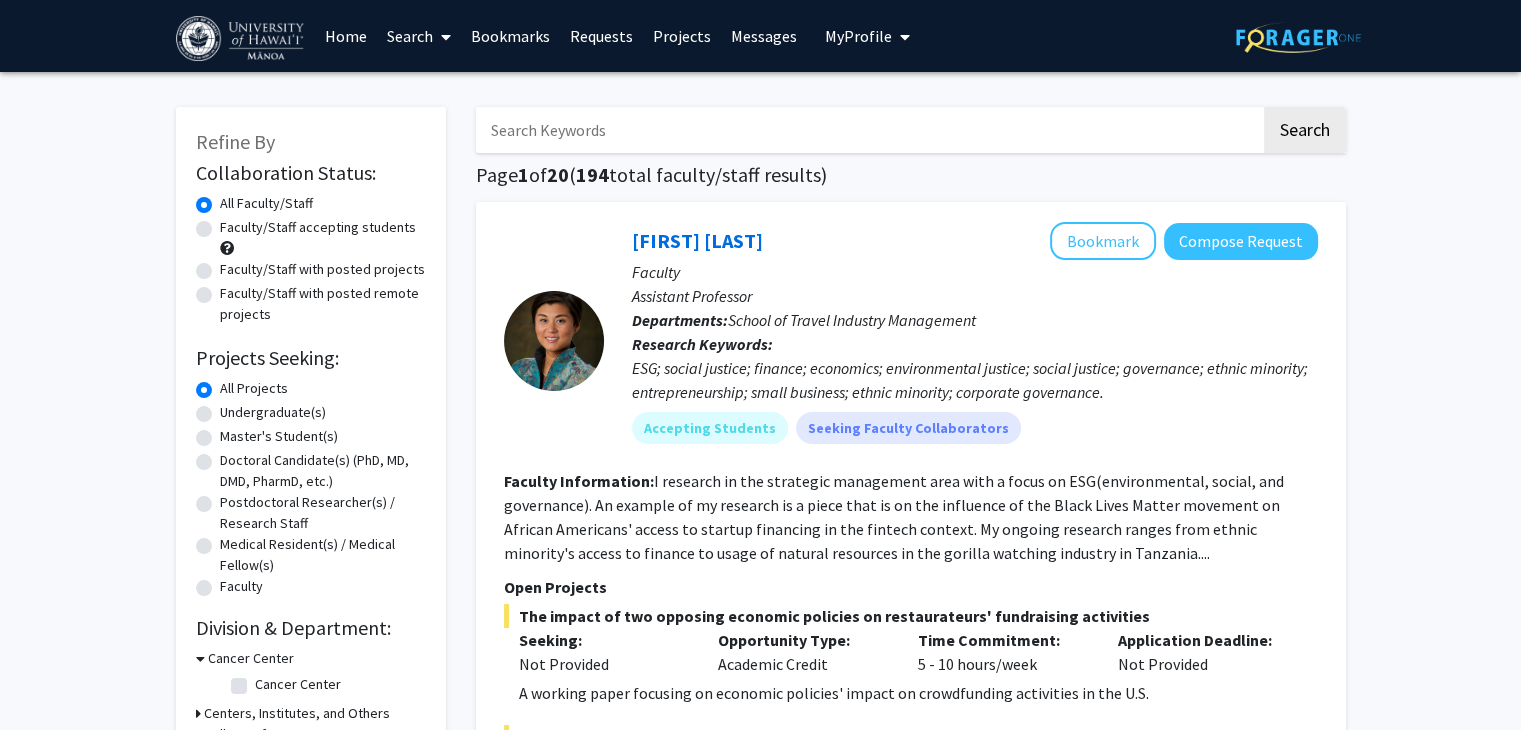 click on "Undergraduate(s)" 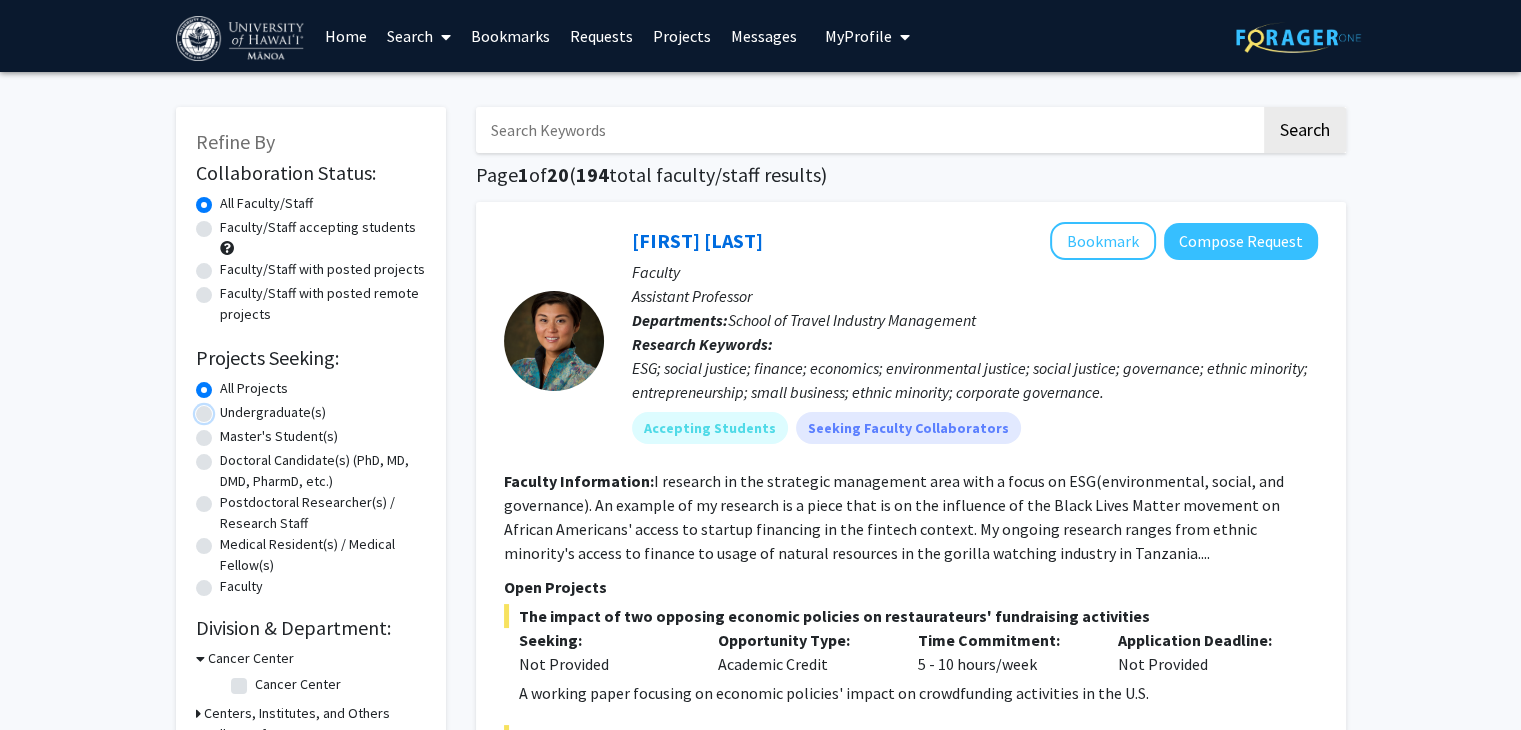 click on "Undergraduate(s)" at bounding box center [226, 408] 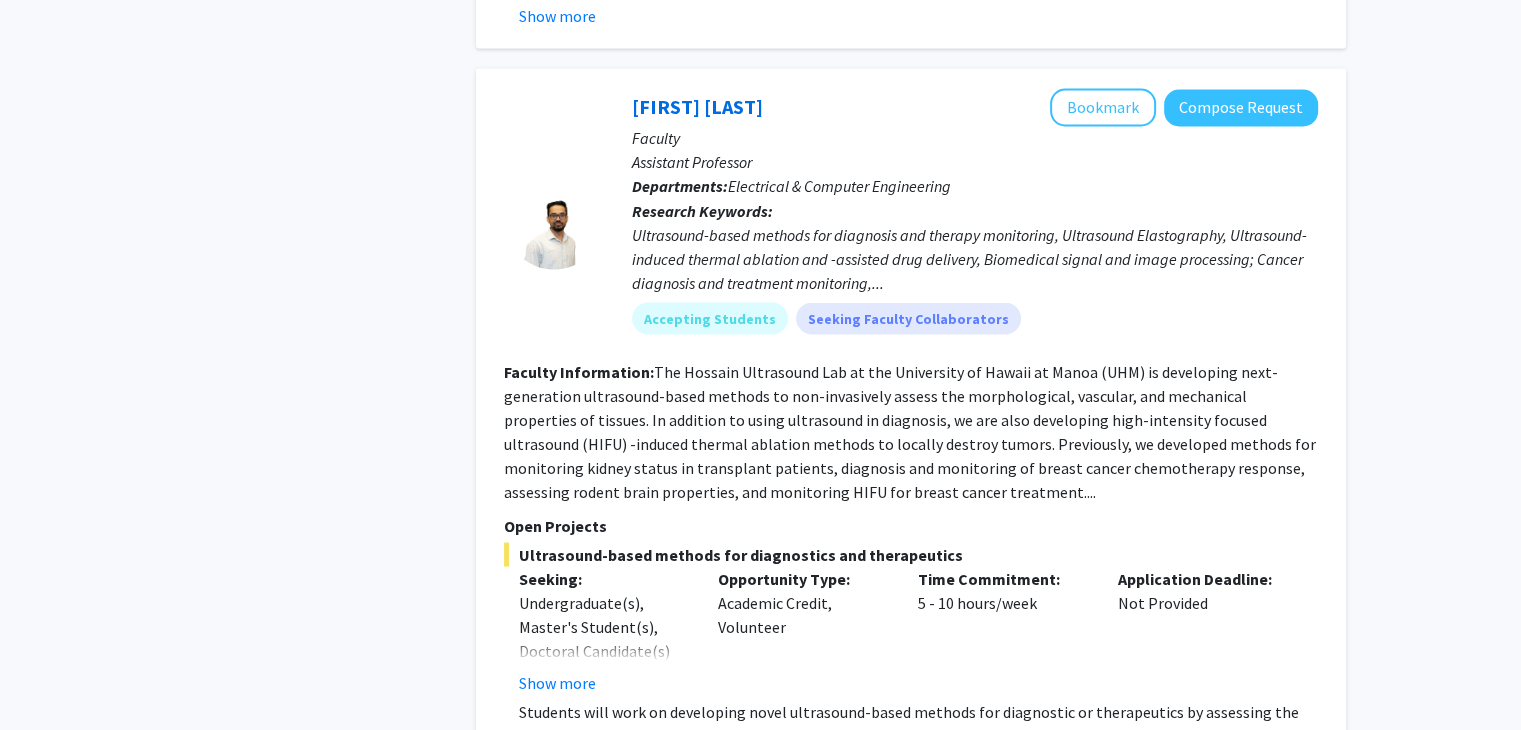 scroll, scrollTop: 3700, scrollLeft: 0, axis: vertical 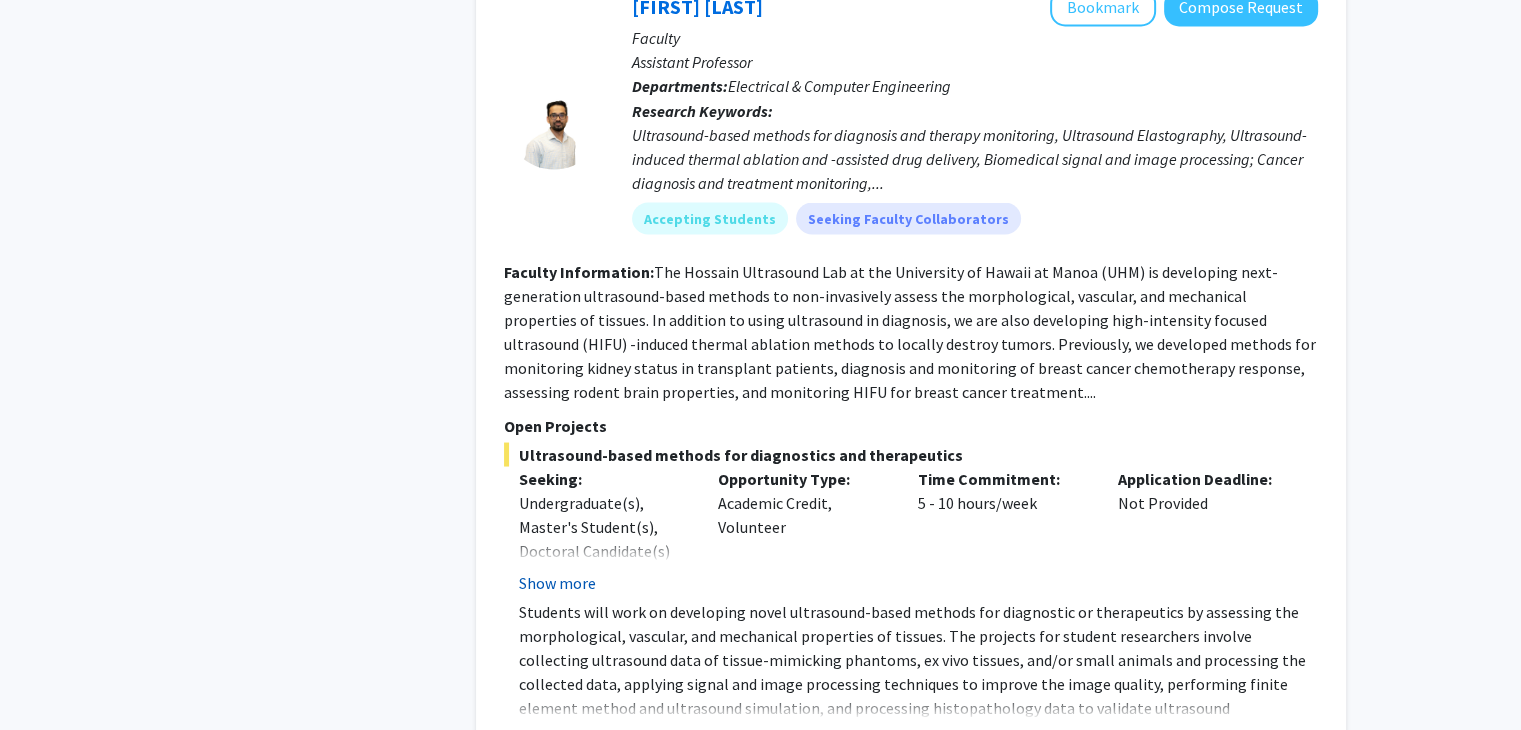 click on "Show more" 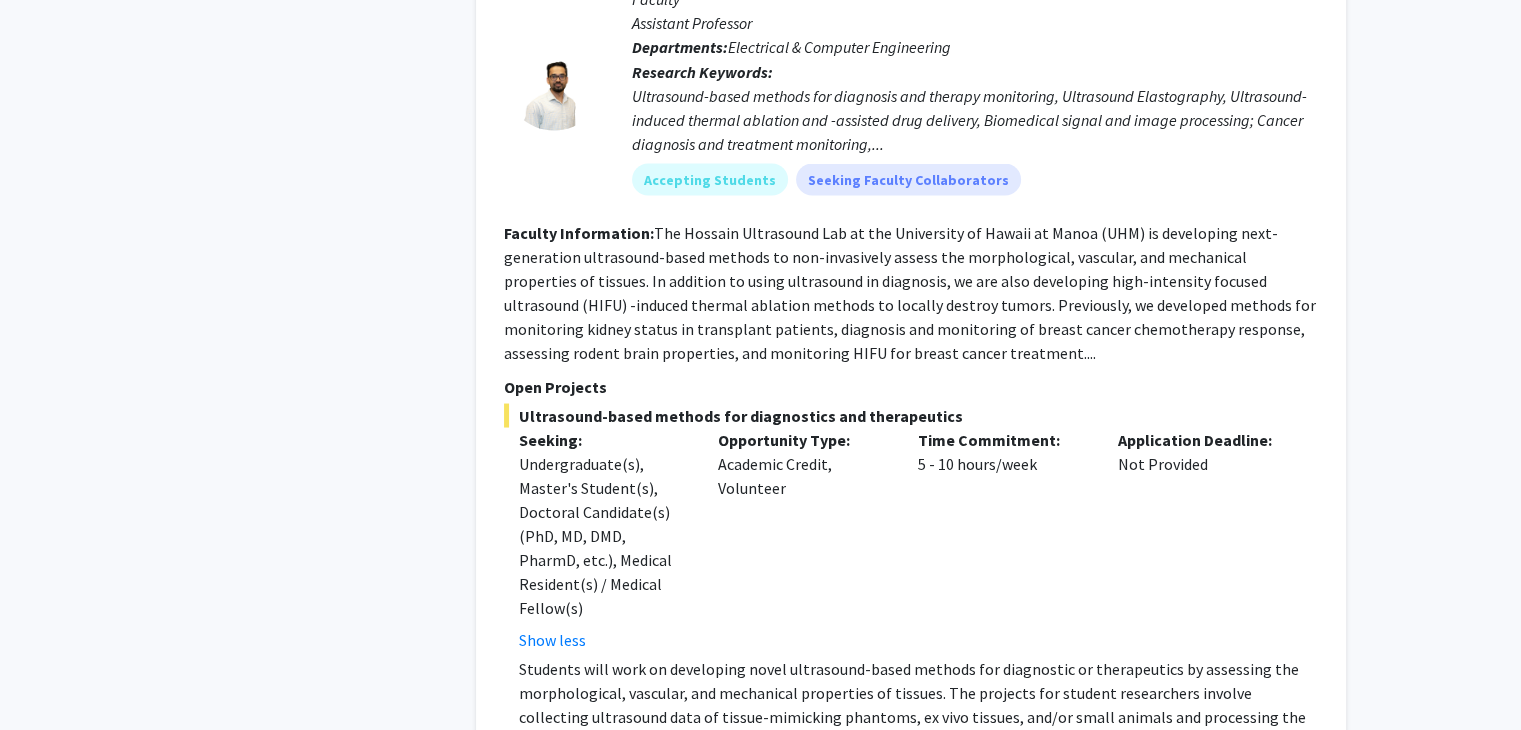 scroll, scrollTop: 3900, scrollLeft: 0, axis: vertical 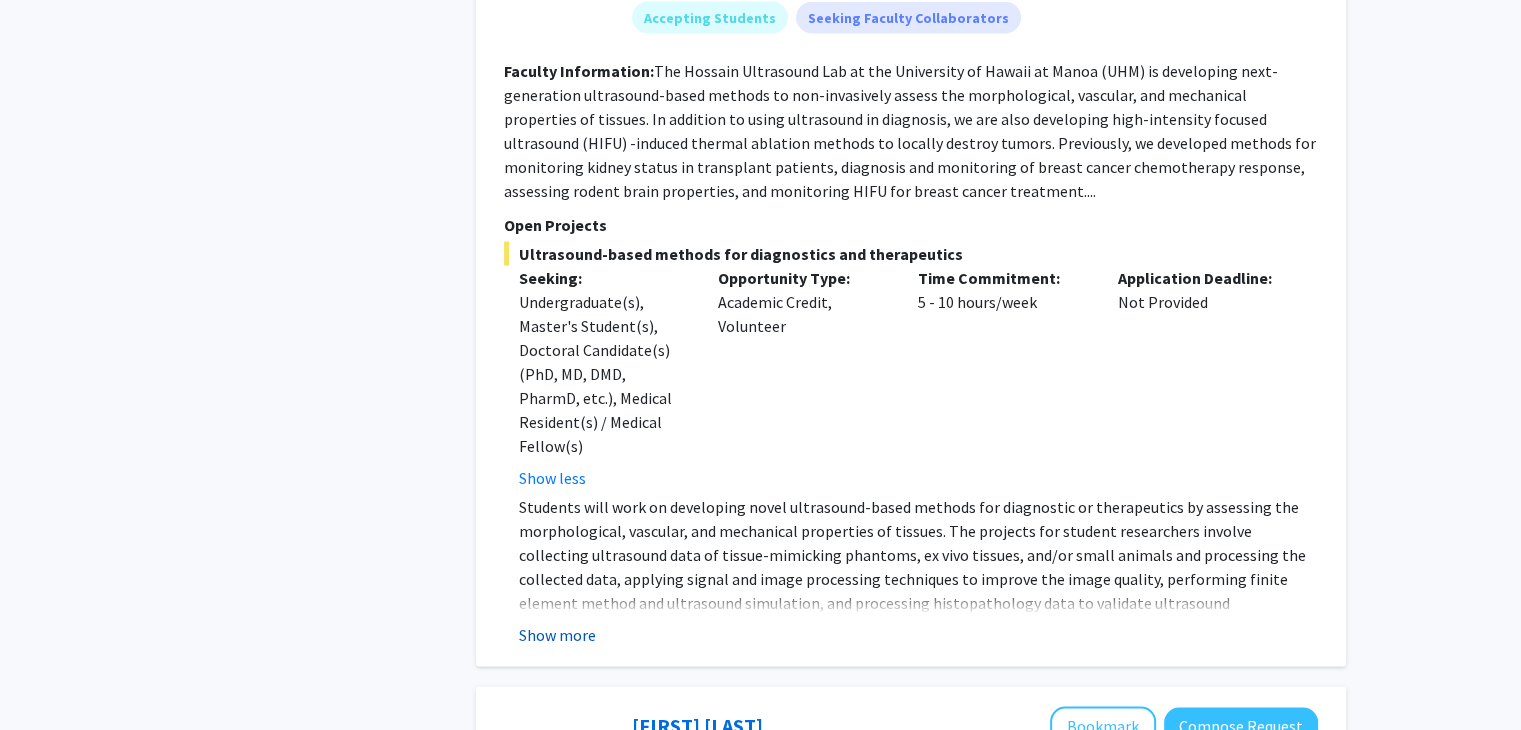 click on "Show more" 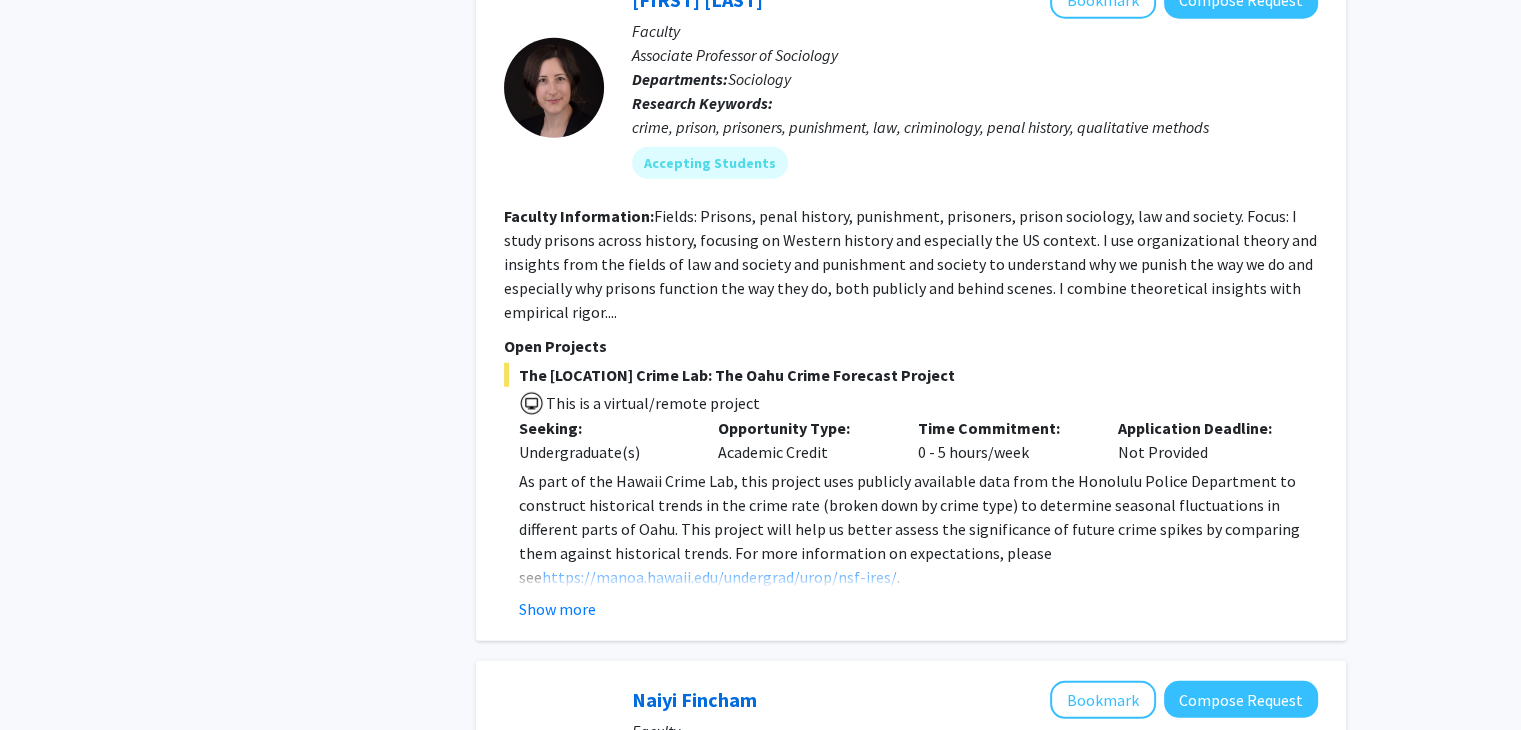 scroll, scrollTop: 5400, scrollLeft: 0, axis: vertical 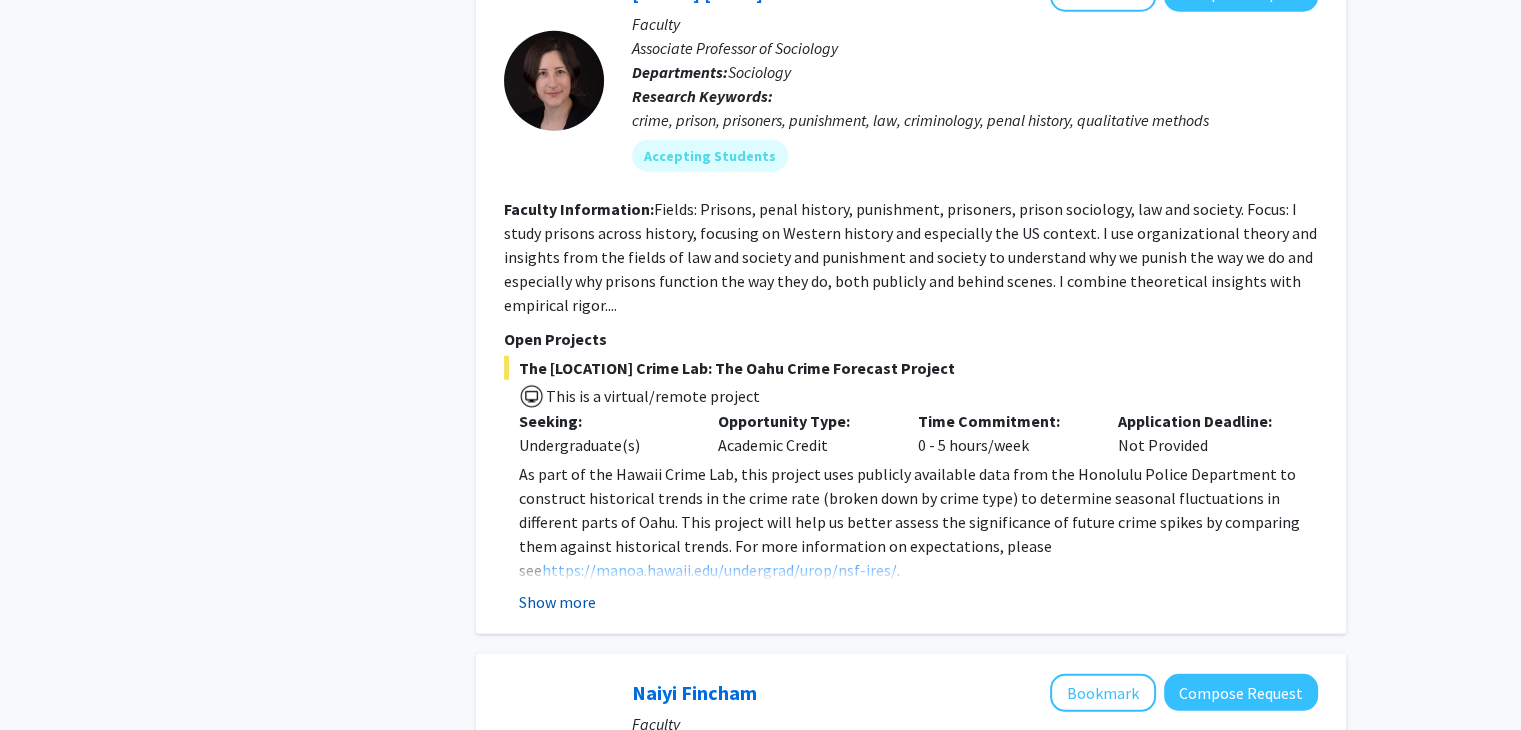 click on "Show more" 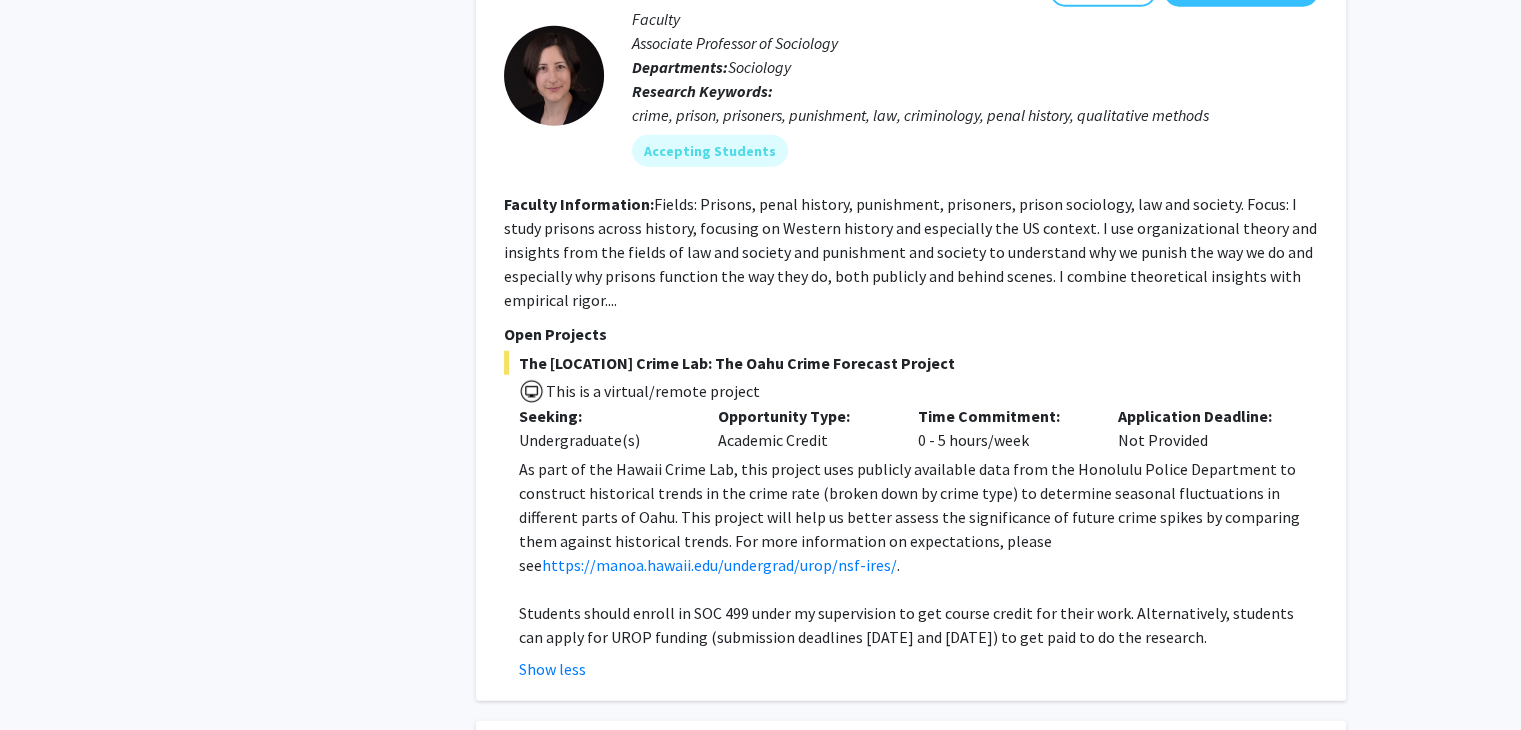 scroll, scrollTop: 5400, scrollLeft: 0, axis: vertical 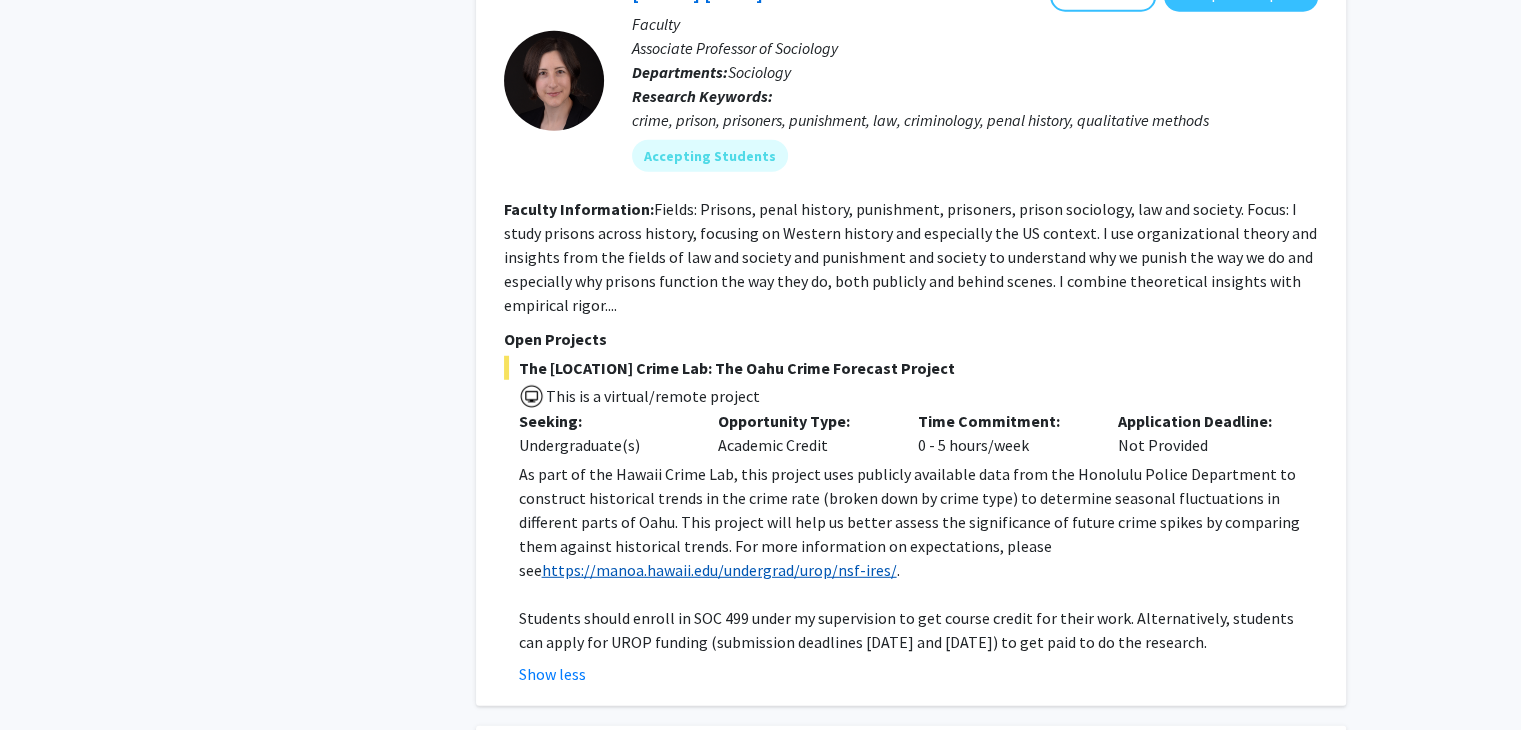 click on "https://manoa.hawaii.edu/undergrad/urop/nsf-ires/" 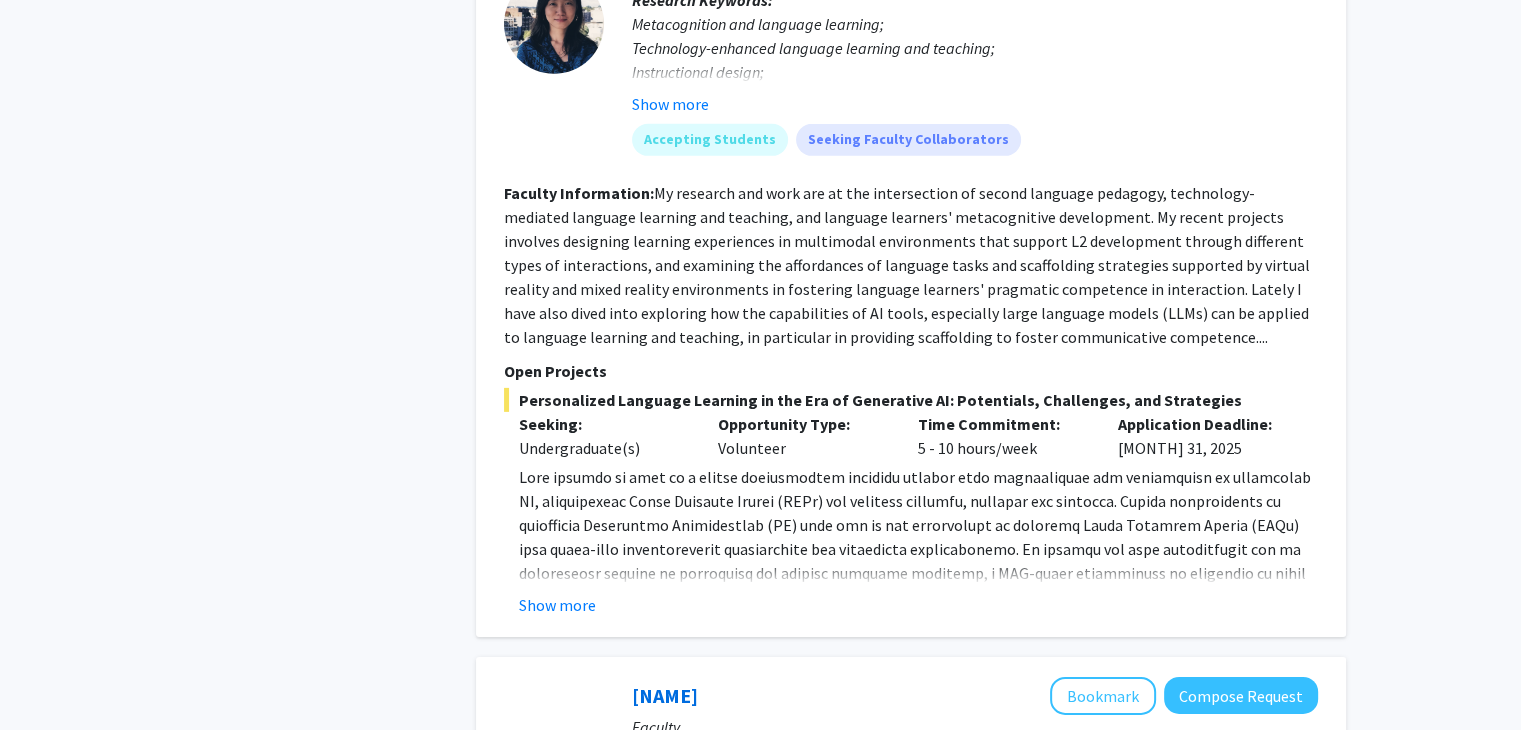 scroll, scrollTop: 6300, scrollLeft: 0, axis: vertical 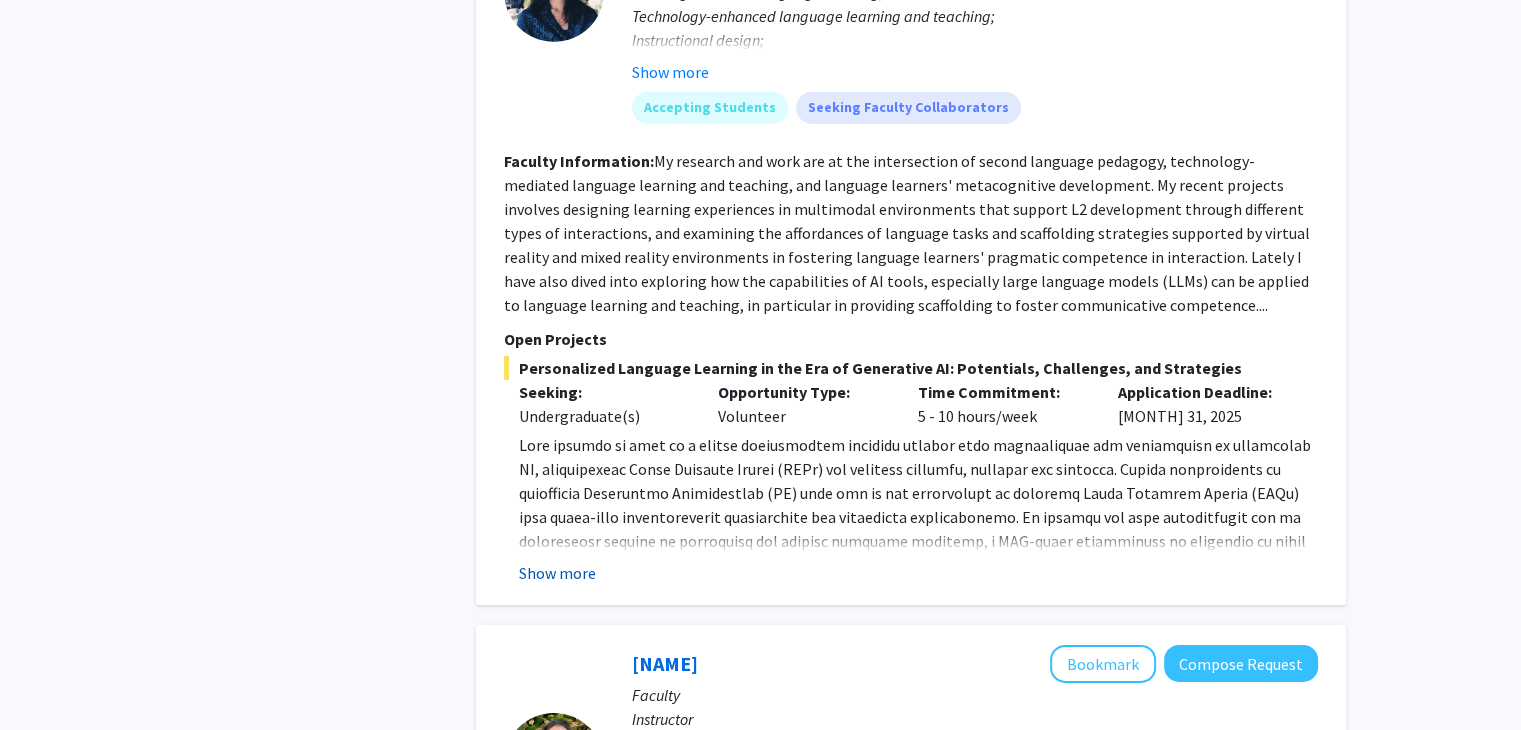click on "Show more" 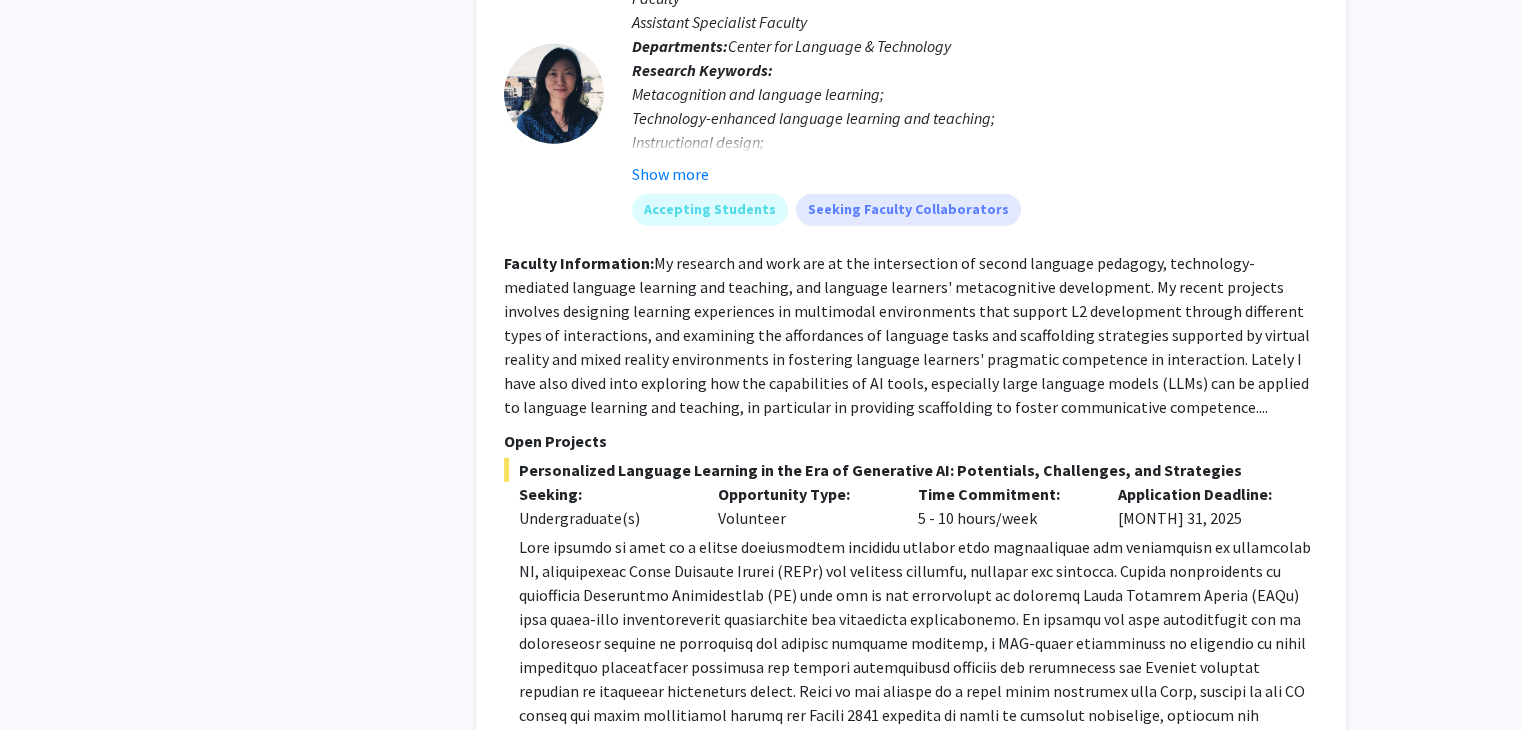 scroll, scrollTop: 5800, scrollLeft: 0, axis: vertical 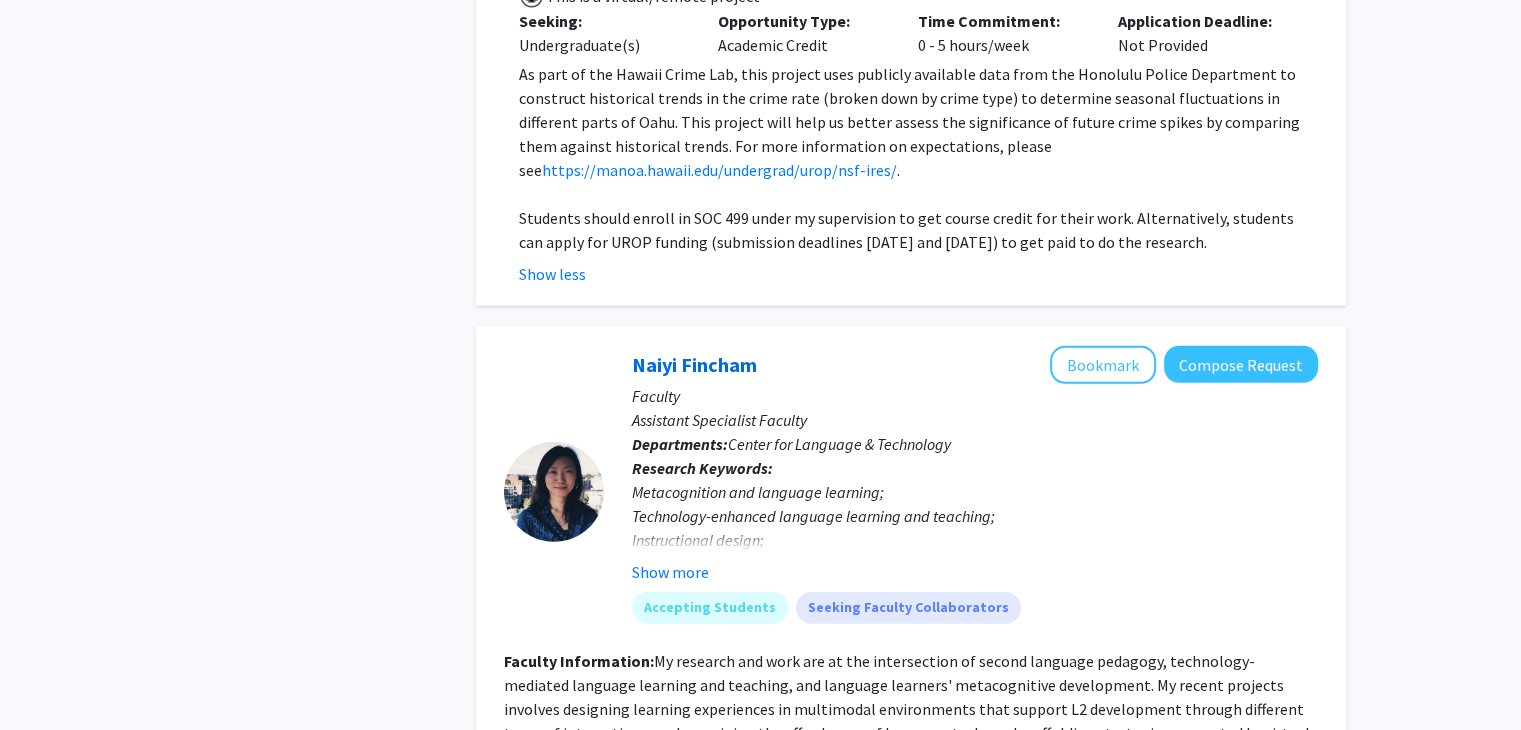 click 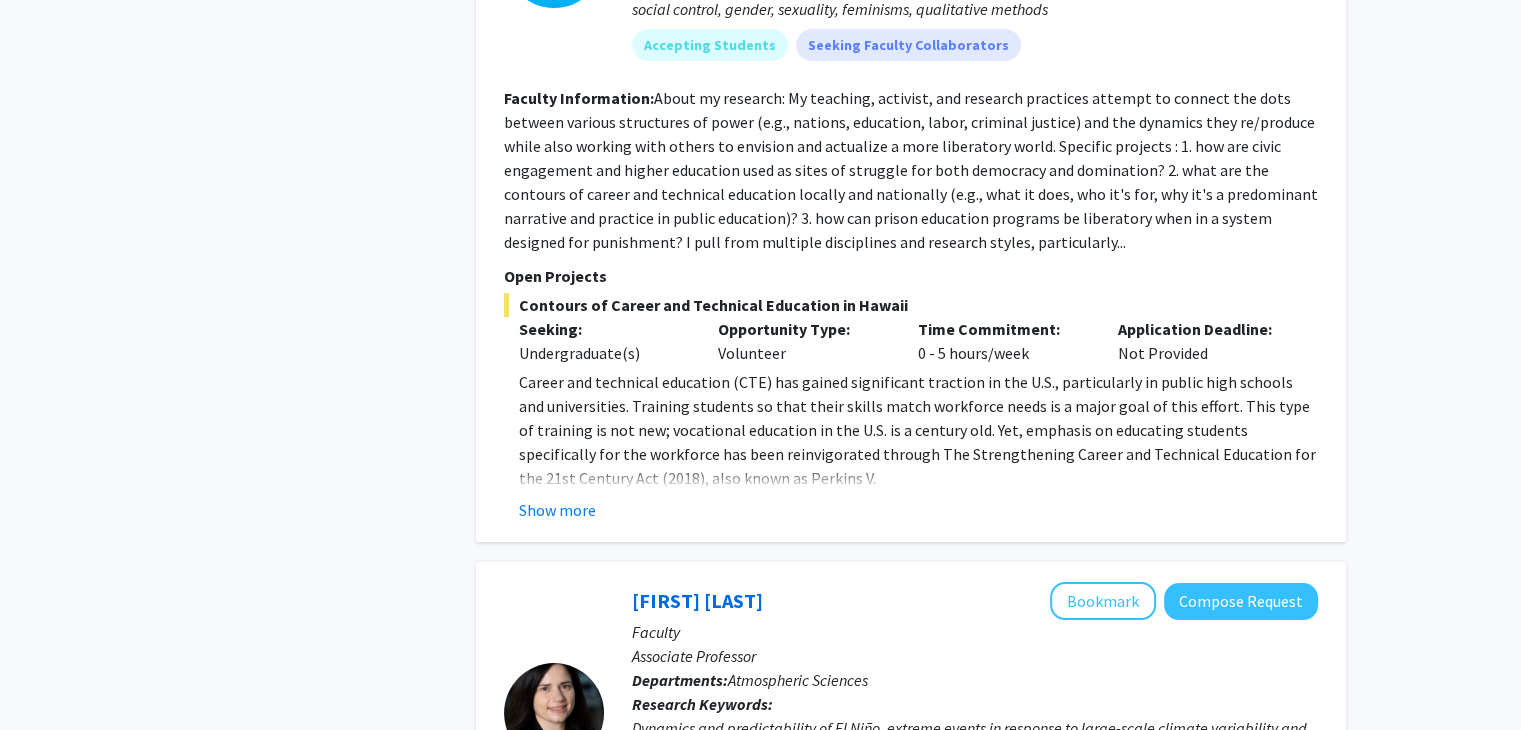 scroll, scrollTop: 7679, scrollLeft: 0, axis: vertical 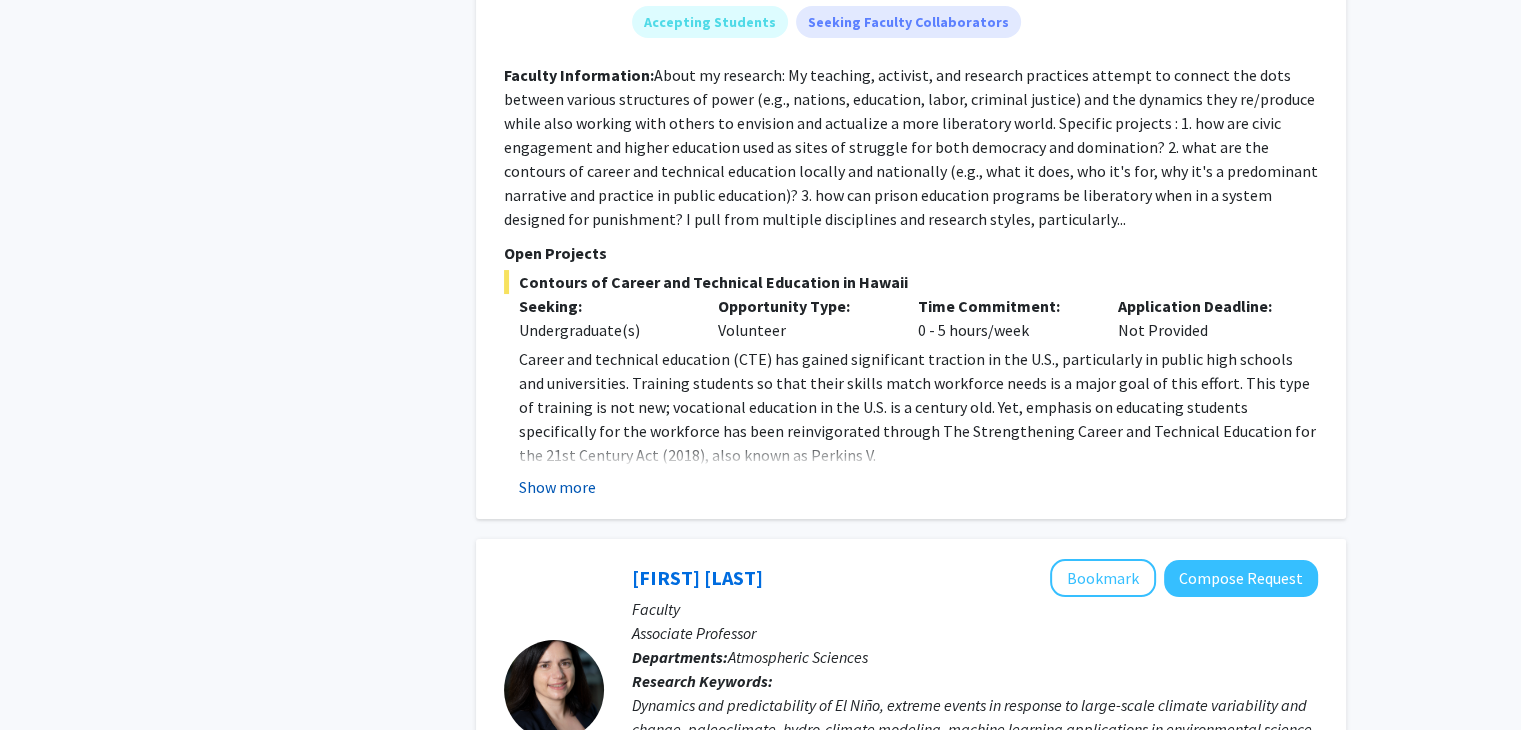 click on "Show more" 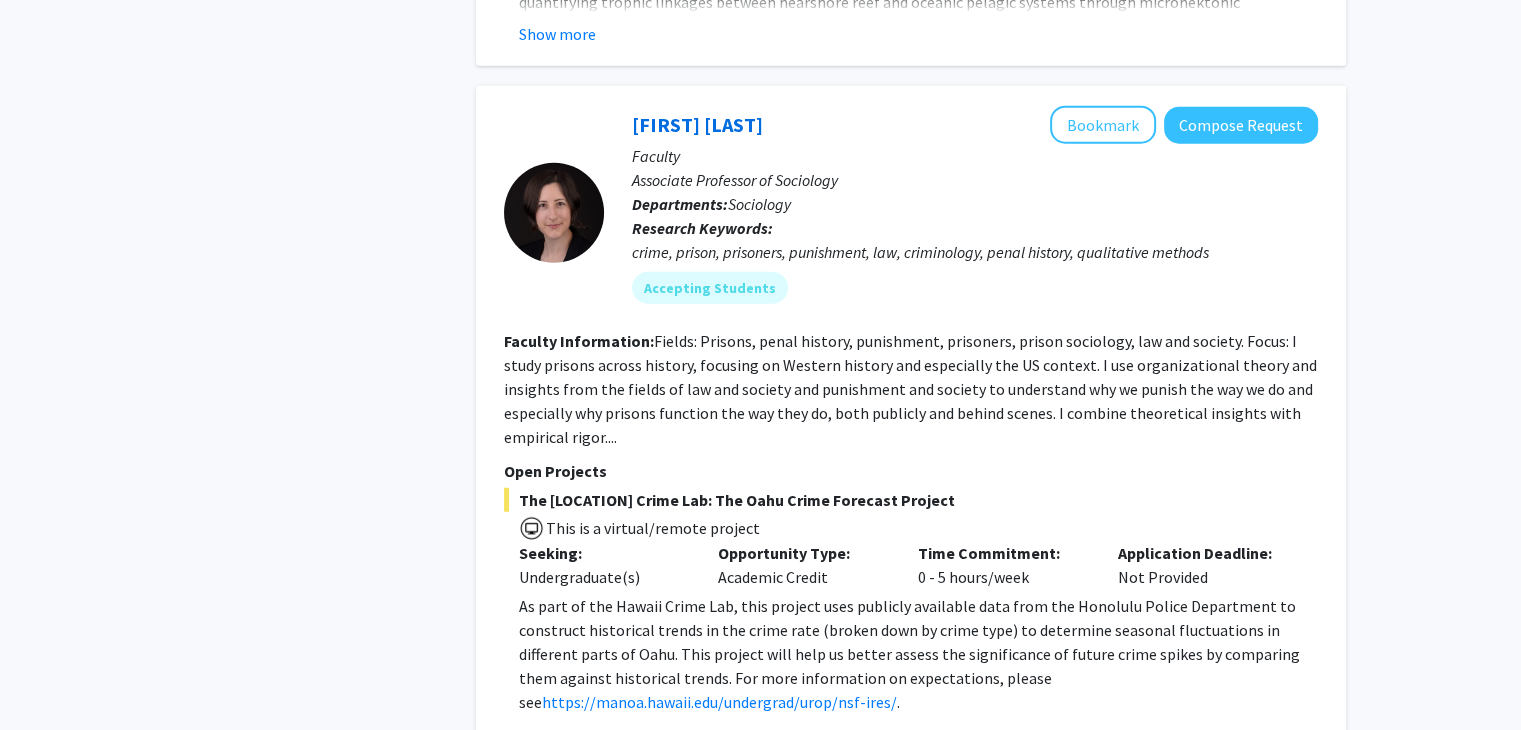 scroll, scrollTop: 4879, scrollLeft: 0, axis: vertical 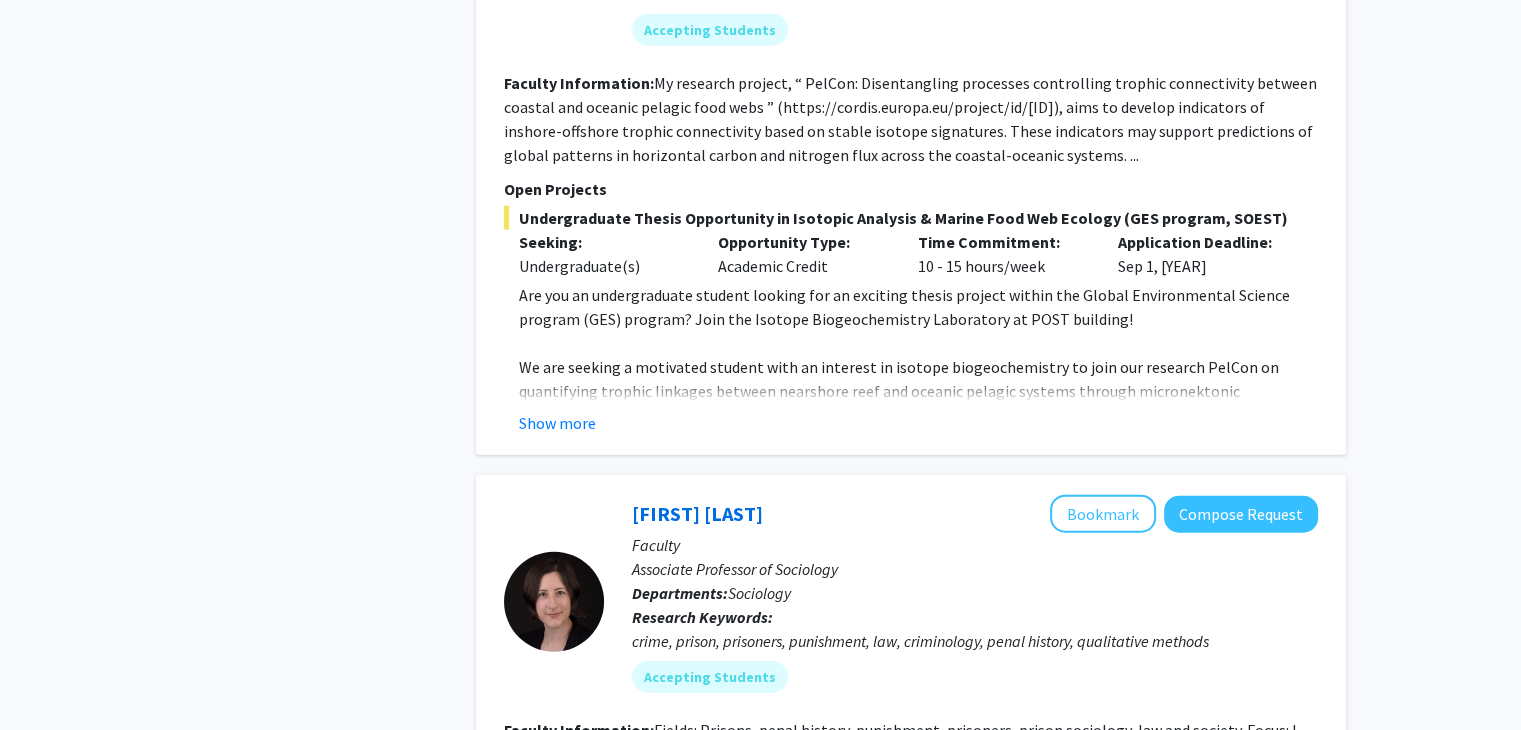 click on "Show more" 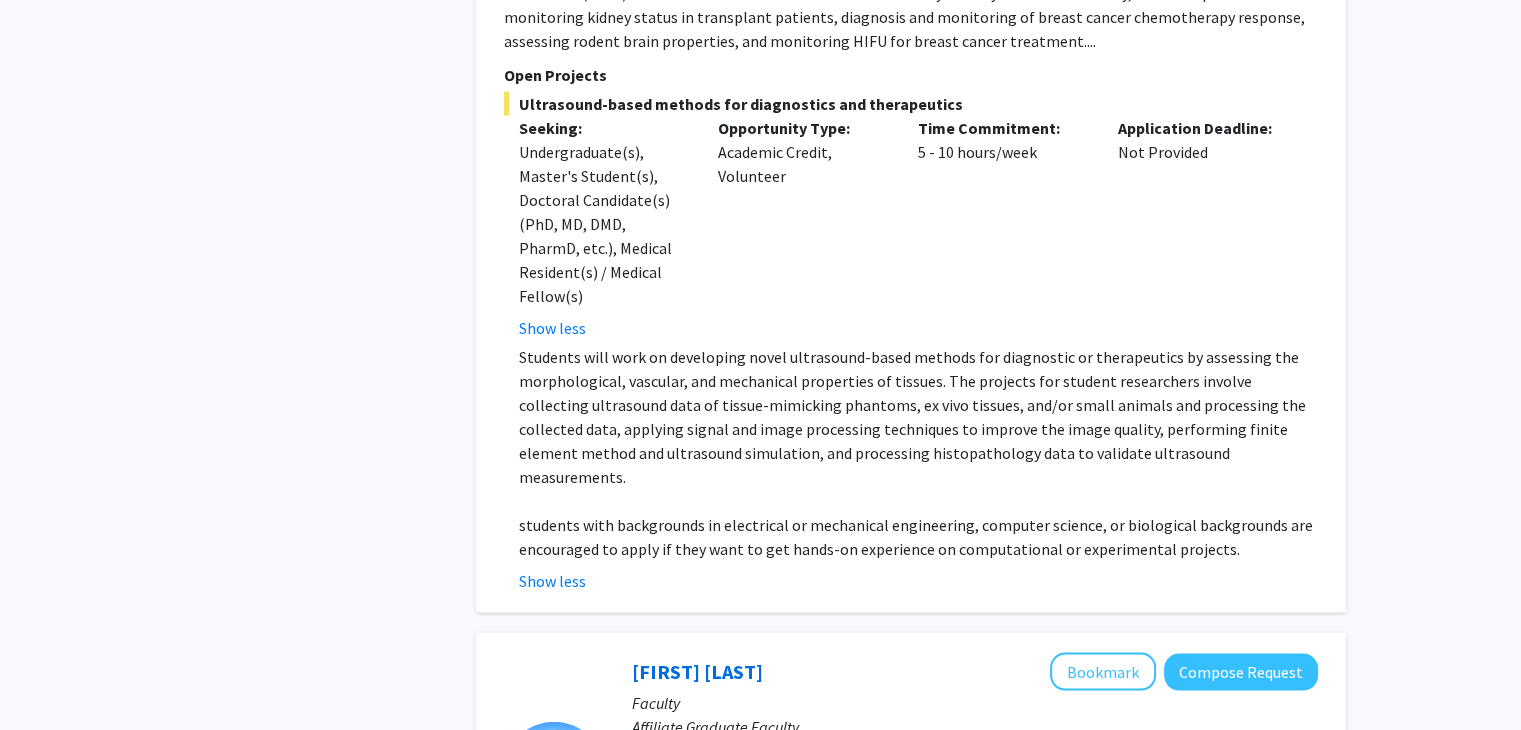 scroll, scrollTop: 4059, scrollLeft: 0, axis: vertical 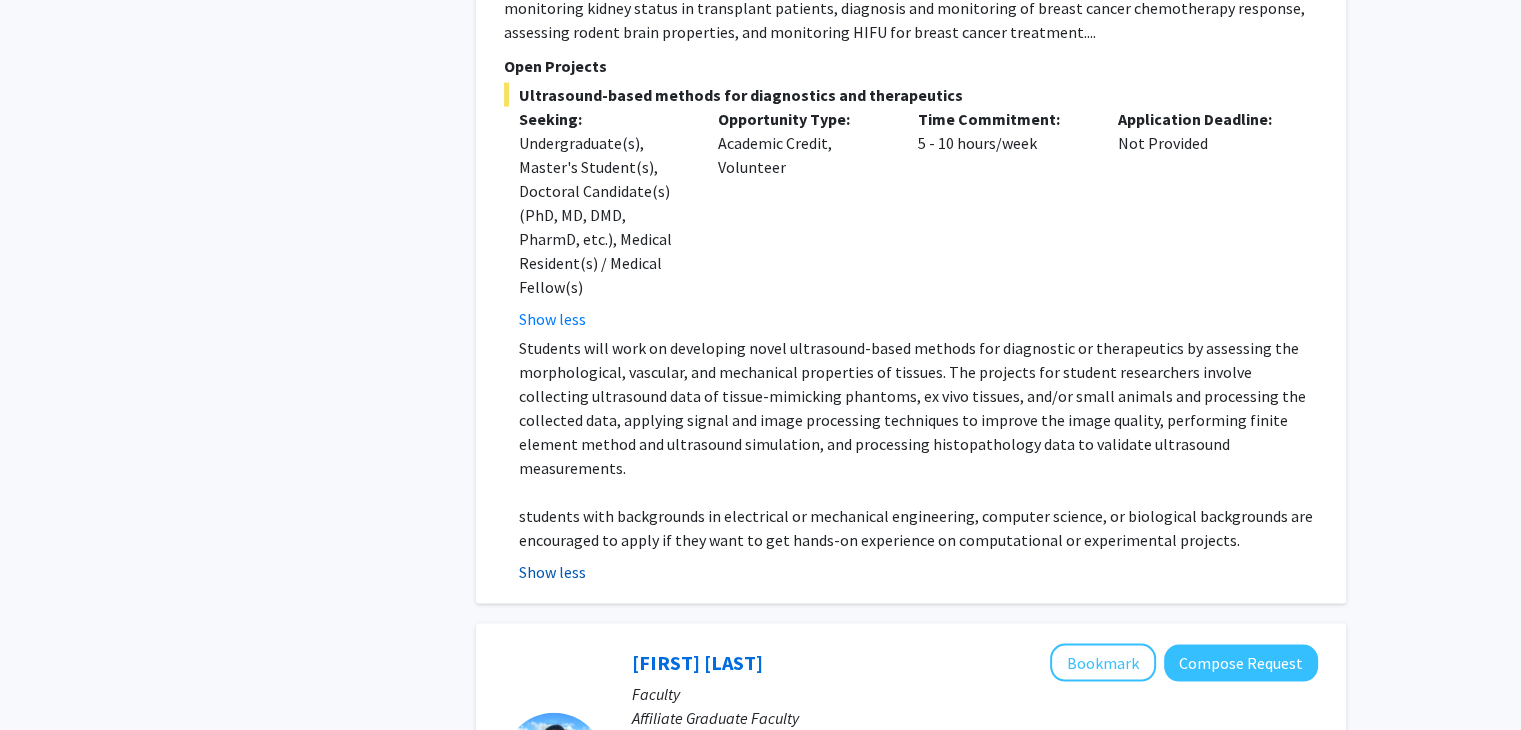 click on "Show less" 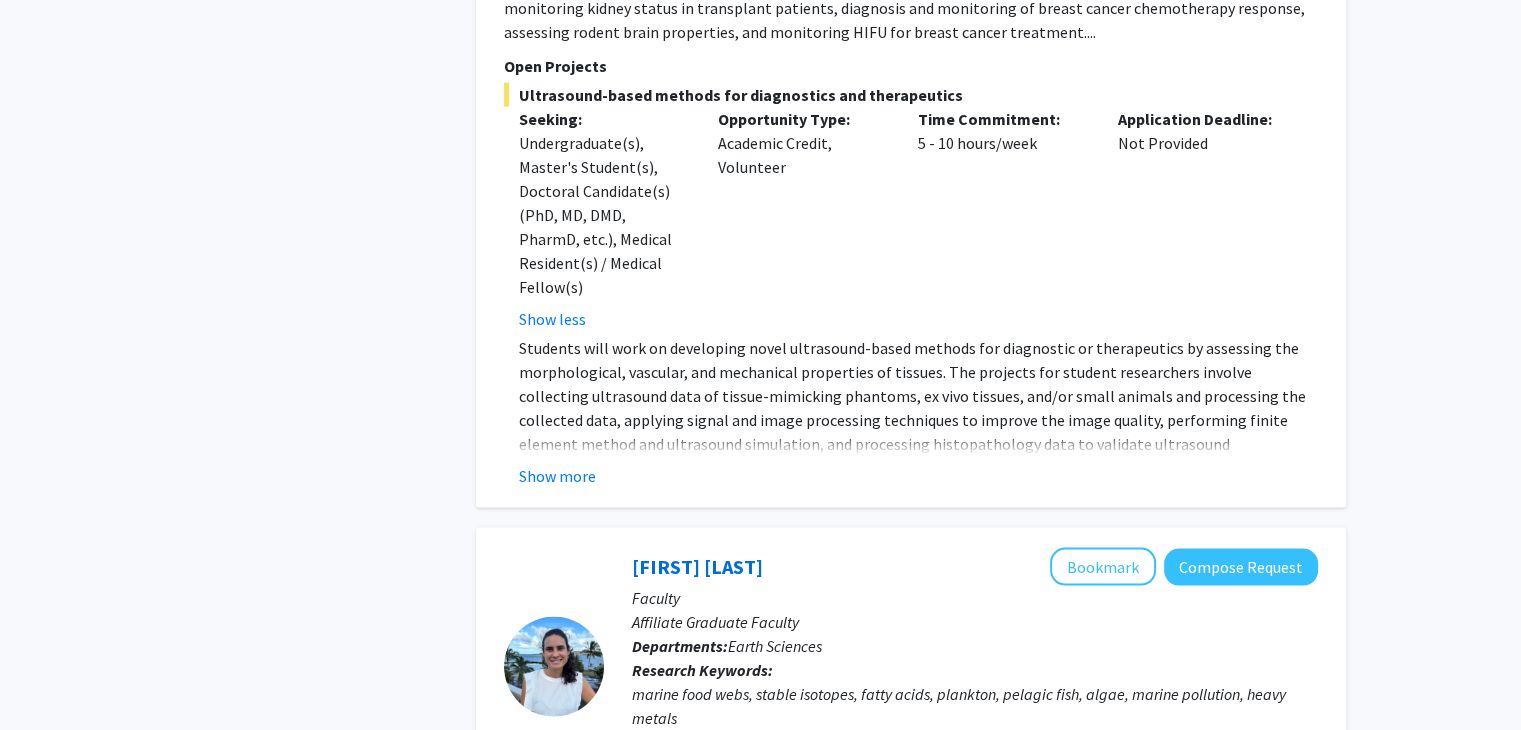 click on "[FIRST] [LAST] Bookmark Compose Request Faculty Assistant Professor Departments: Electrical & Computer Engineering Research Keywords: Ultrasound-based methods for diagnosis and therapy monitoring, Ultrasound Elastography, Ultrasound-induced thermal ablation and -assisted drug delivery, Biomedical signal and image processing; Cancer diagnosis and treatment monitoring,... Accepting Students Seeking Faculty Collaborators Faculty Information: Open Projects Ultrasound-based methods for diagnostics and therapeutics Seeking: Undergraduate(s), Master's Student(s), Doctoral Candidate(s) (PhD, MD, DMD, PharmD, etc.), Medical Resident(s) / Medical Fellow(s) Show less Opportunity Type: Academic Credit, Volunteer Time Commitment: [HOURS]/week Application Deadline: Not Provided students with backgrounds in electrical or mechanical engineering, computer science, or biological backgrounds are encouraged to apply if they want to get hands-on experience on computational or experimental projects." 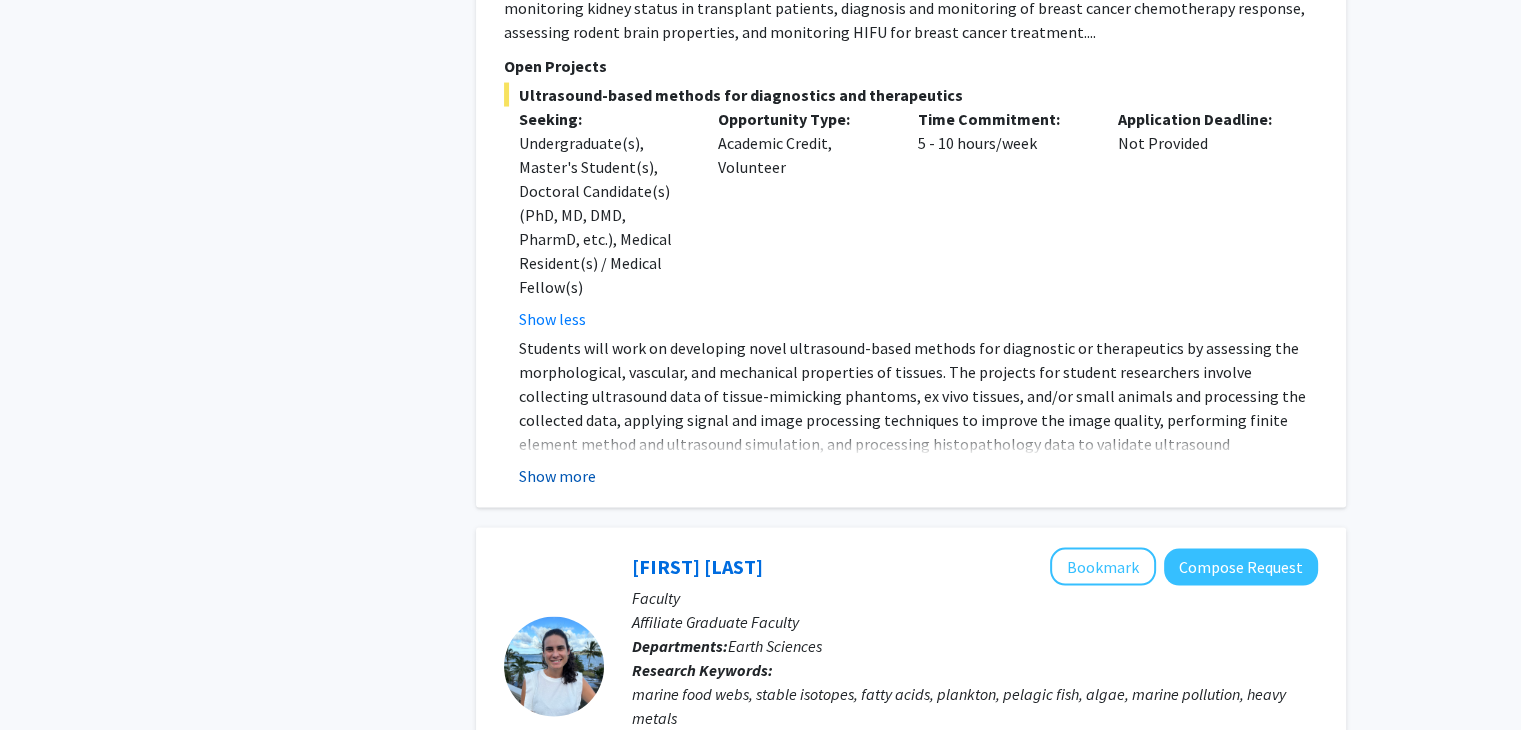 click on "Show more" 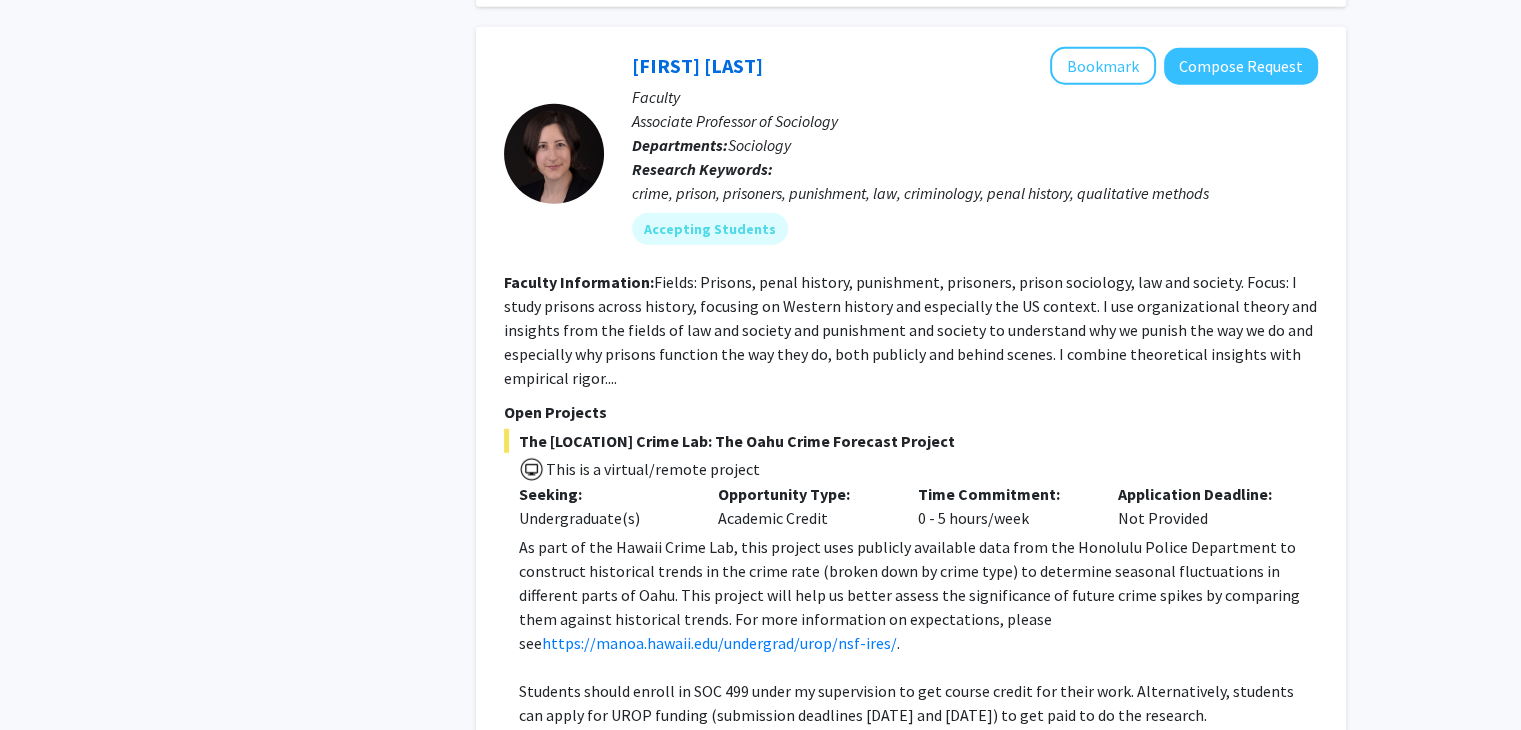 scroll, scrollTop: 5659, scrollLeft: 0, axis: vertical 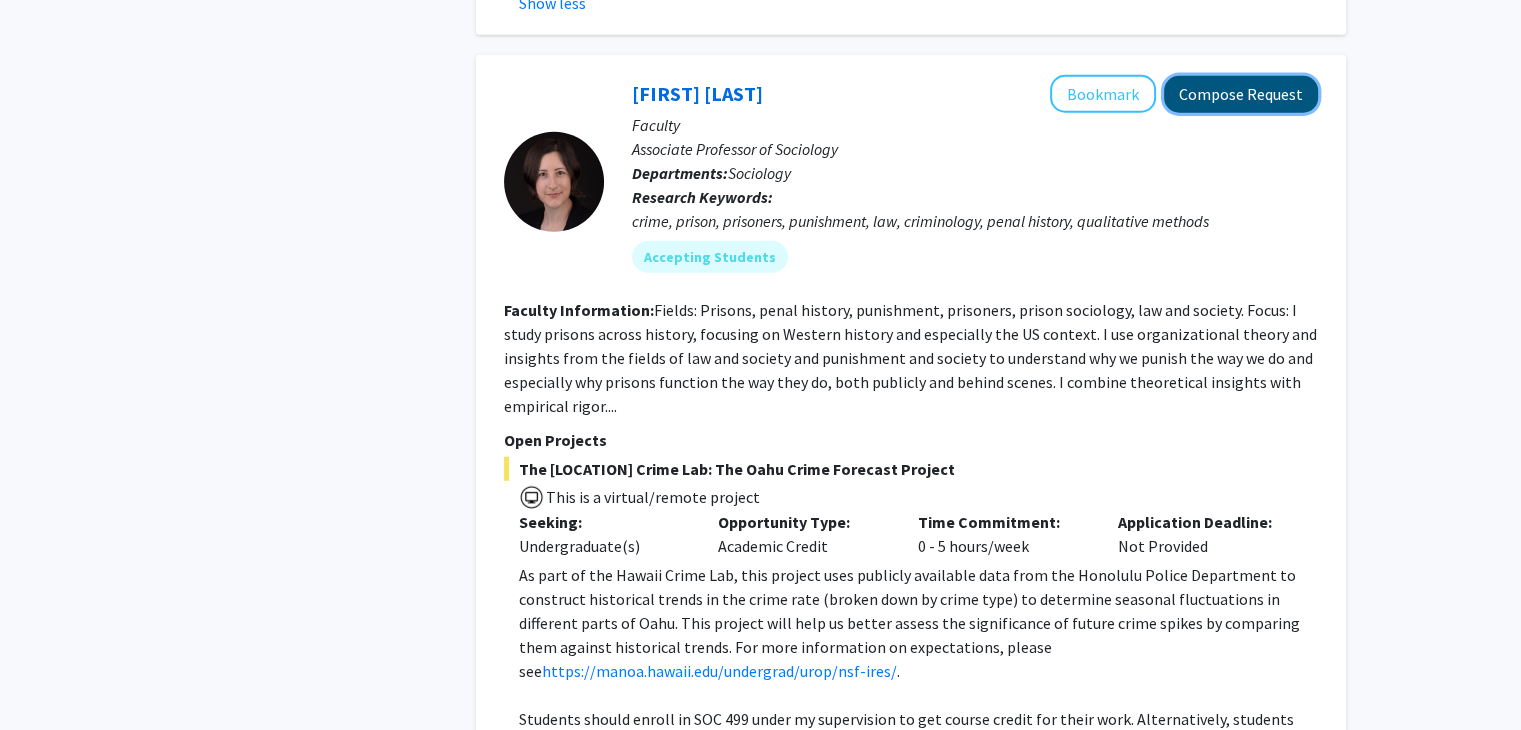 click on "Compose Request" 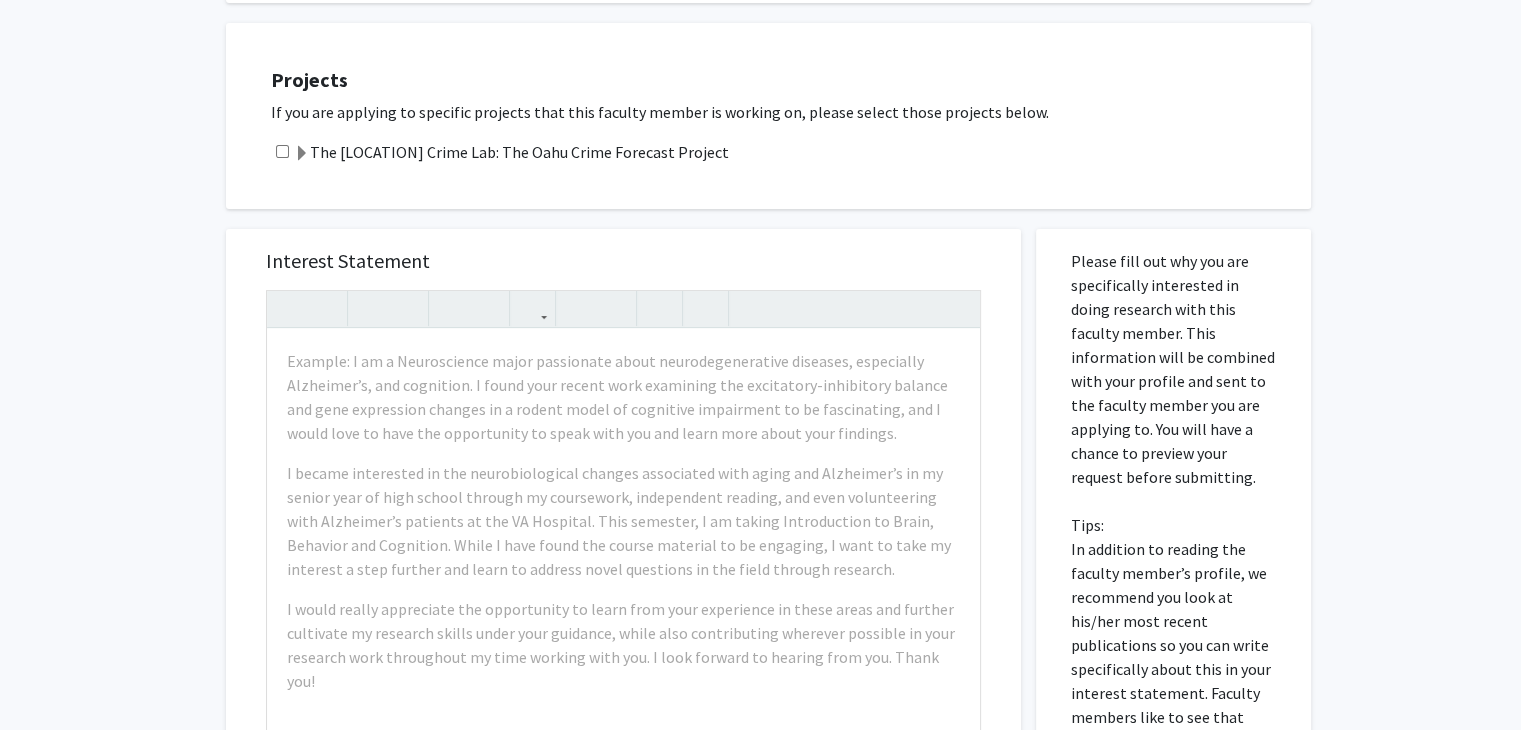 scroll, scrollTop: 700, scrollLeft: 0, axis: vertical 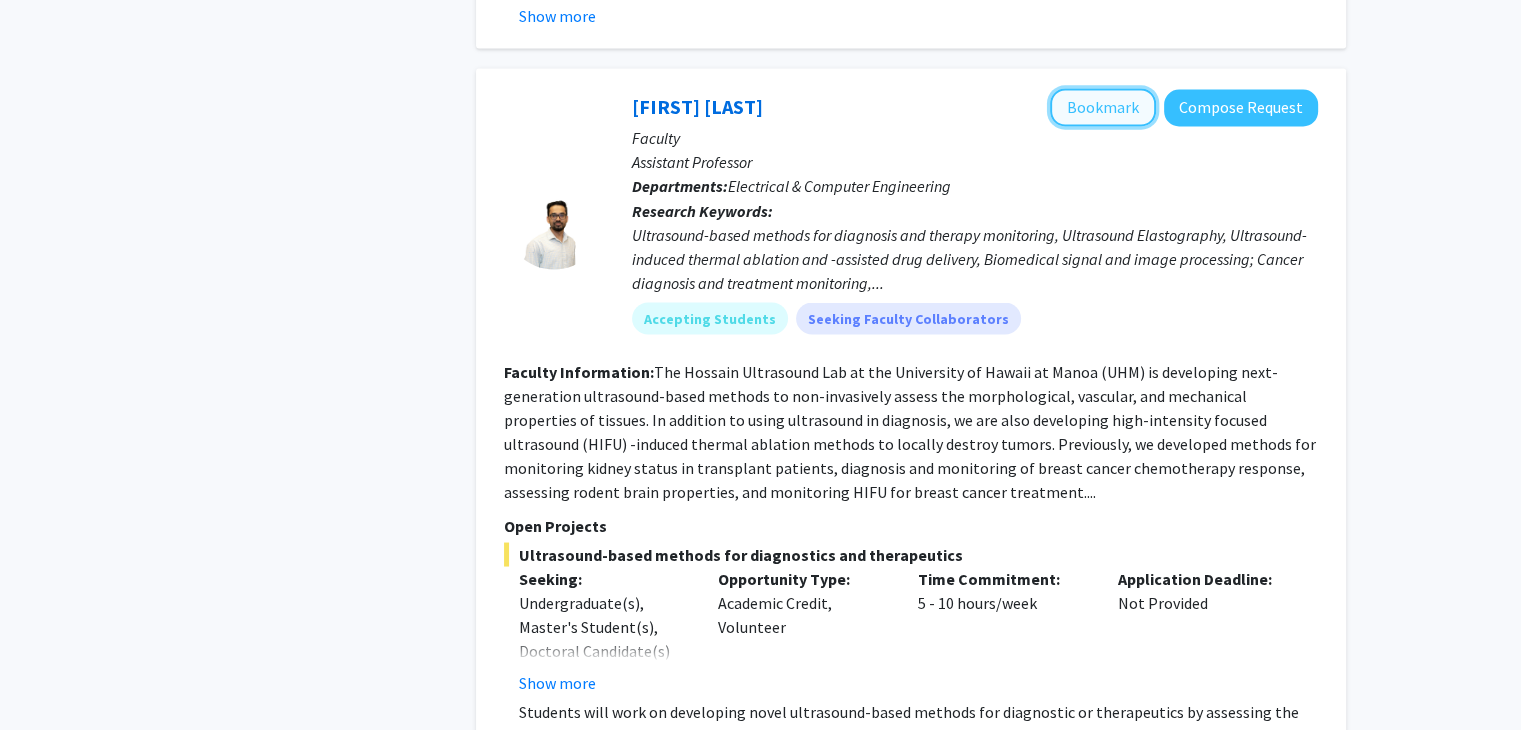 click on "Bookmark" 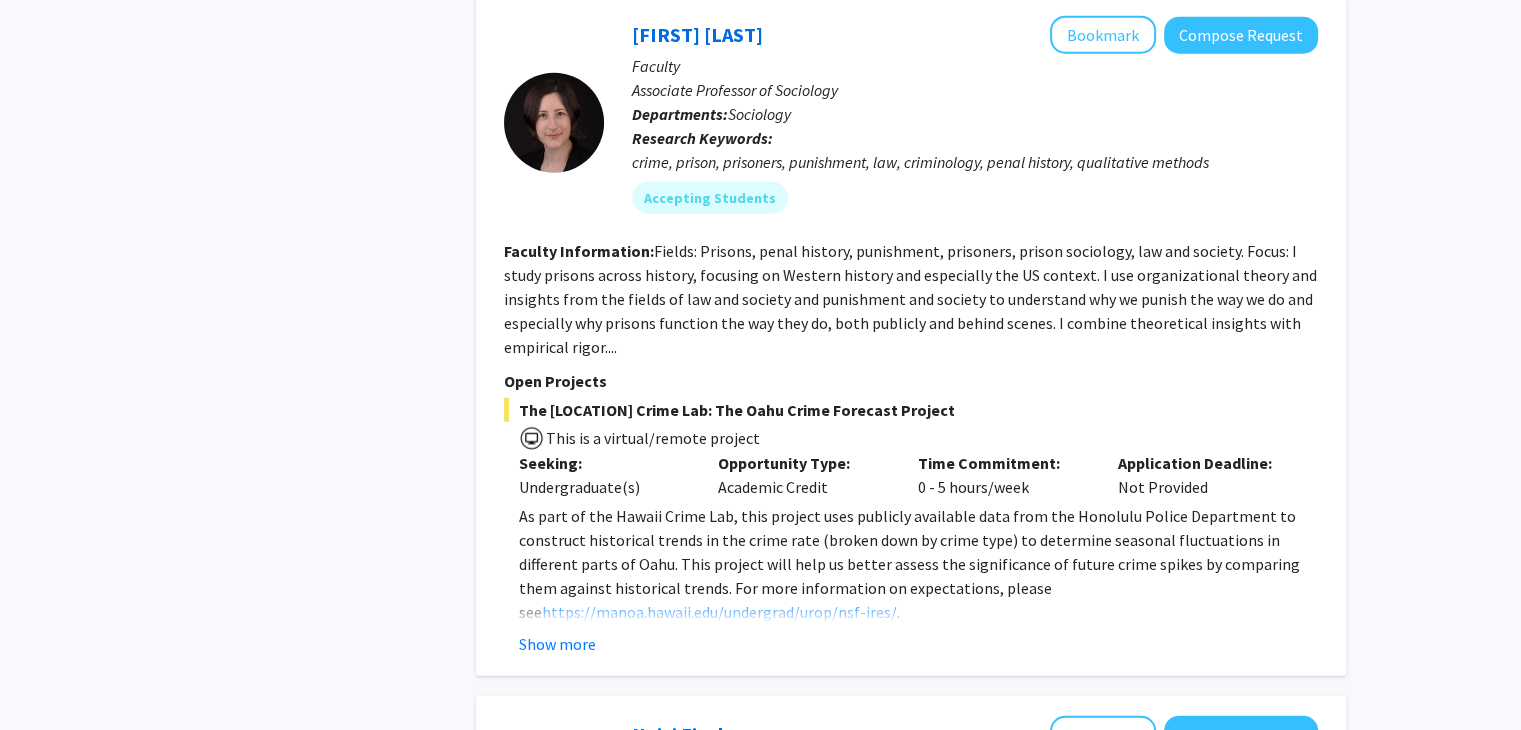 scroll, scrollTop: 5100, scrollLeft: 0, axis: vertical 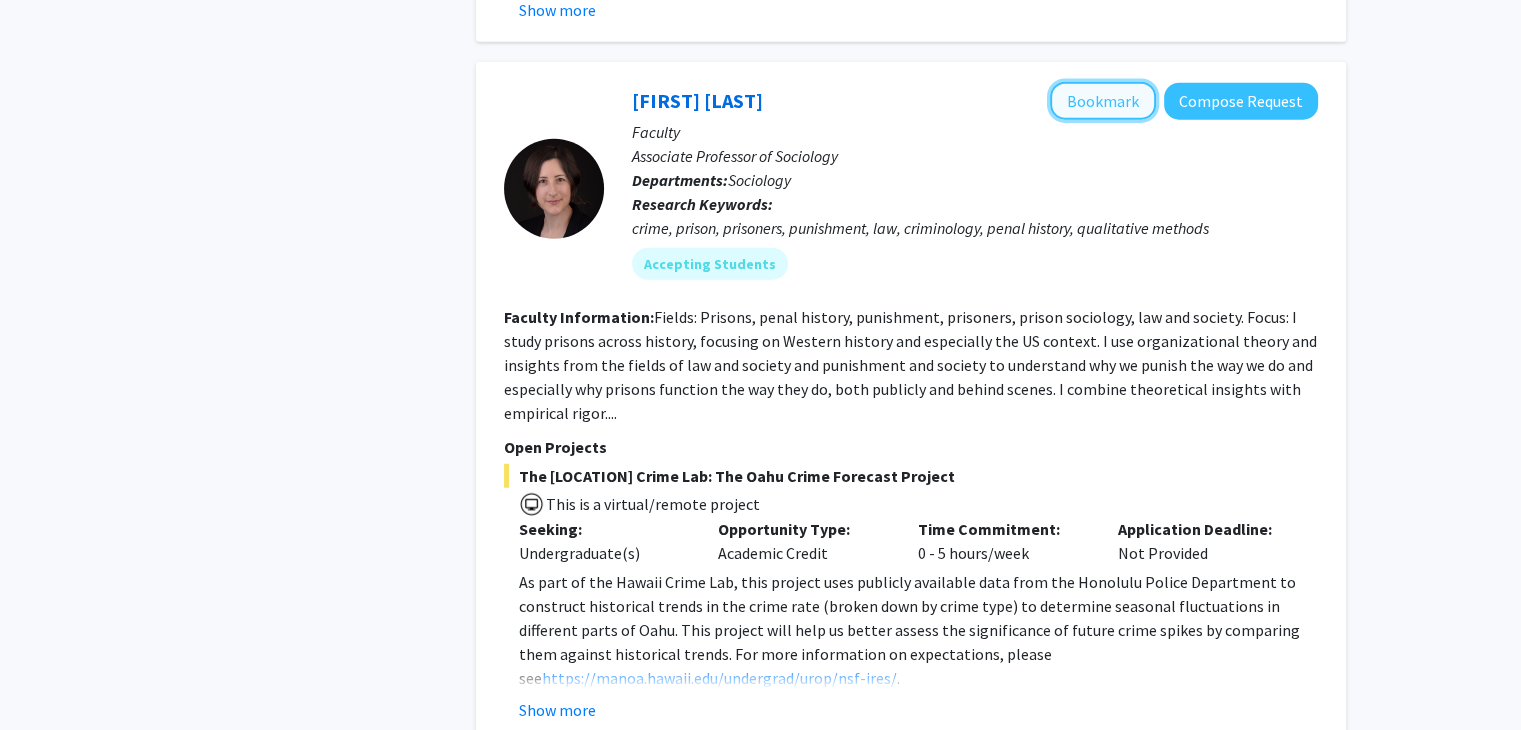 click on "Bookmark" 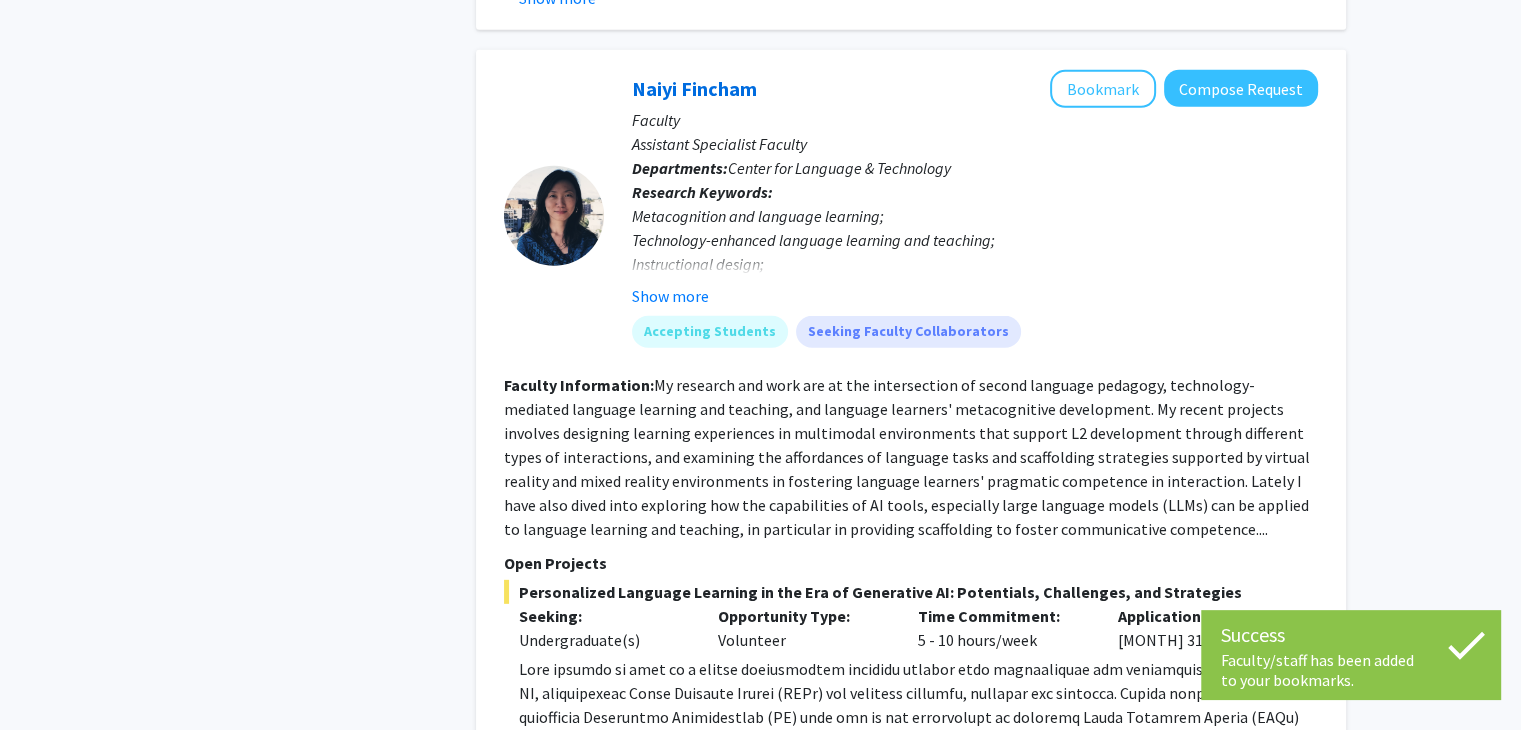 scroll, scrollTop: 5800, scrollLeft: 0, axis: vertical 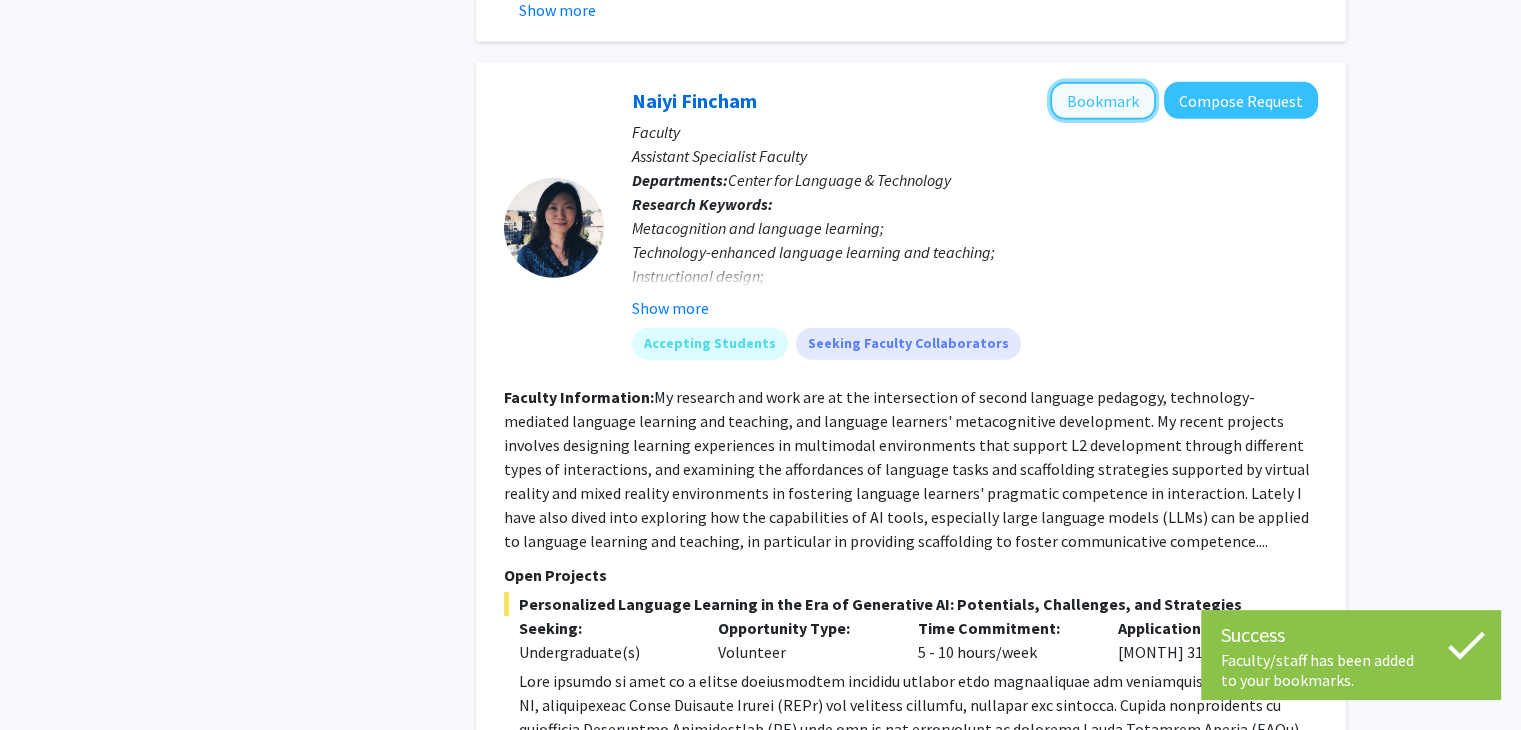 click on "Bookmark" 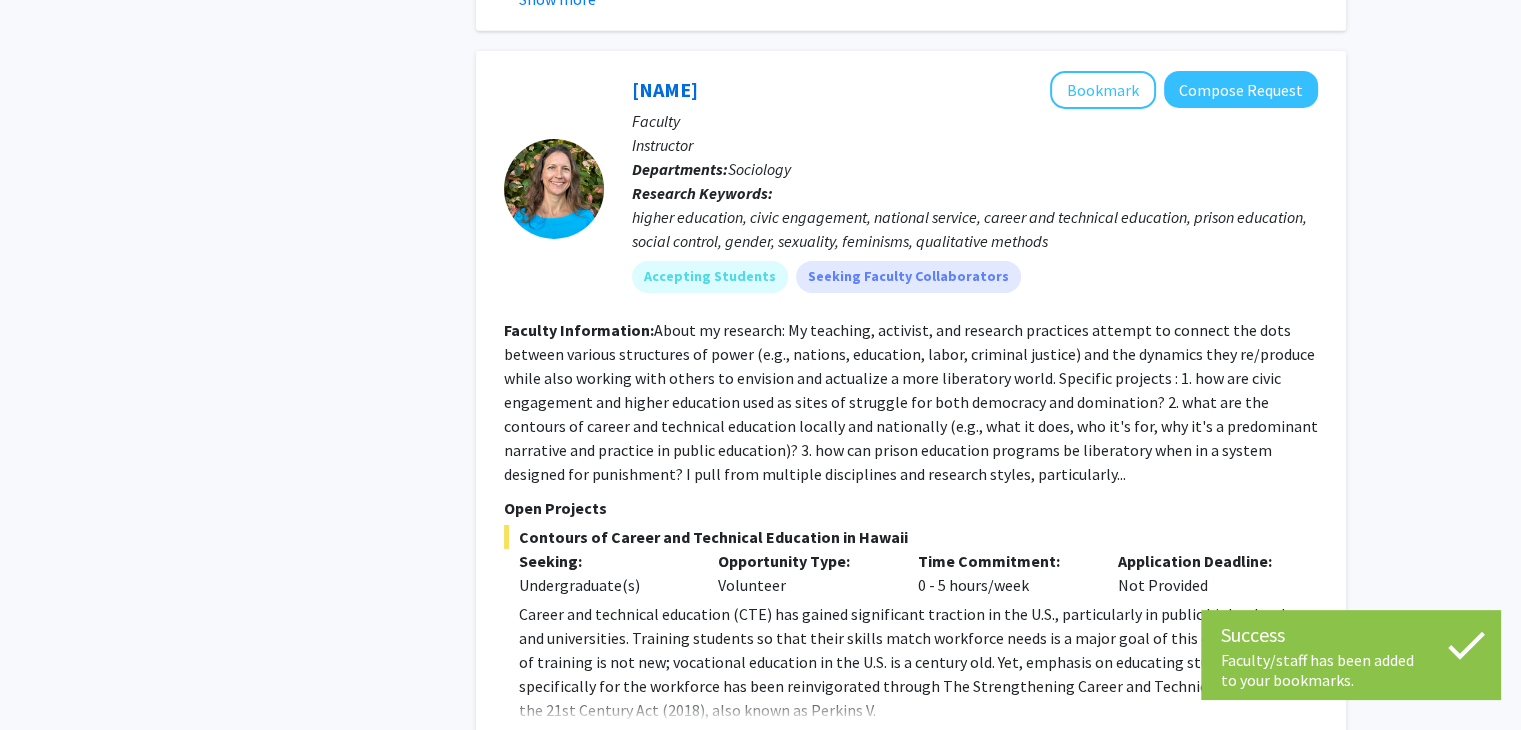 scroll, scrollTop: 6600, scrollLeft: 0, axis: vertical 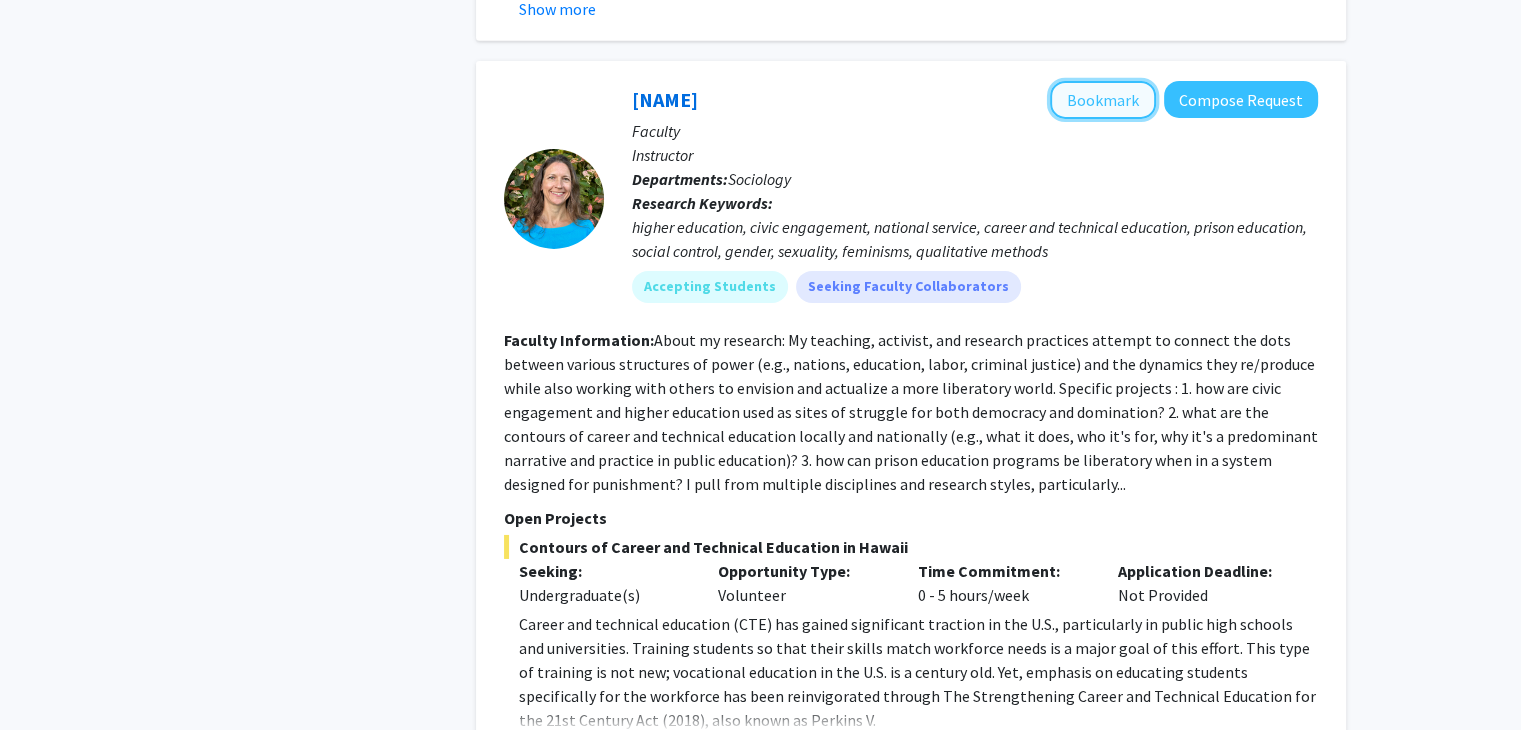click on "Bookmark" 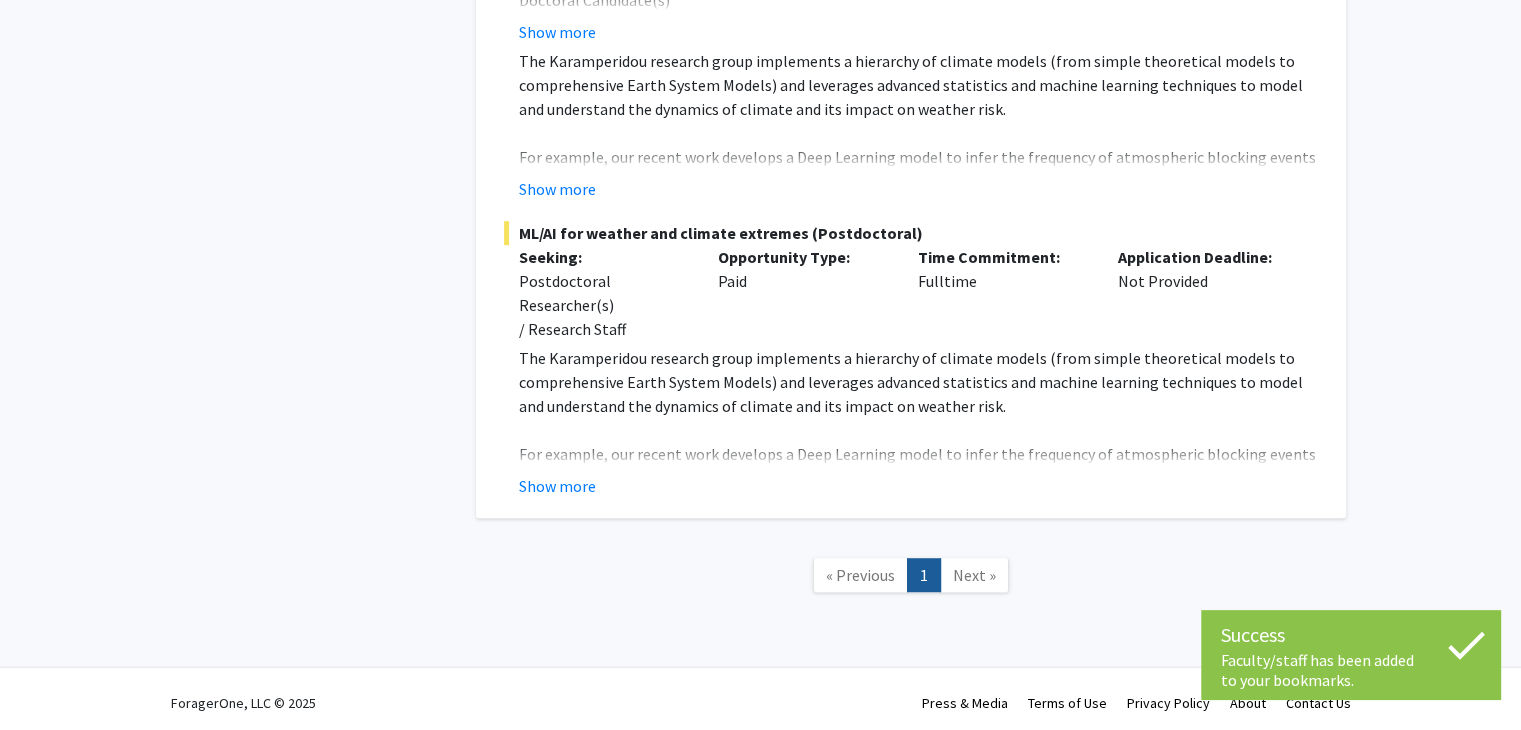 scroll, scrollTop: 8736, scrollLeft: 0, axis: vertical 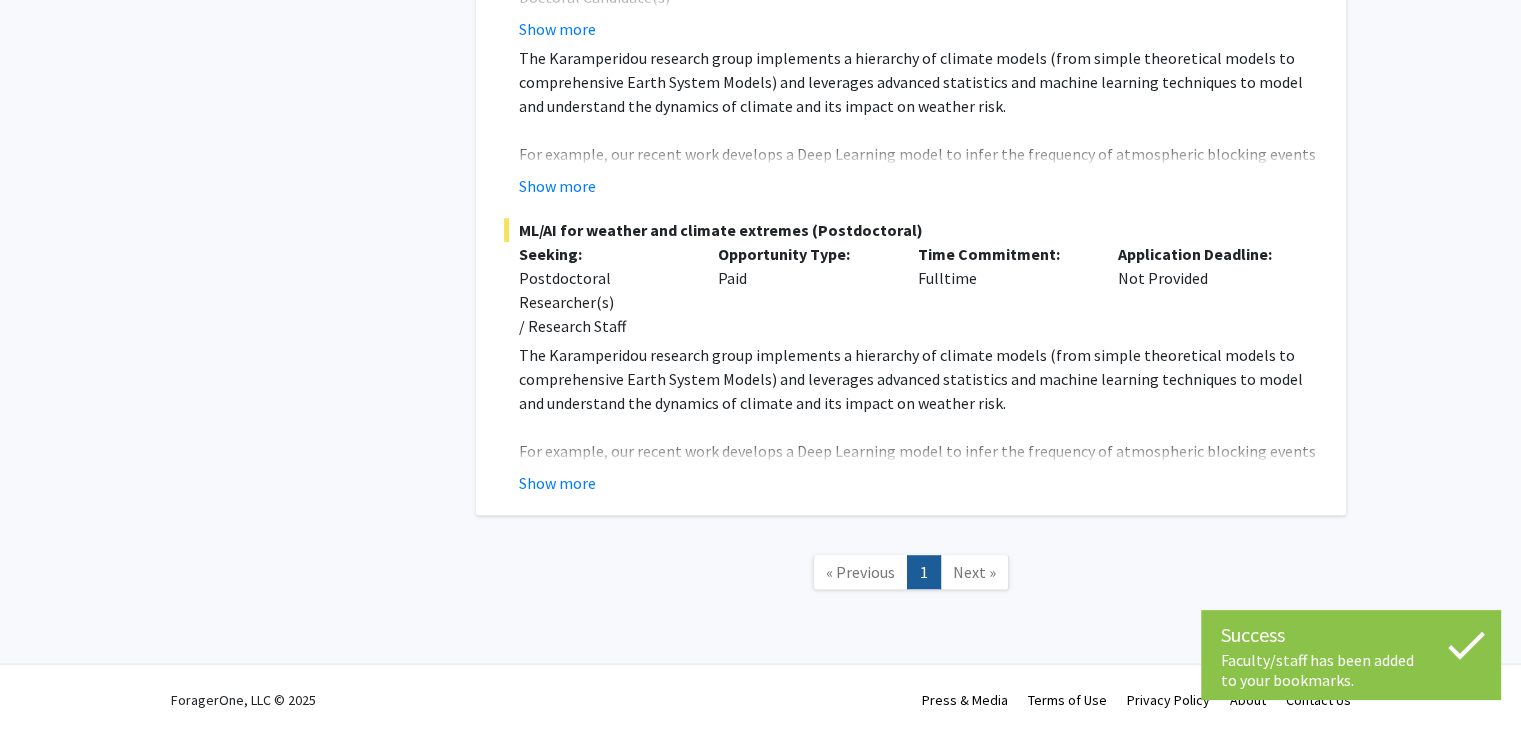 click on "Next »" 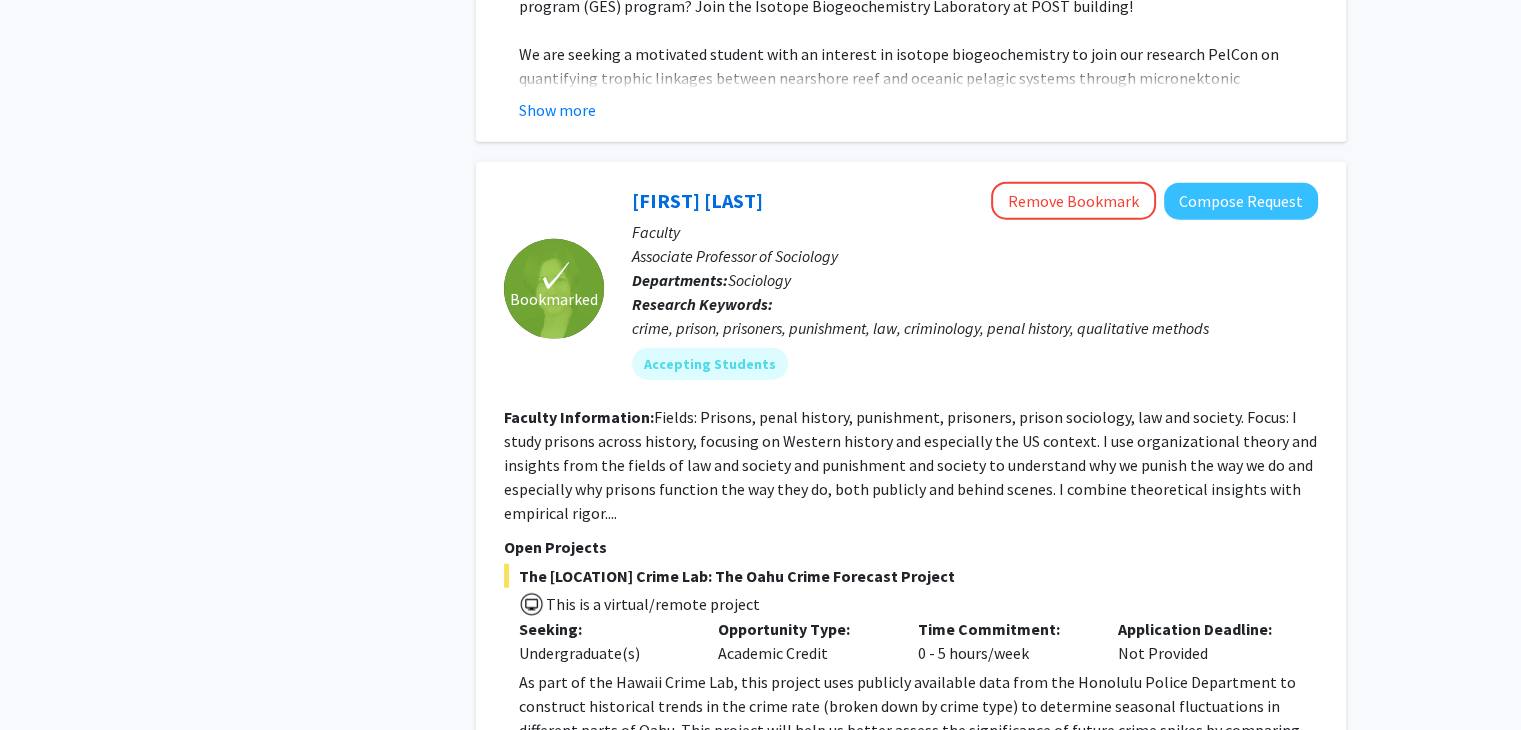 scroll, scrollTop: 4700, scrollLeft: 0, axis: vertical 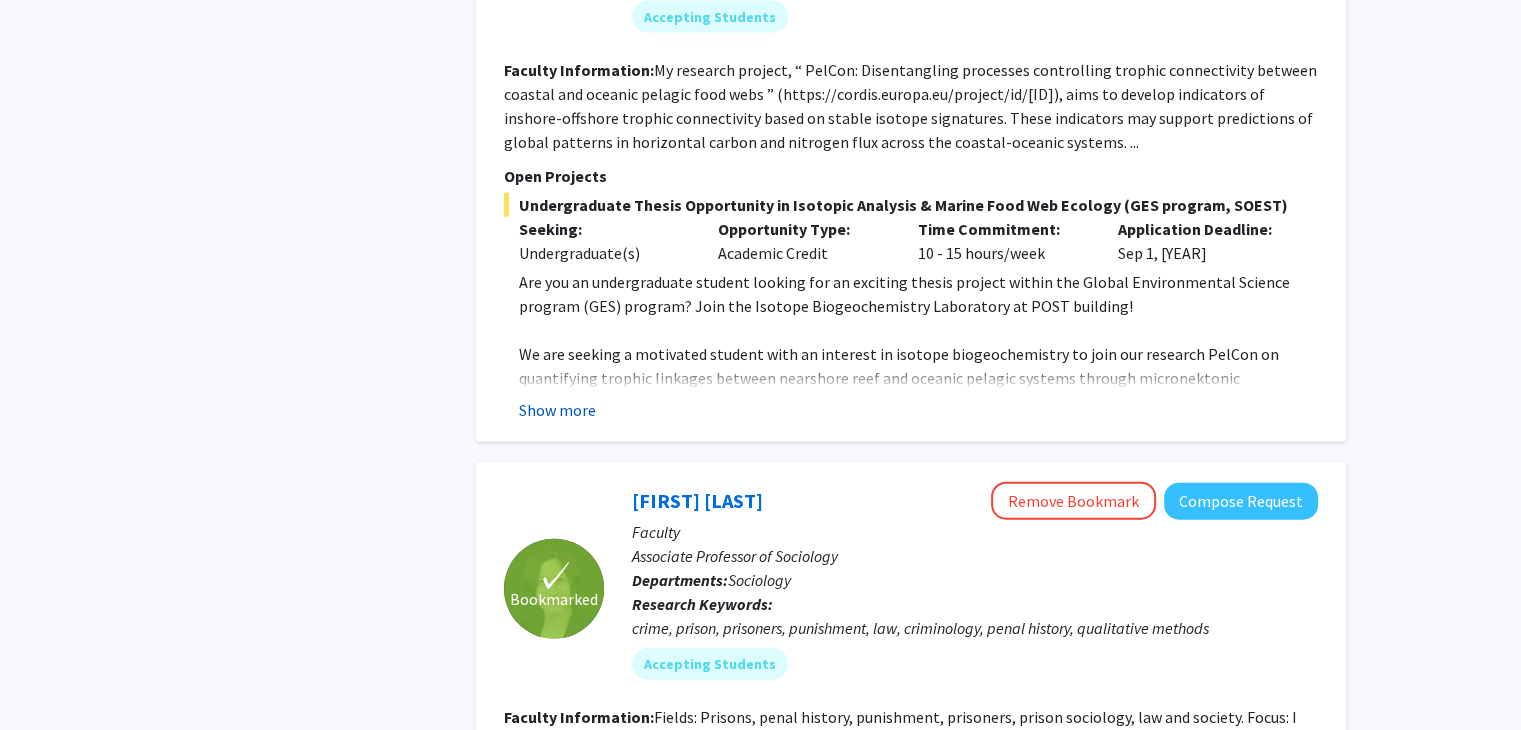 click on "Show more" 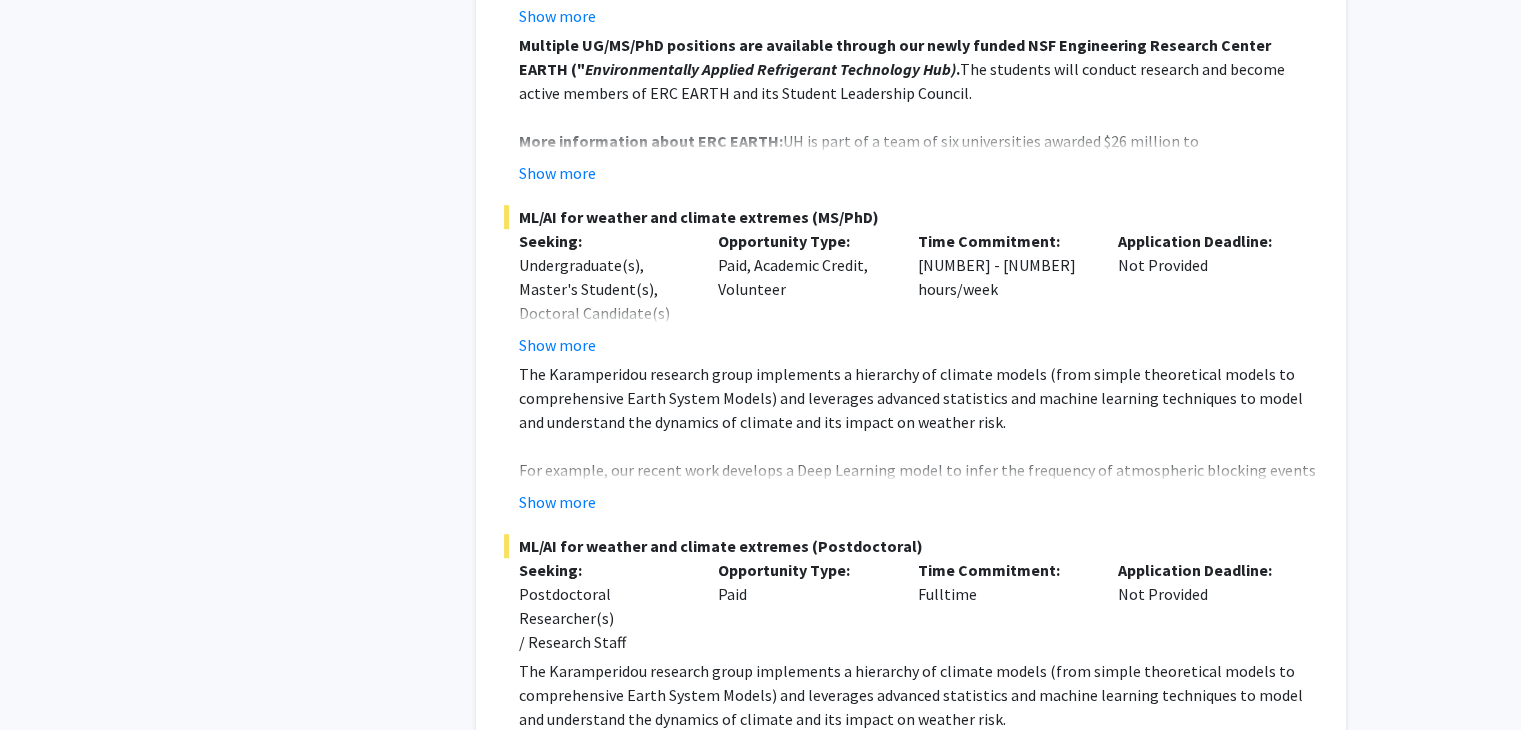 scroll, scrollTop: 8800, scrollLeft: 0, axis: vertical 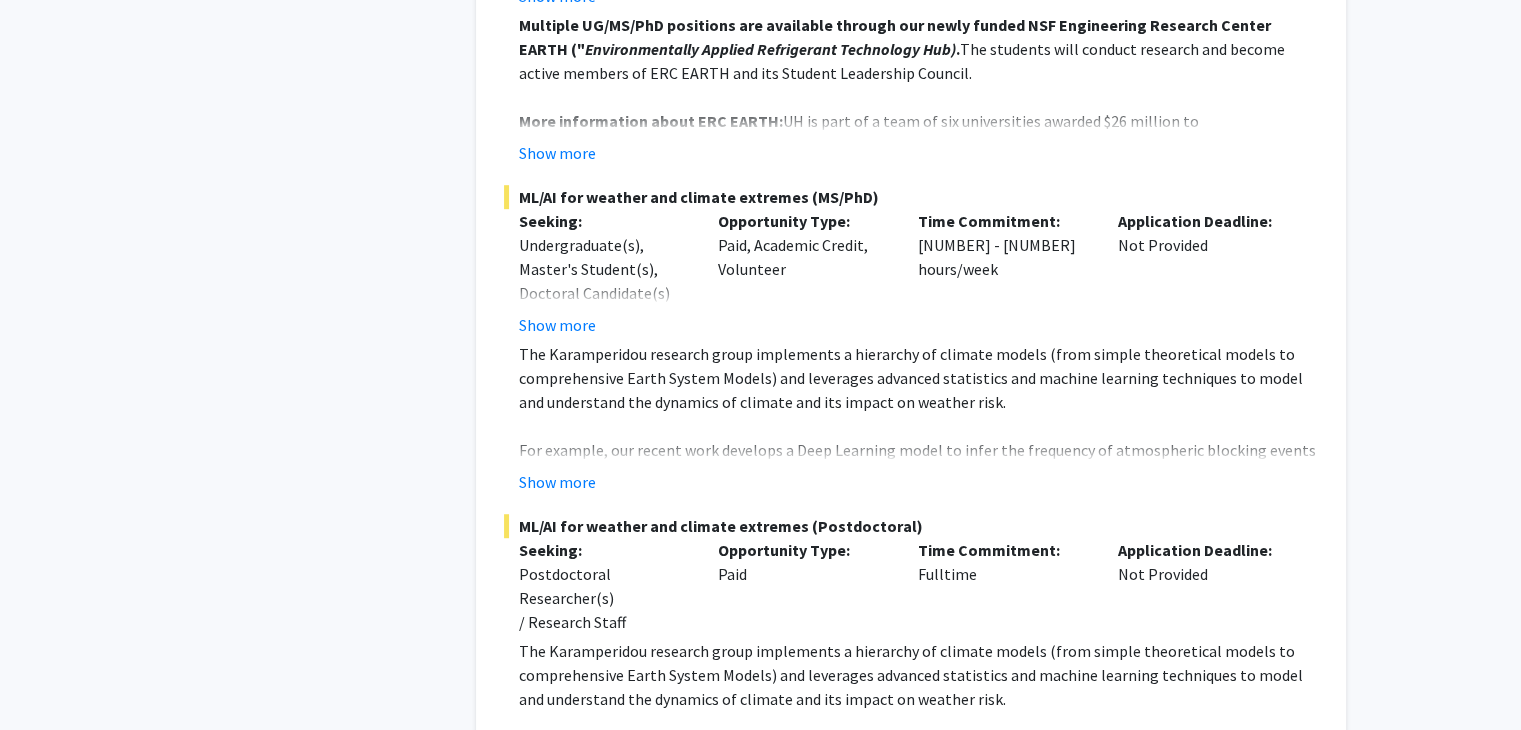 click on "Compiling a paleoclimate database for midlatitude atmospheric circulation Seeking: Not Provided Opportunity Type: Paid, Academic Credit Time Commitment: 15 - 20 hours/week Application Deadline: Not Provided In this project, the student will compile a database of paleoclimate data using python, and perform basic statistical analysis and visualization of geo-referenced data. The student will participate in research group meetings and will work with the advisor and graduate students to integrate their code/databases to existing research projects. The student will also work on a report on the database that they create, as well as detailed manuals for using the database in order to ensure continuity and reproducibility of research. This can be an undergraduate research project/thesis. Show more Climate variability and tropical cyclones: diagnostics and machine learning applications Seeking: Not Provided Opportunity Type: Paid, Academic Credit Time Commitment: 15 - 20 hours/week Application Deadline:" 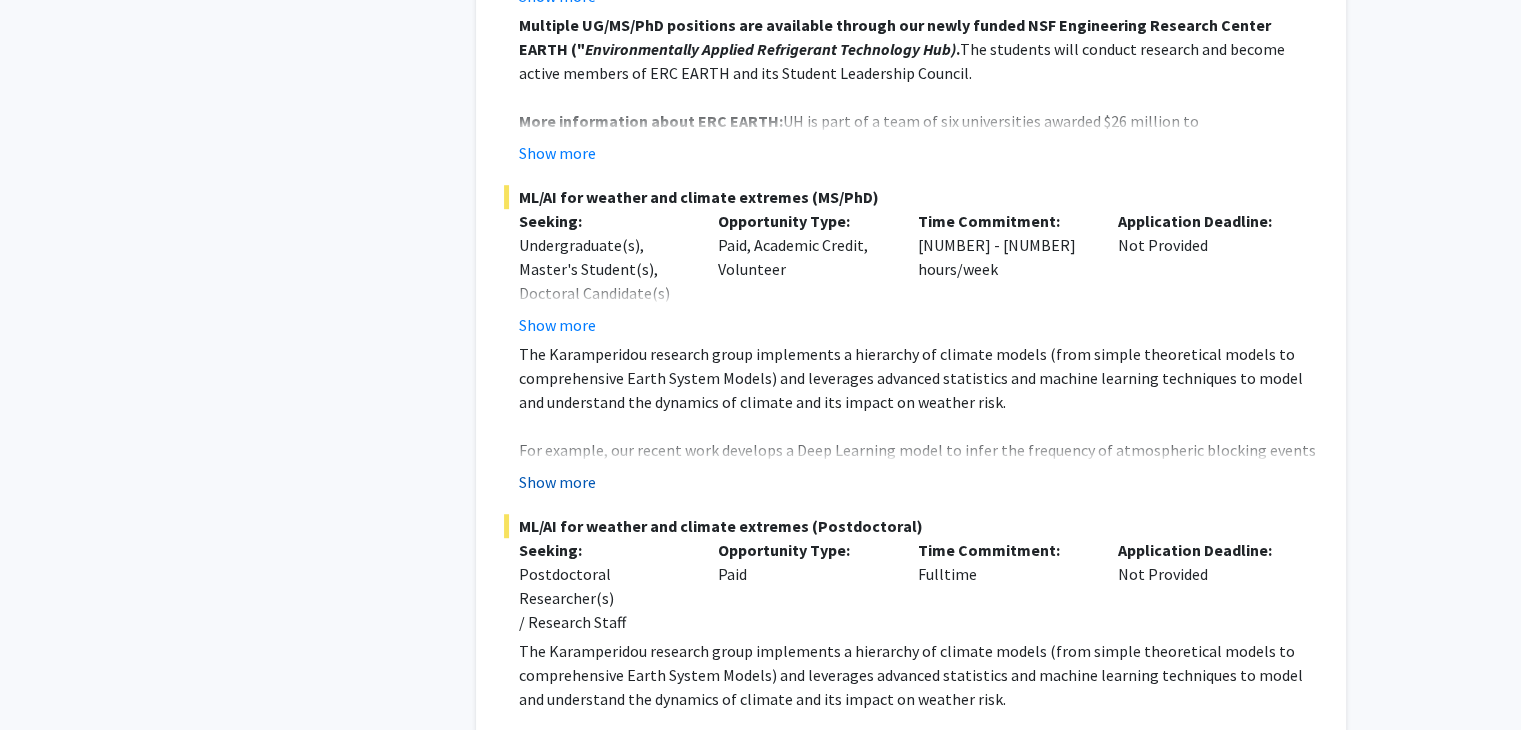 click on "Show more" 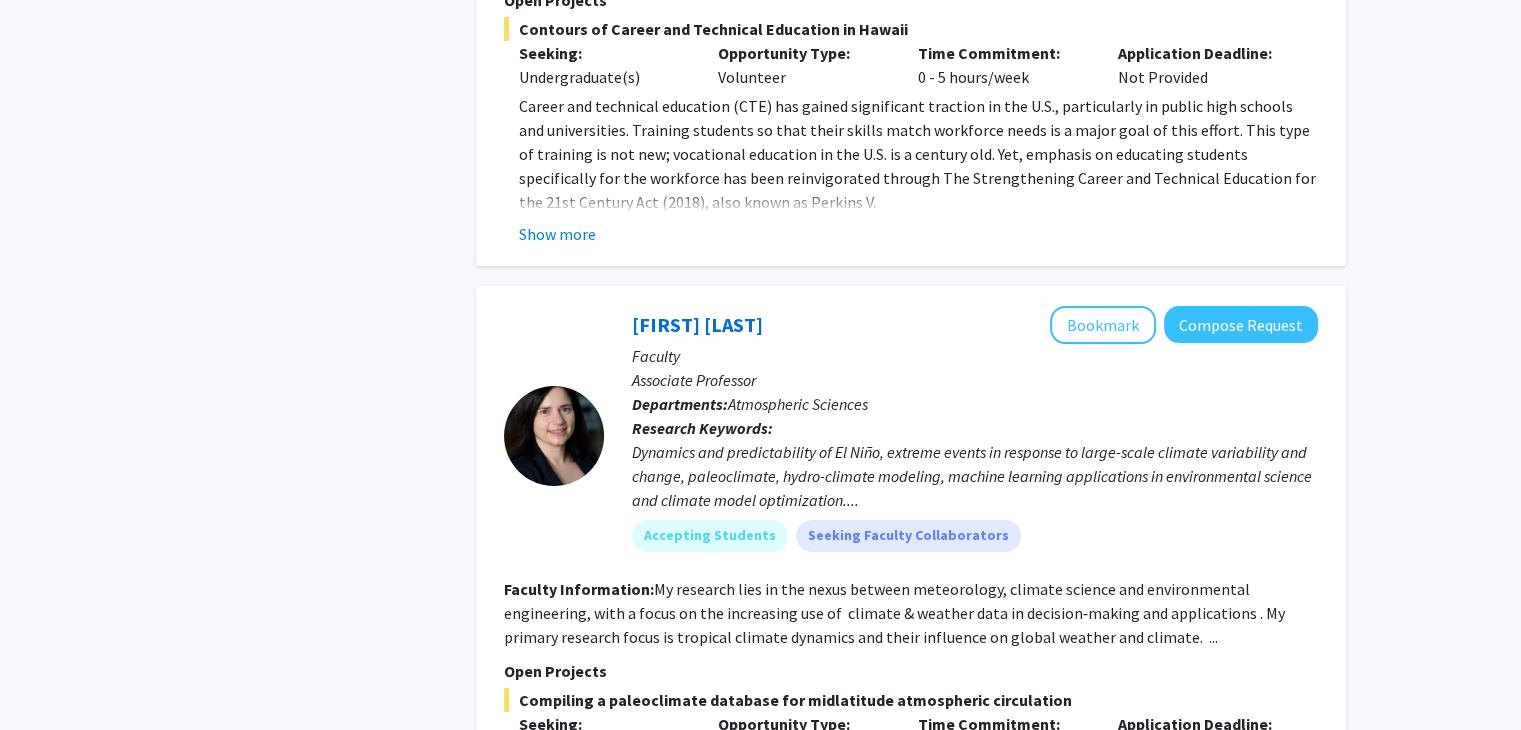 scroll, scrollTop: 7492, scrollLeft: 0, axis: vertical 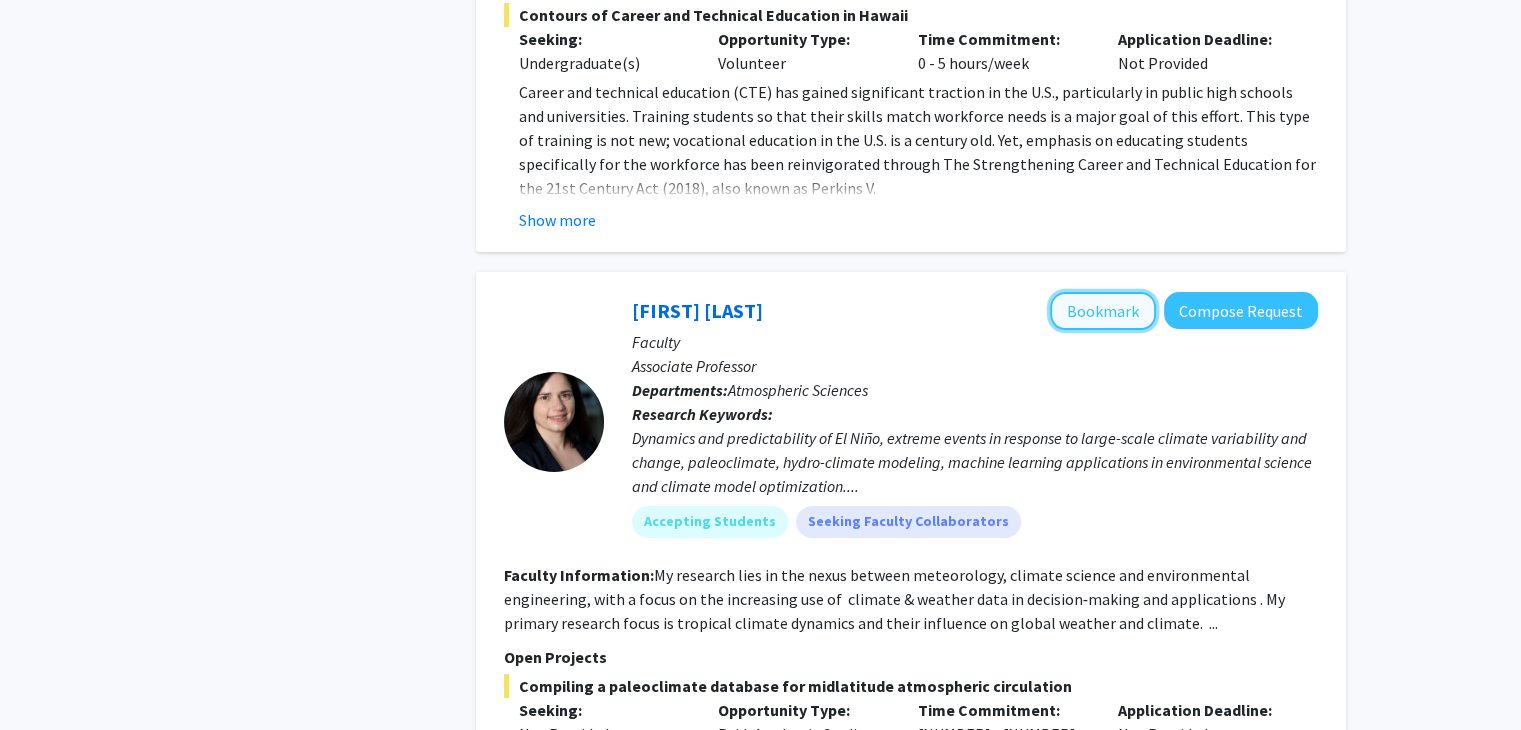 click on "Bookmark" 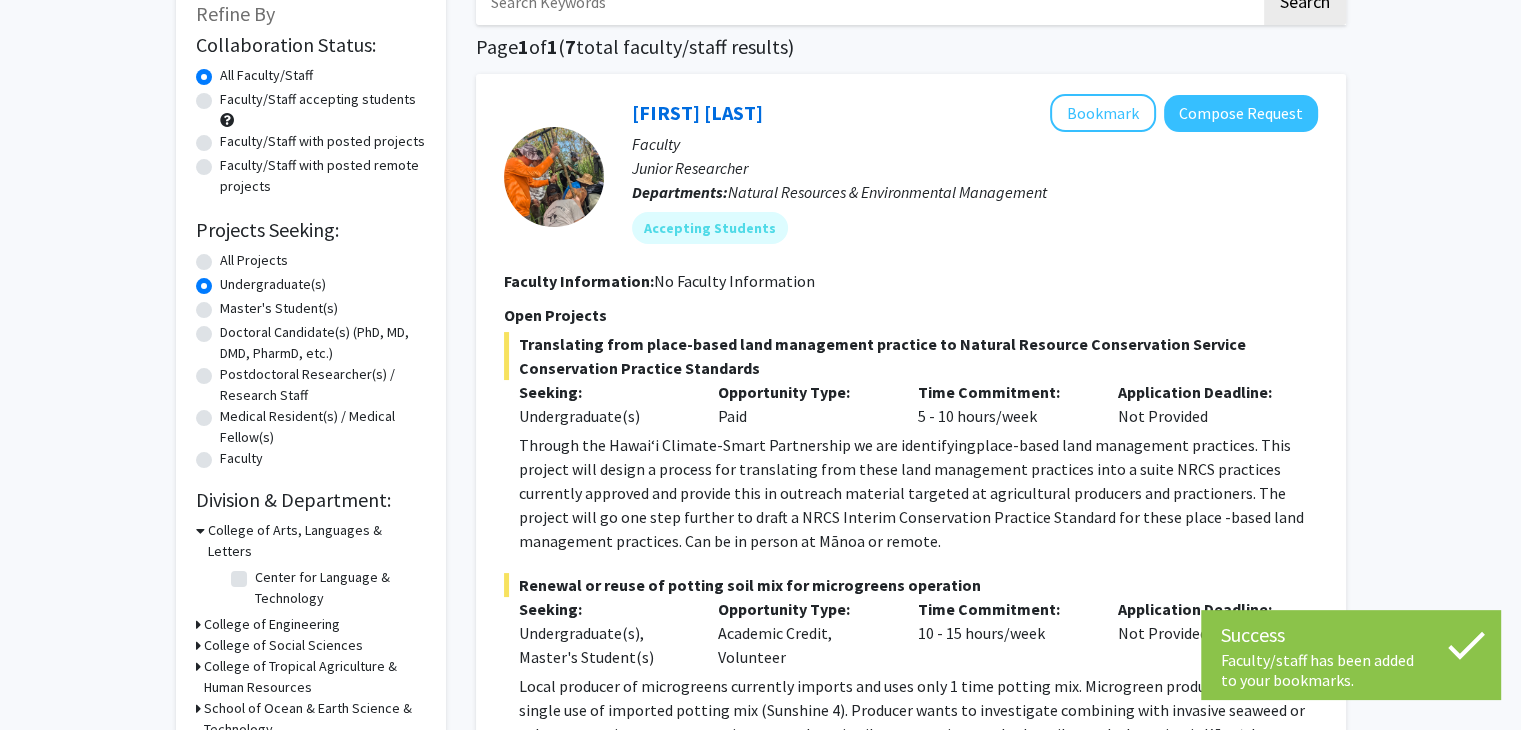 scroll, scrollTop: 0, scrollLeft: 0, axis: both 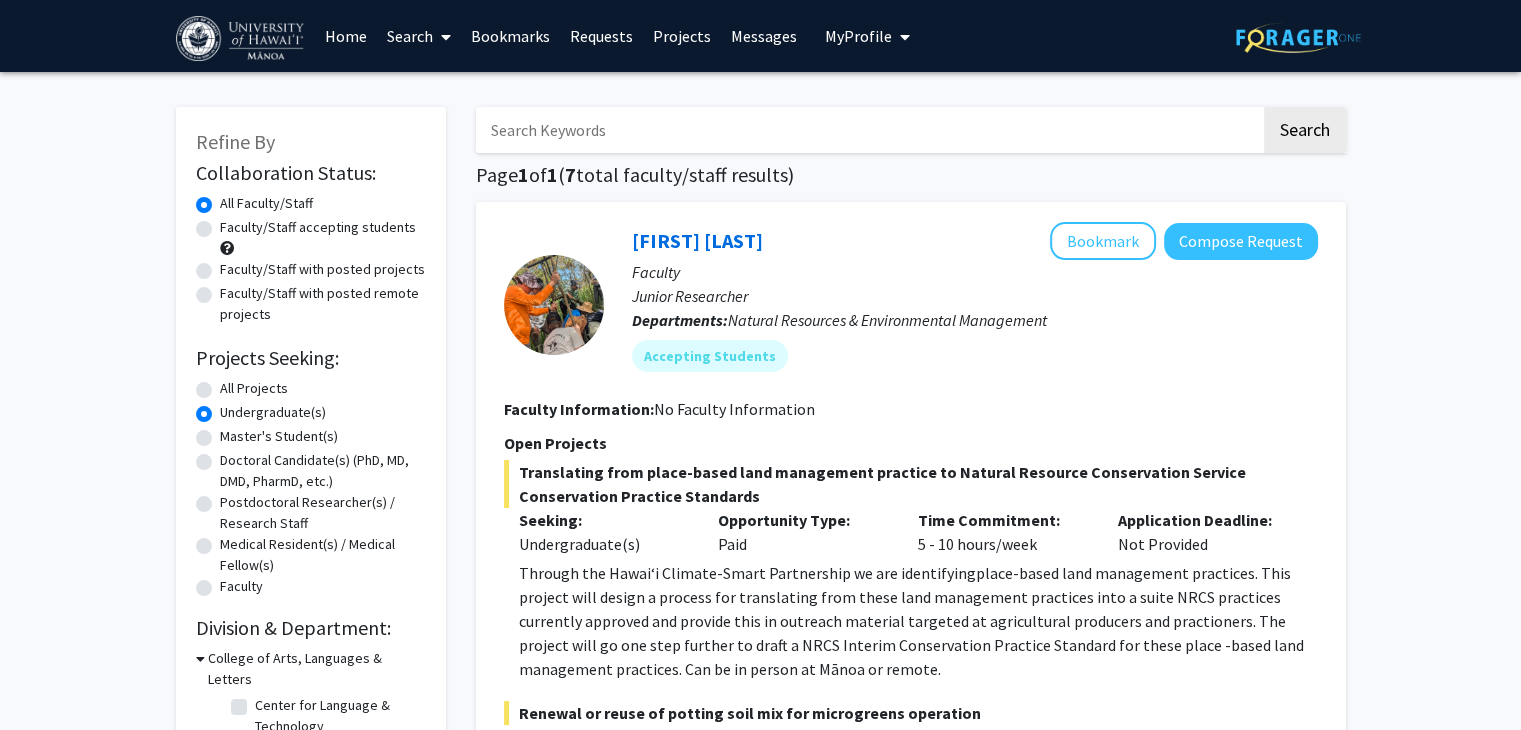 click on "All Projects" 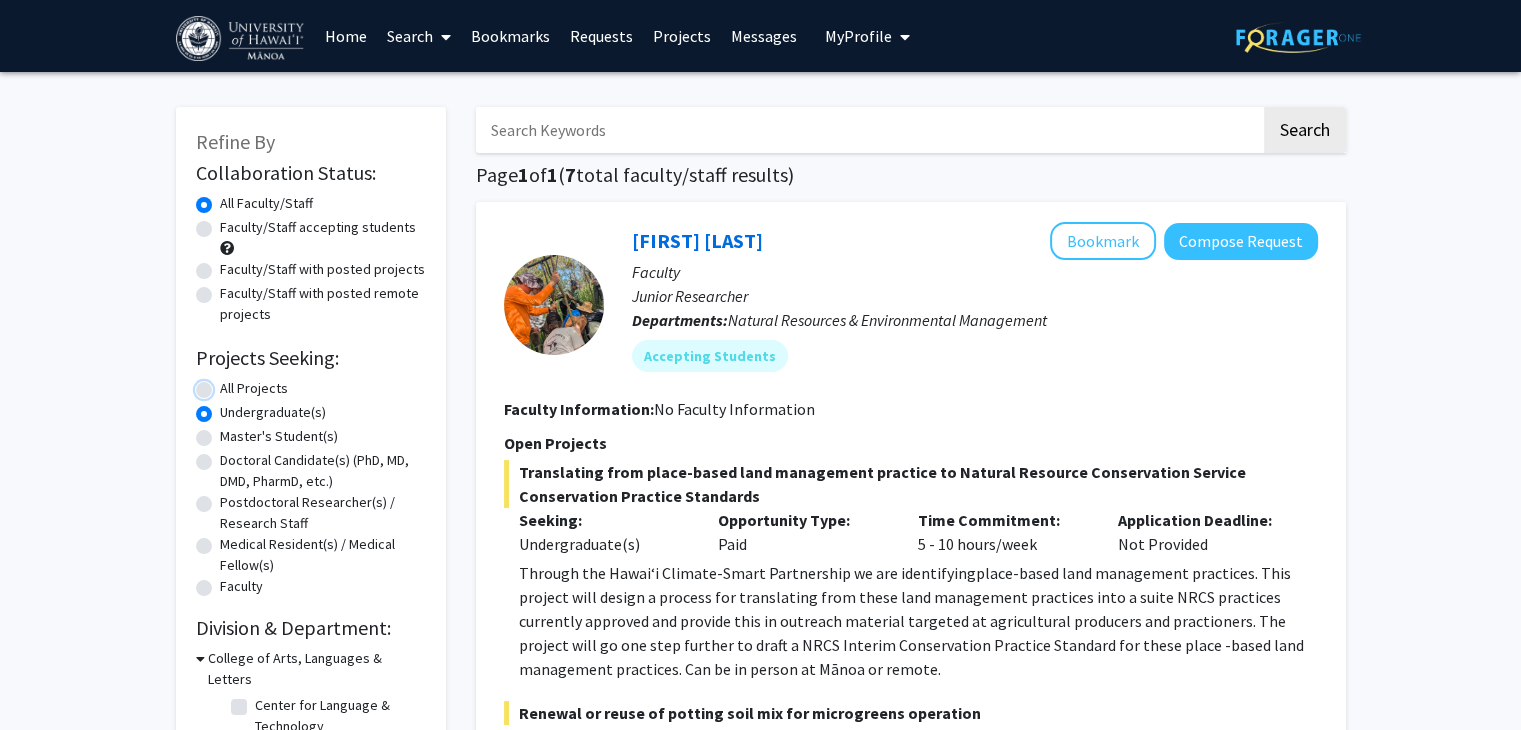 click on "All Projects" at bounding box center [226, 384] 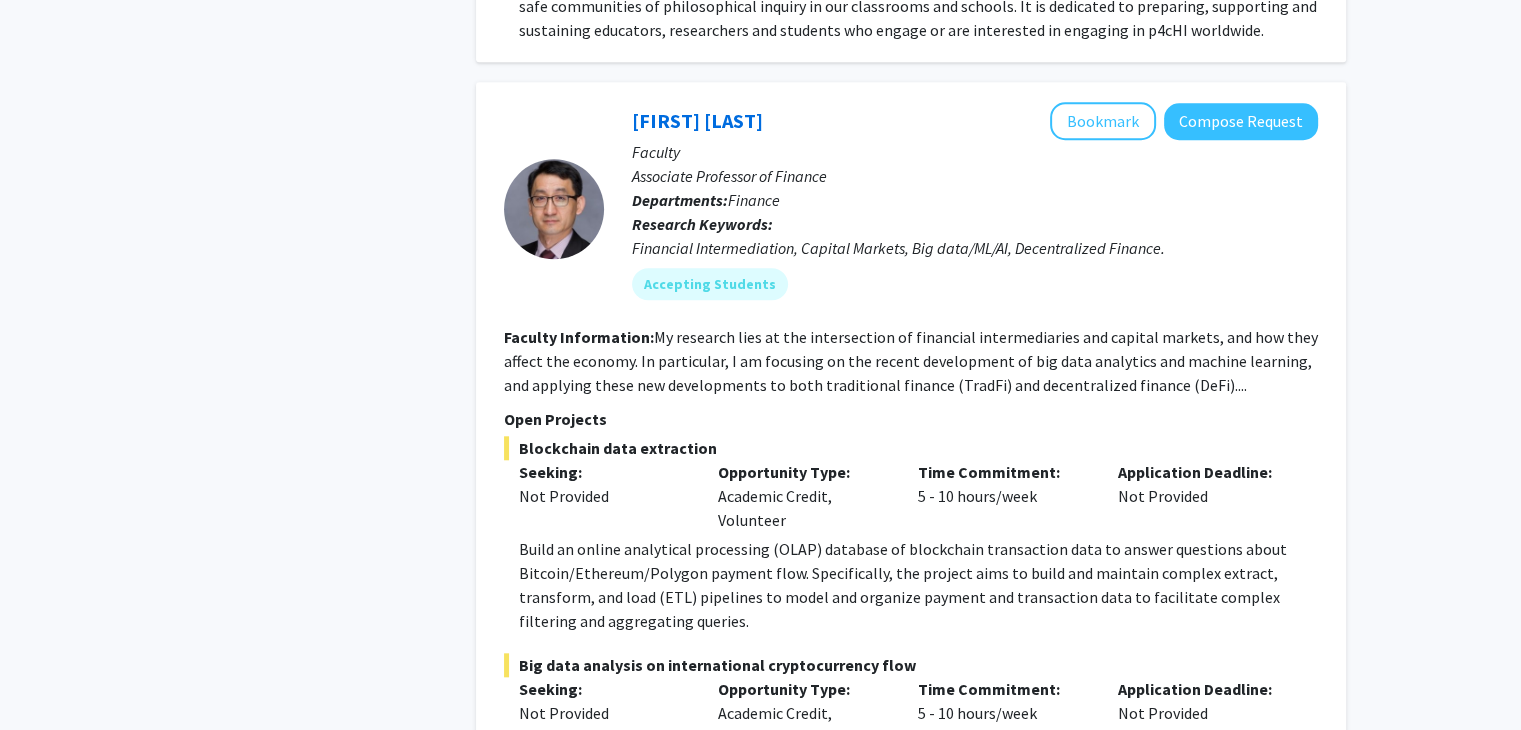 scroll, scrollTop: 9400, scrollLeft: 0, axis: vertical 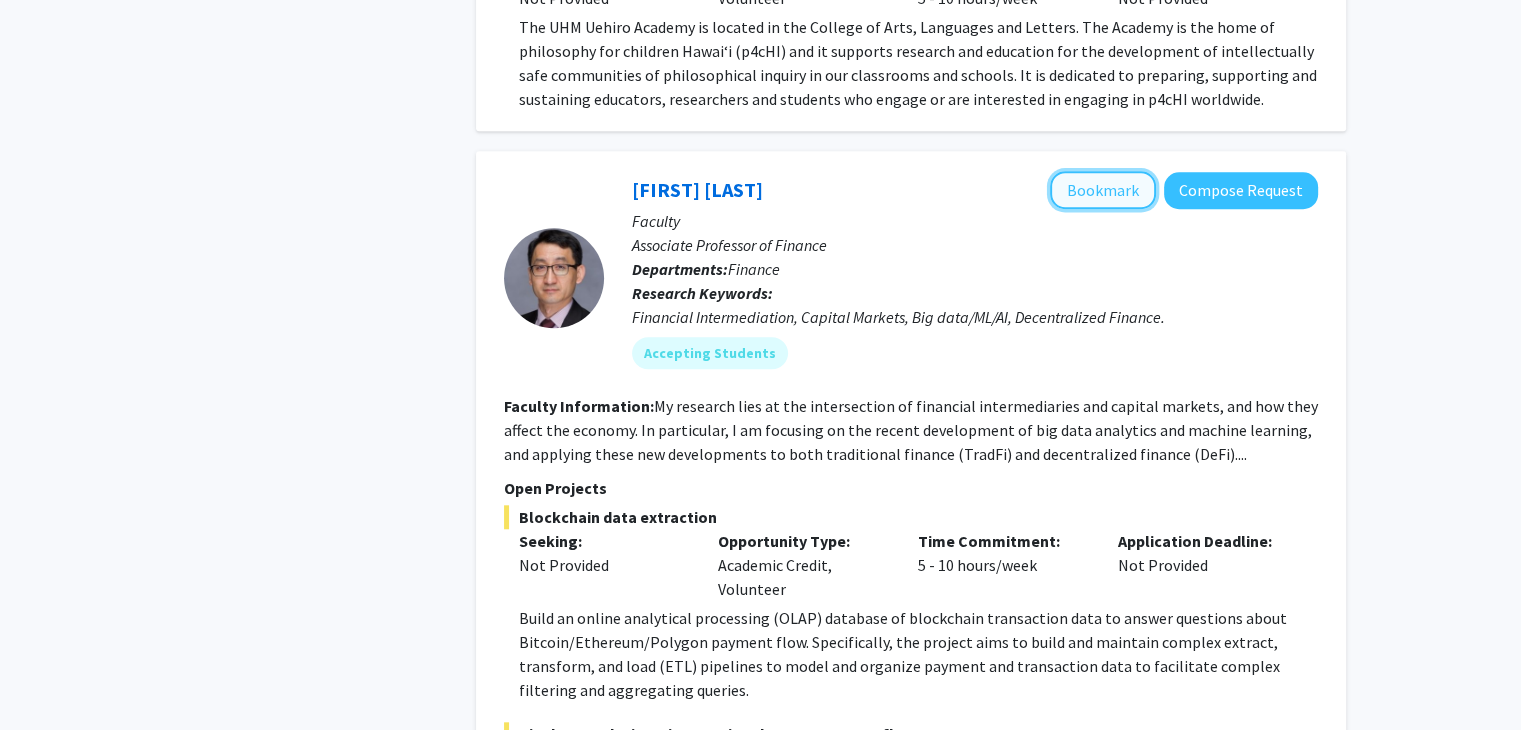 click on "Bookmark" 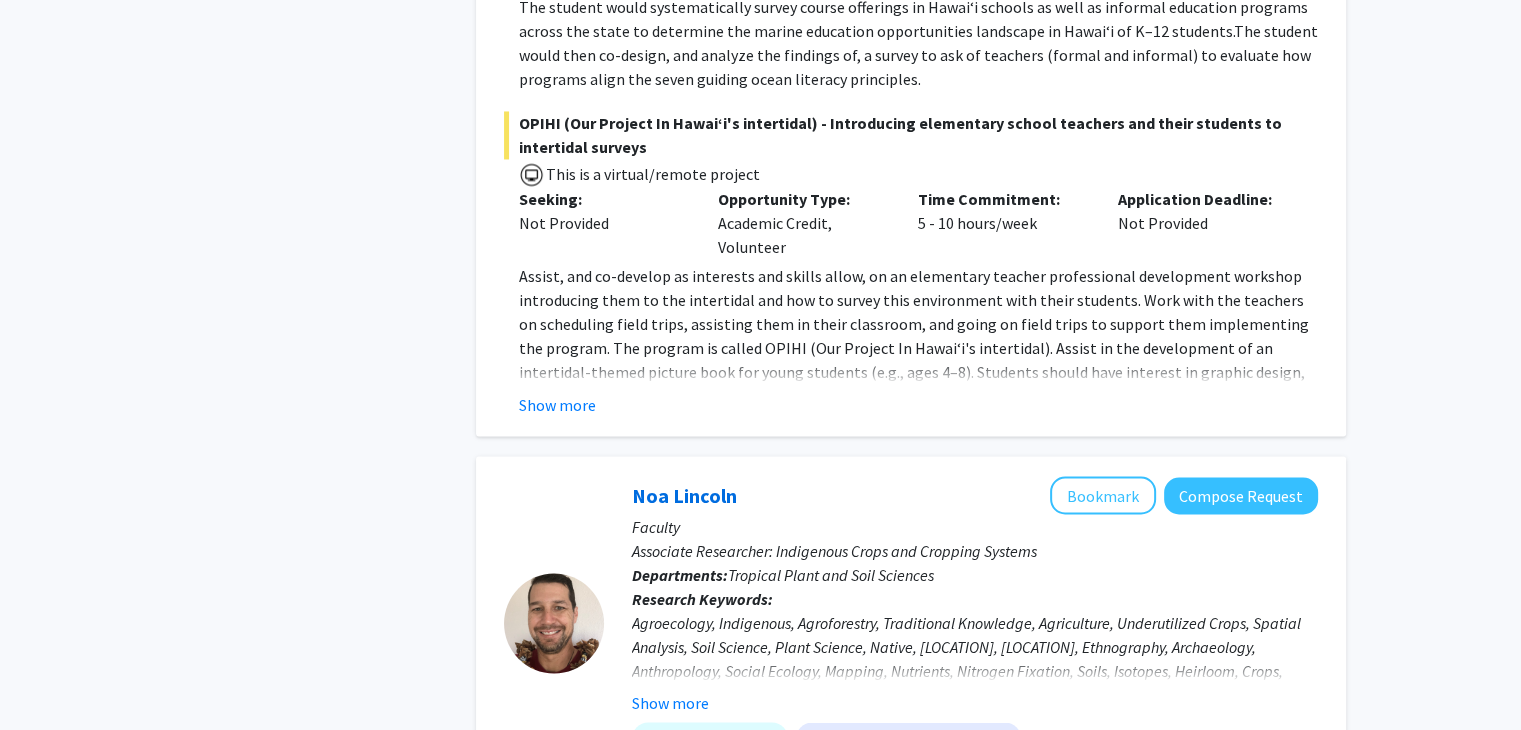 scroll, scrollTop: 10800, scrollLeft: 0, axis: vertical 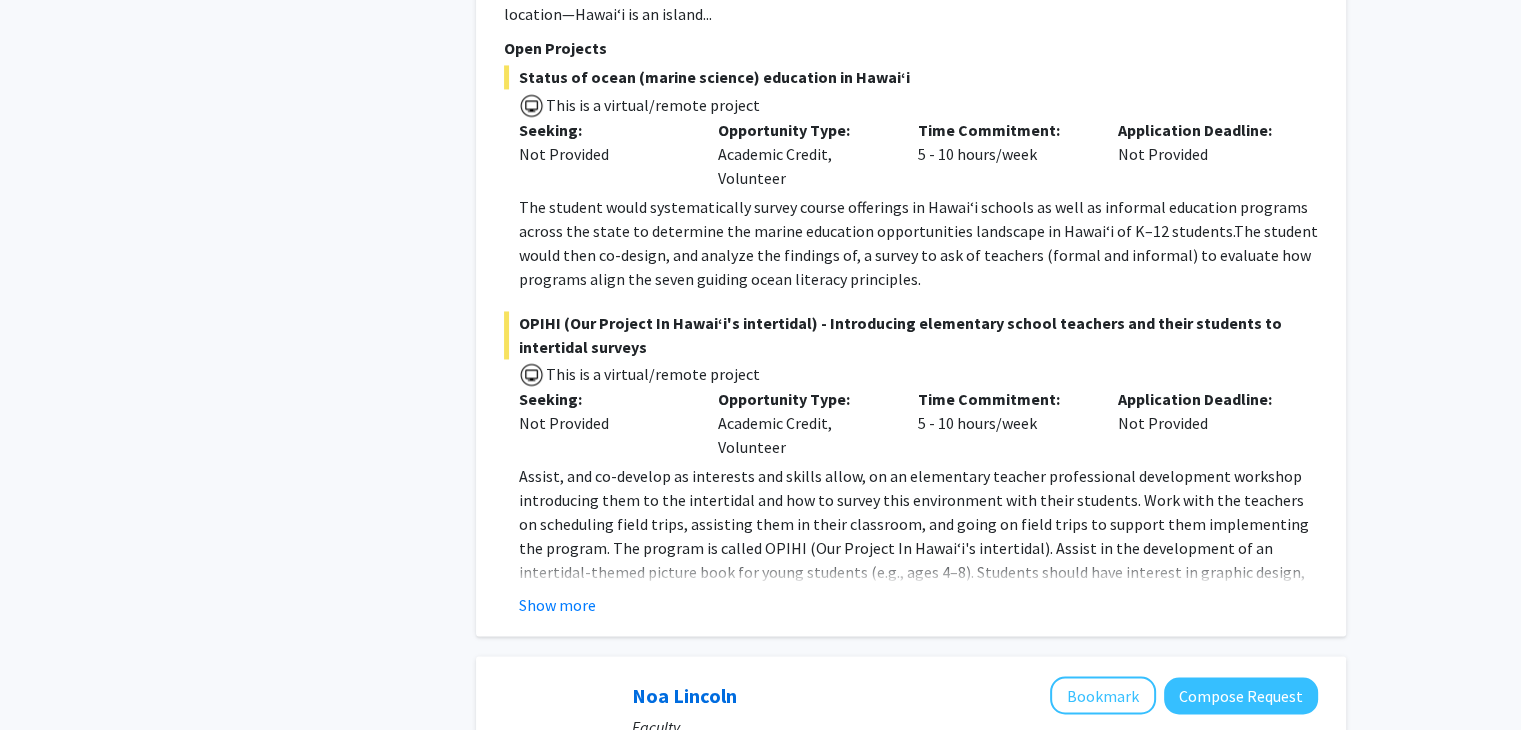 click on "Show more" 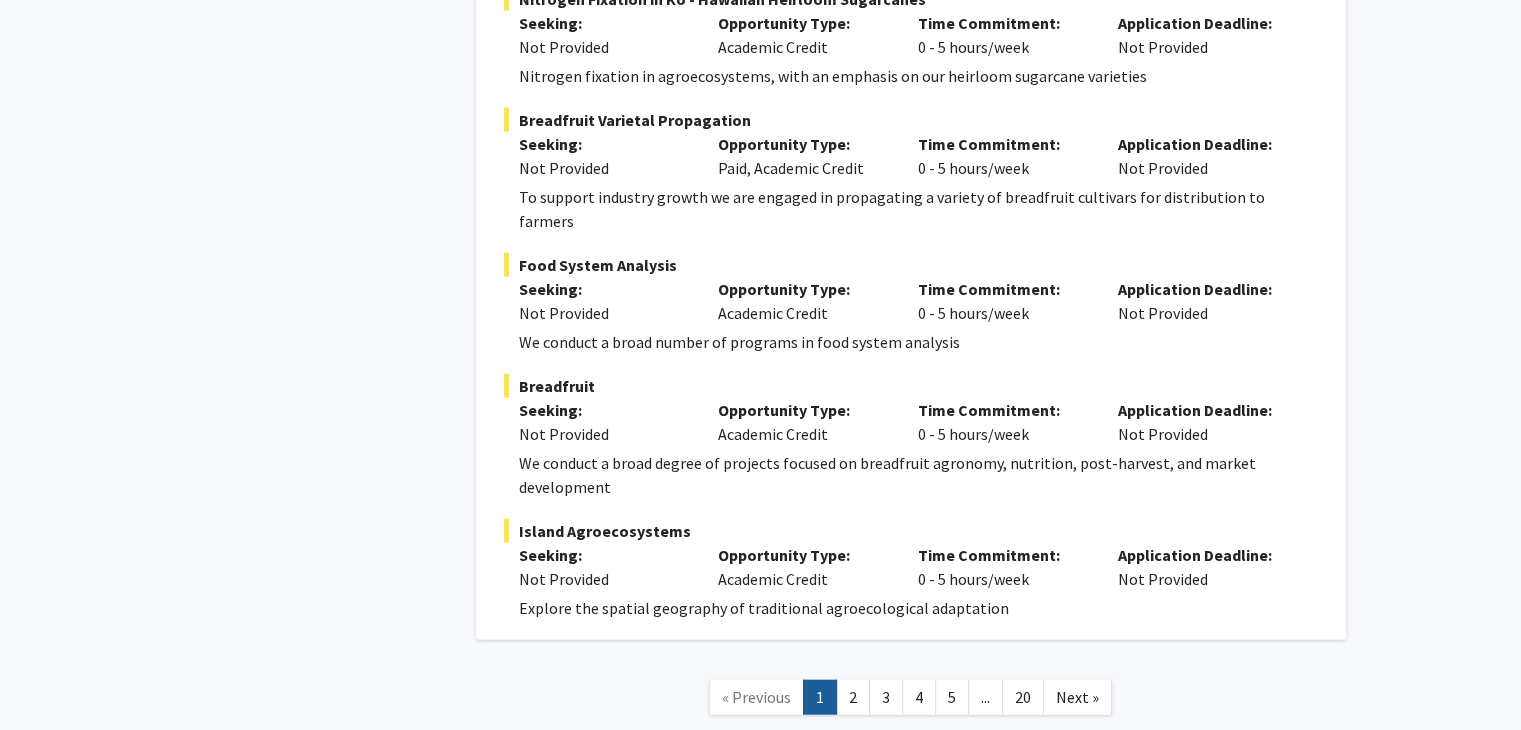 scroll, scrollTop: 12148, scrollLeft: 0, axis: vertical 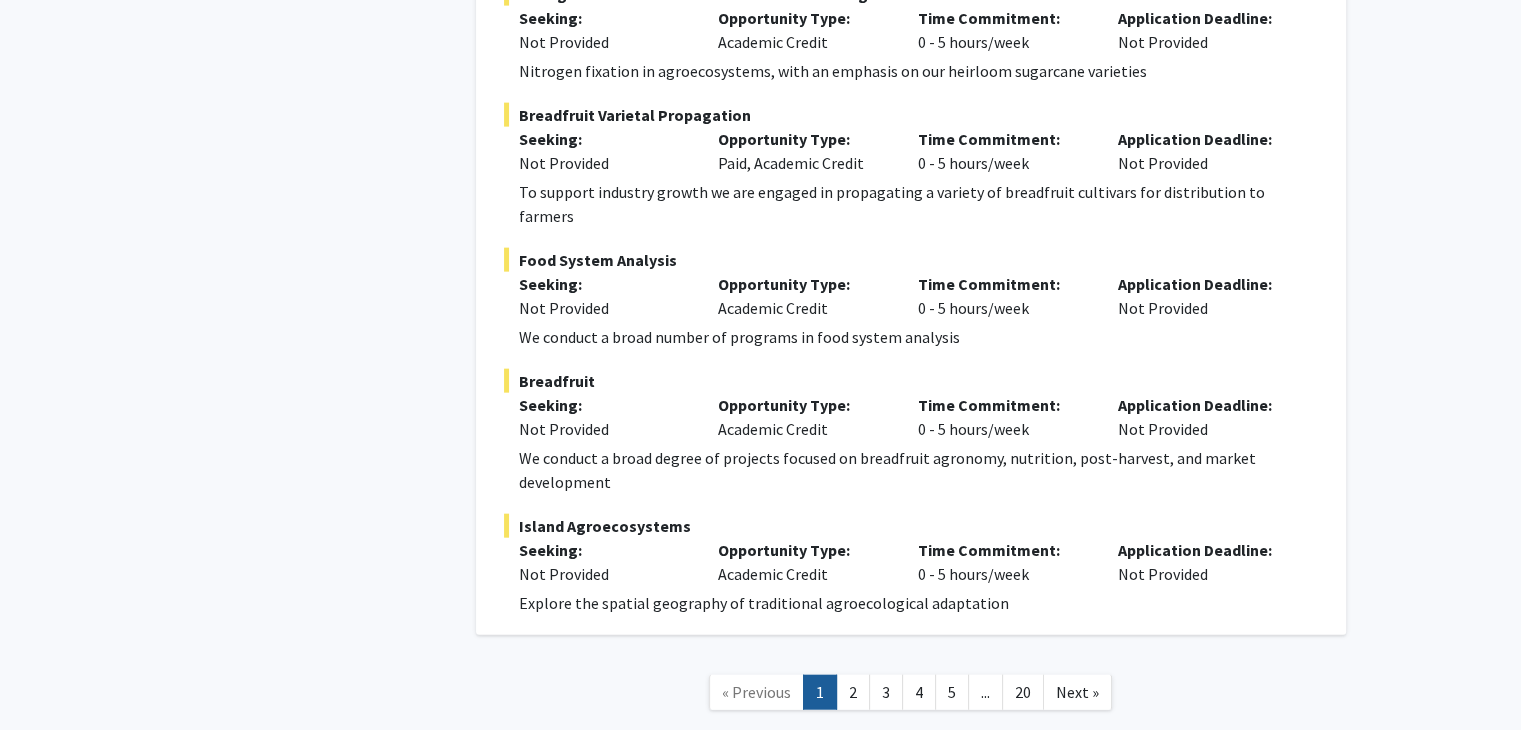 click on "2" 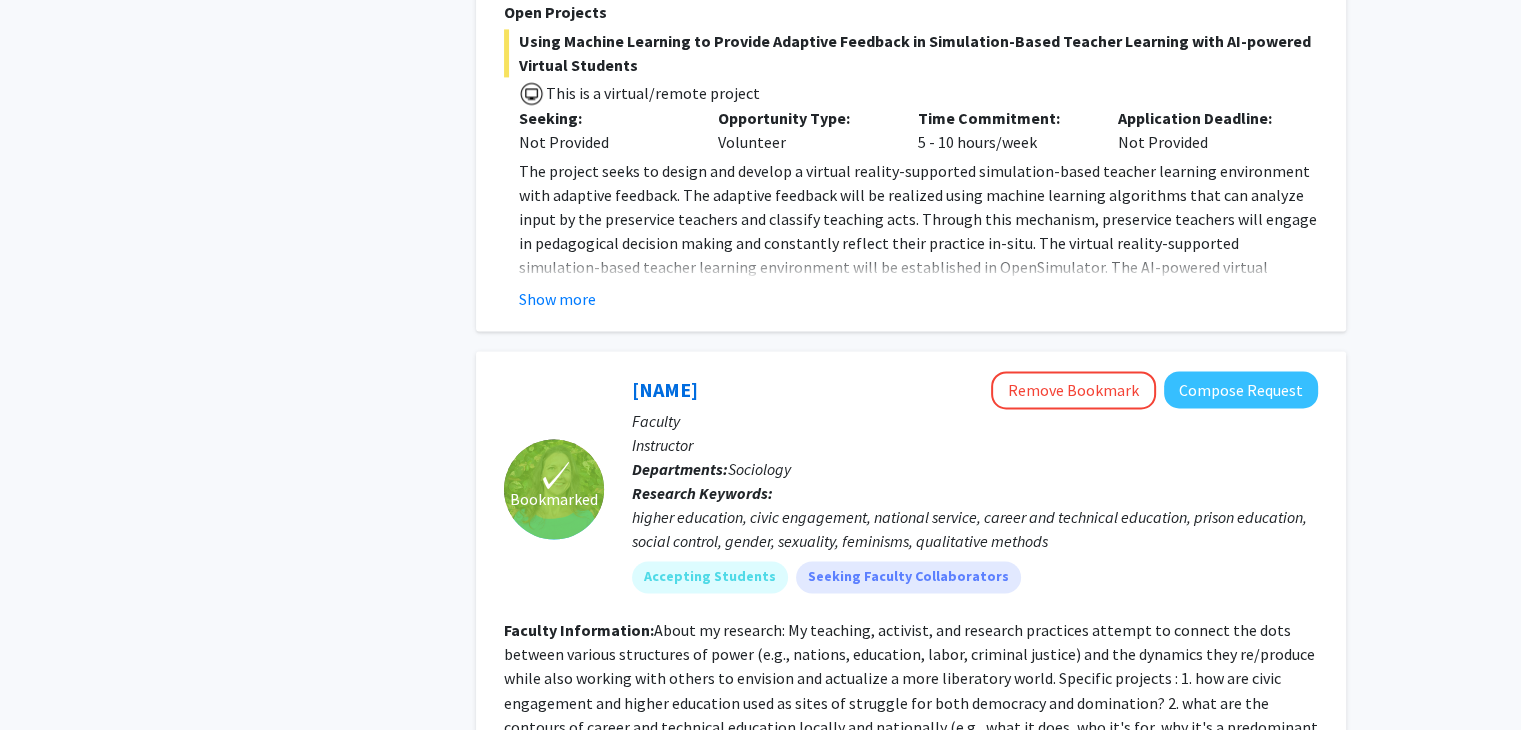 scroll, scrollTop: 2900, scrollLeft: 0, axis: vertical 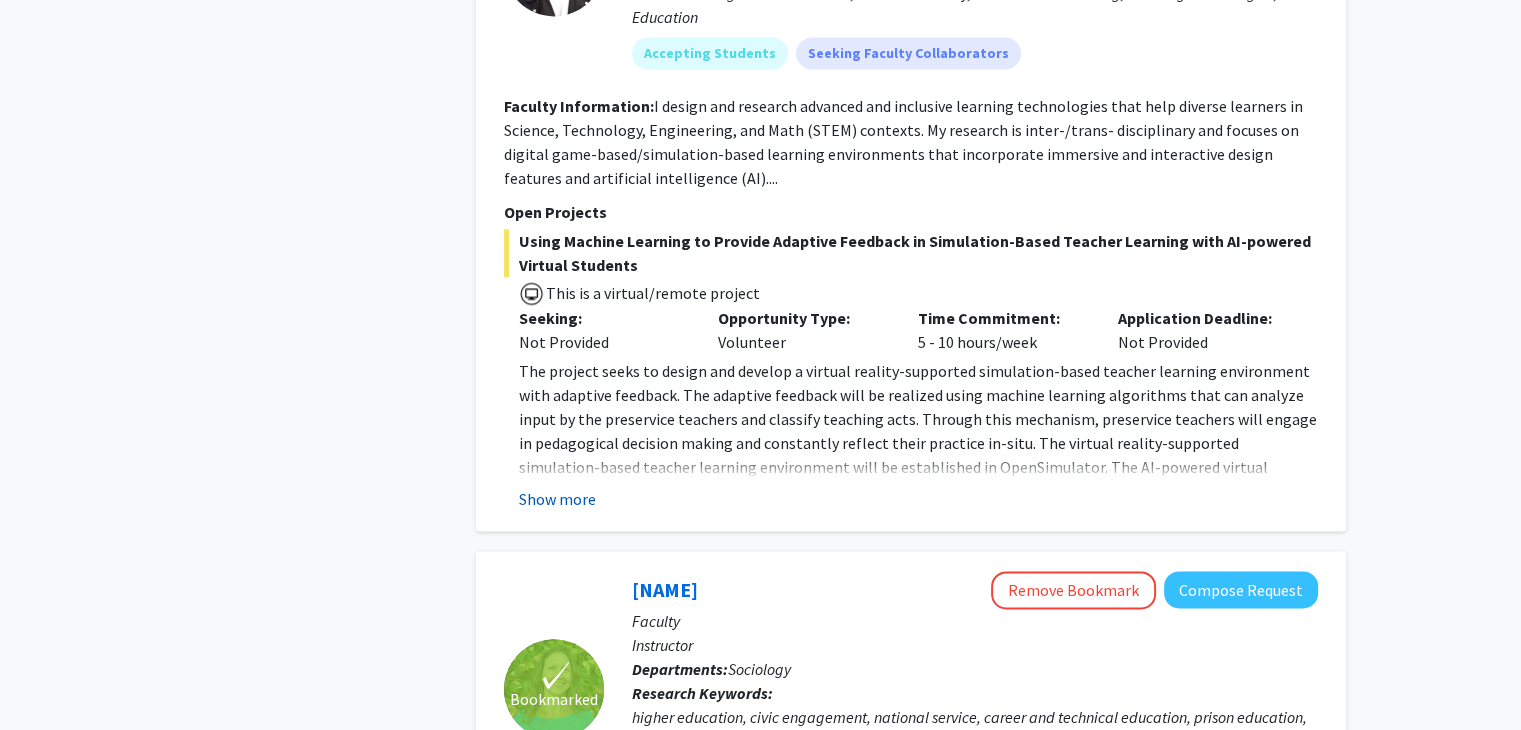 click on "Show more" 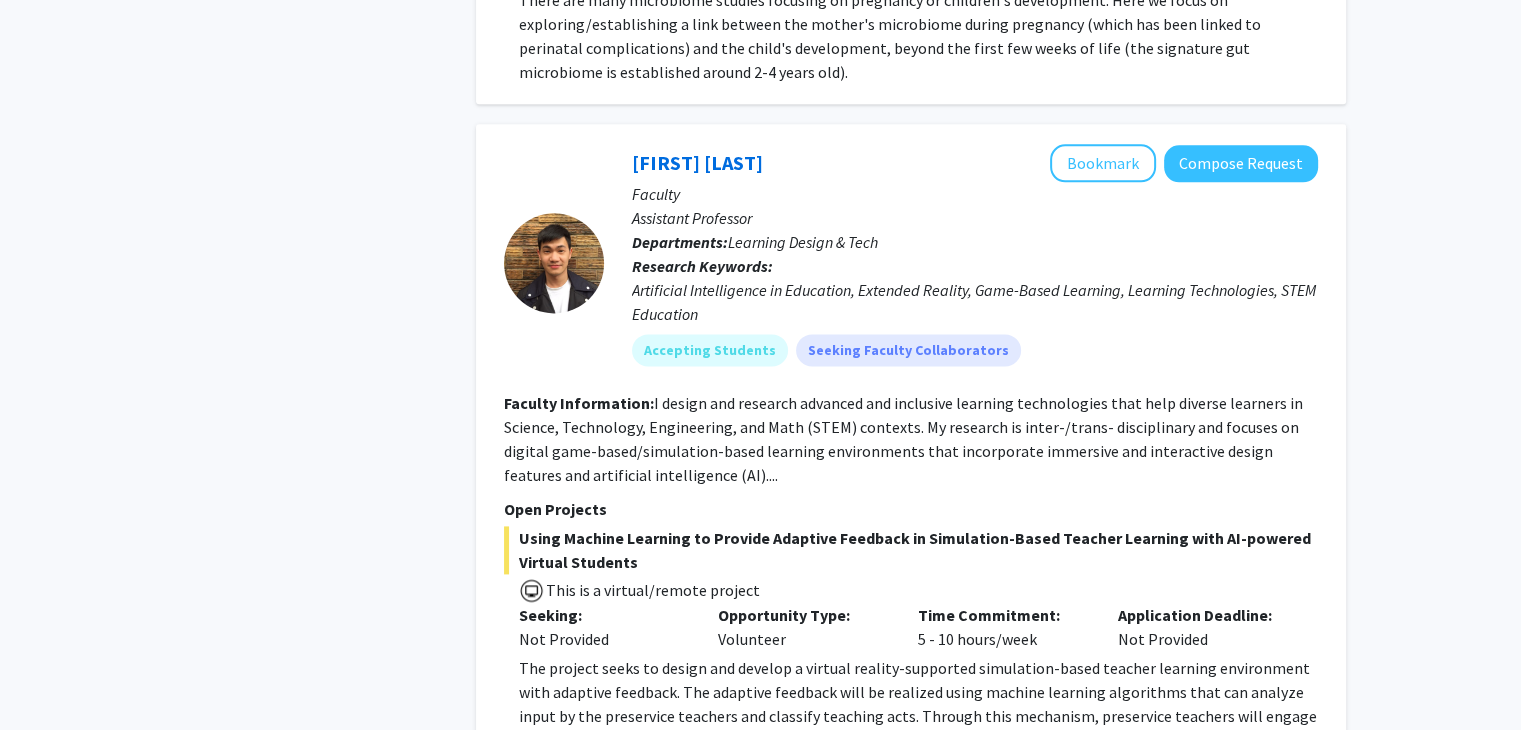 scroll, scrollTop: 2600, scrollLeft: 0, axis: vertical 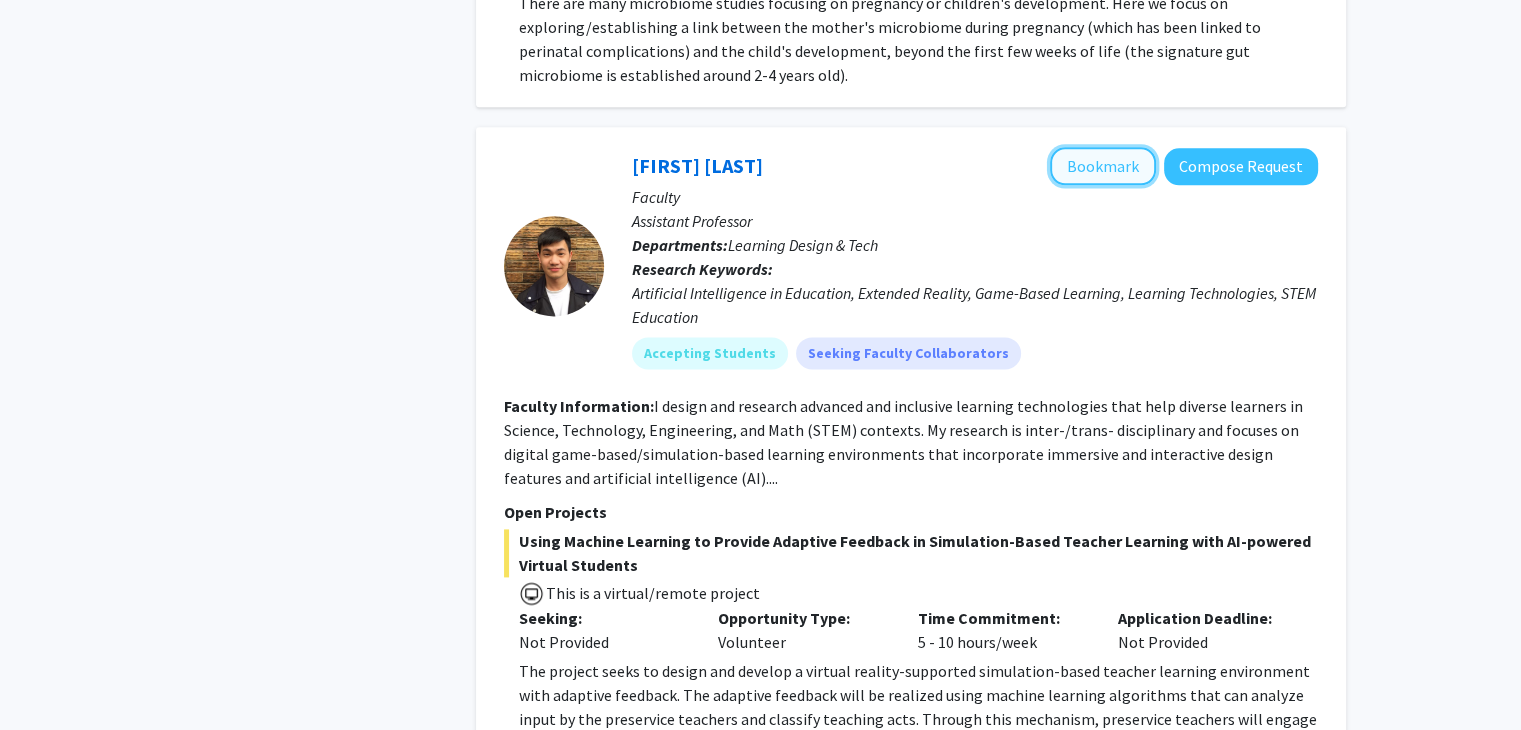 click on "Bookmark" 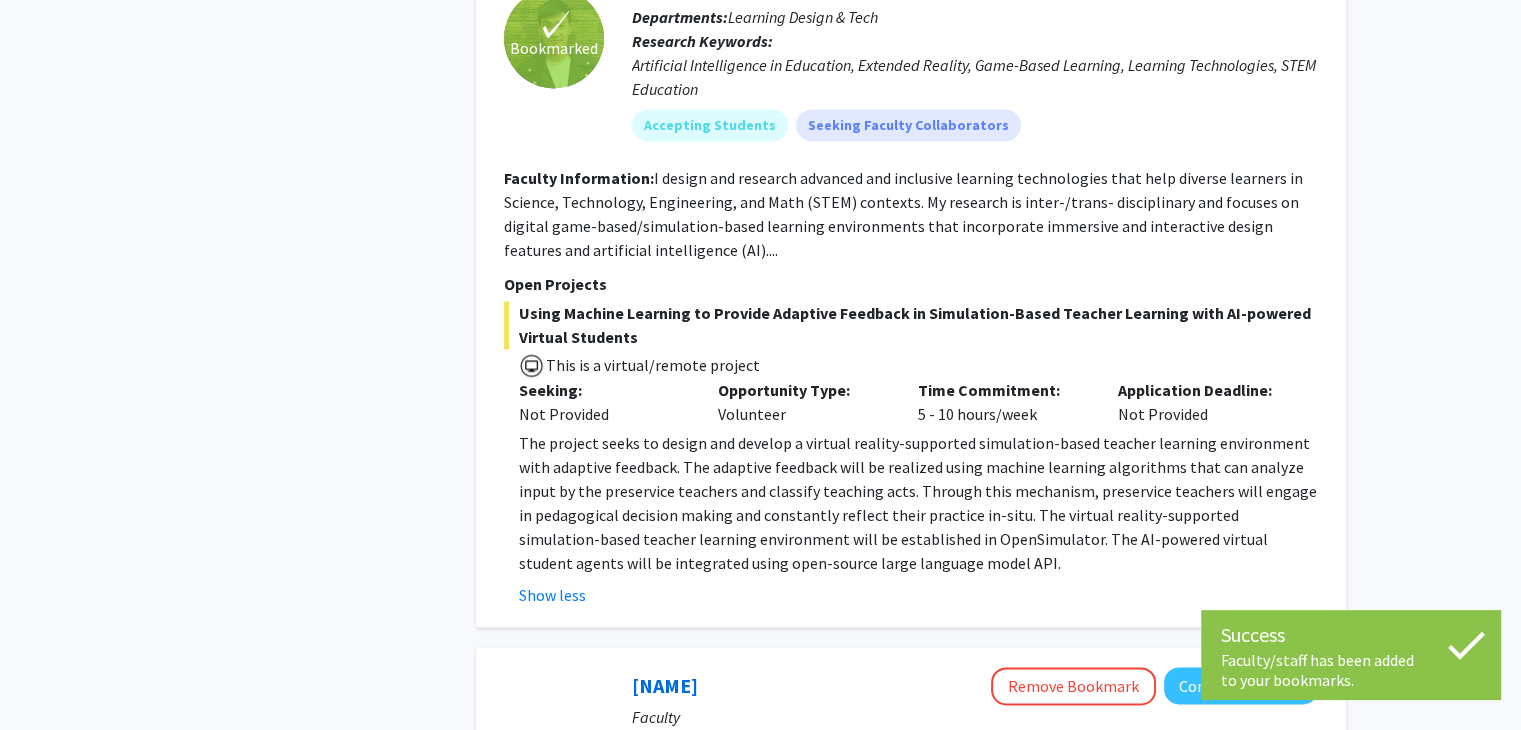 scroll, scrollTop: 2900, scrollLeft: 0, axis: vertical 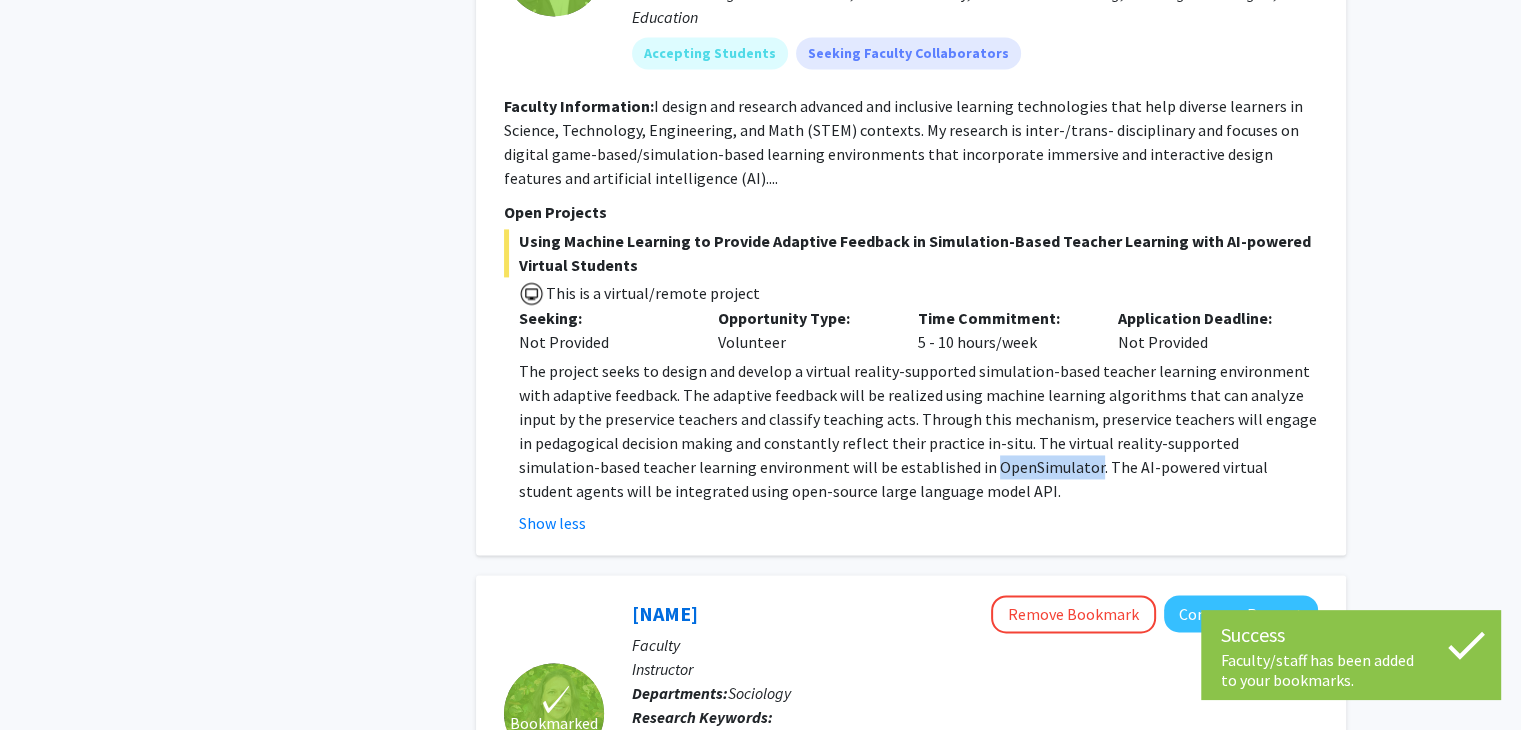 drag, startPoint x: 863, startPoint y: 441, endPoint x: 963, endPoint y: 449, distance: 100.31949 